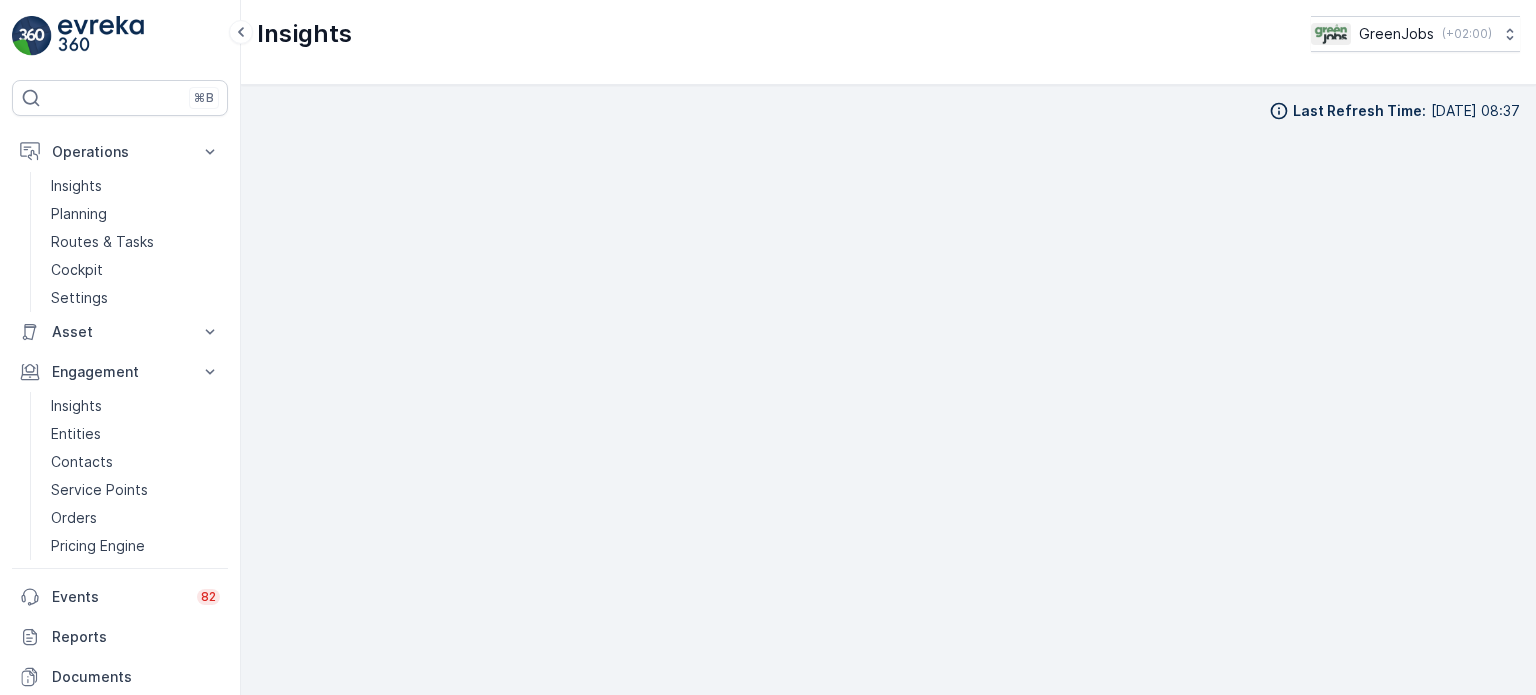 scroll, scrollTop: 0, scrollLeft: 0, axis: both 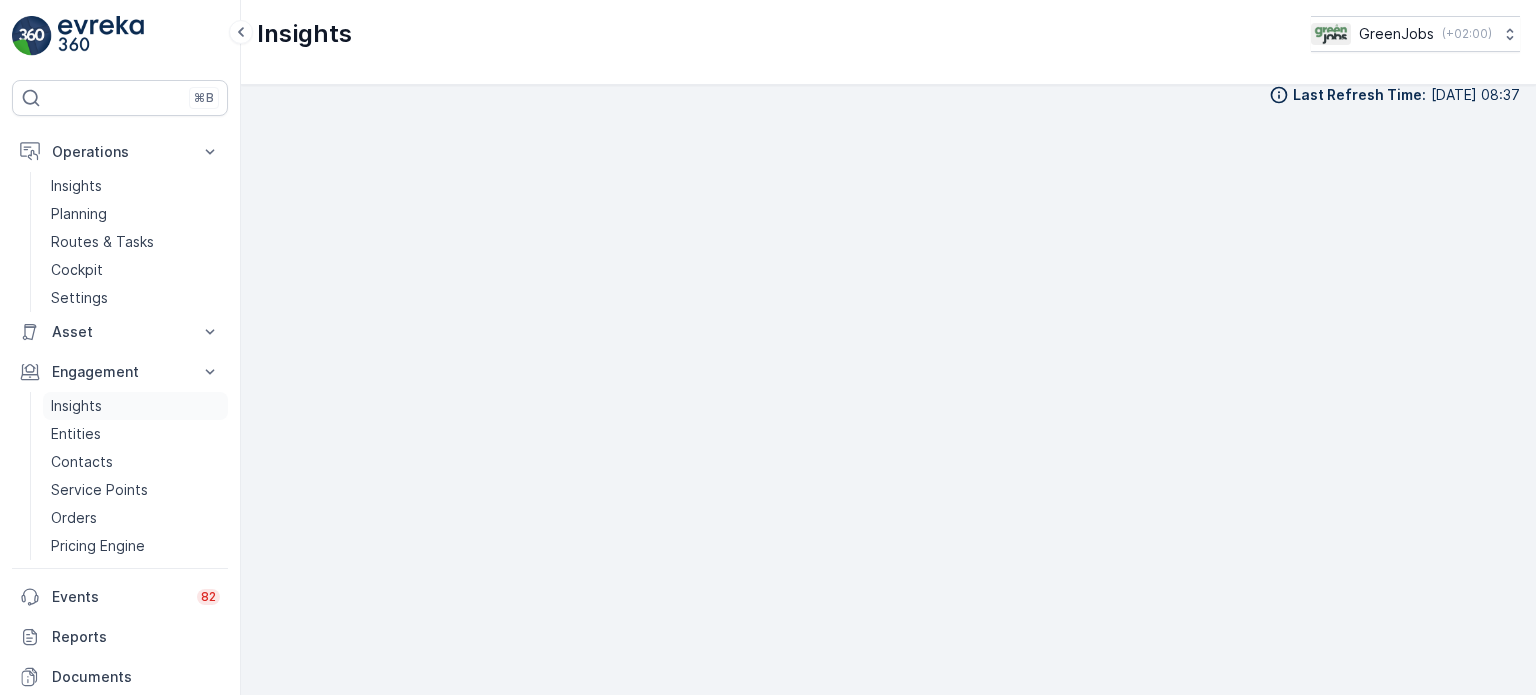 click on "Insights" at bounding box center [76, 406] 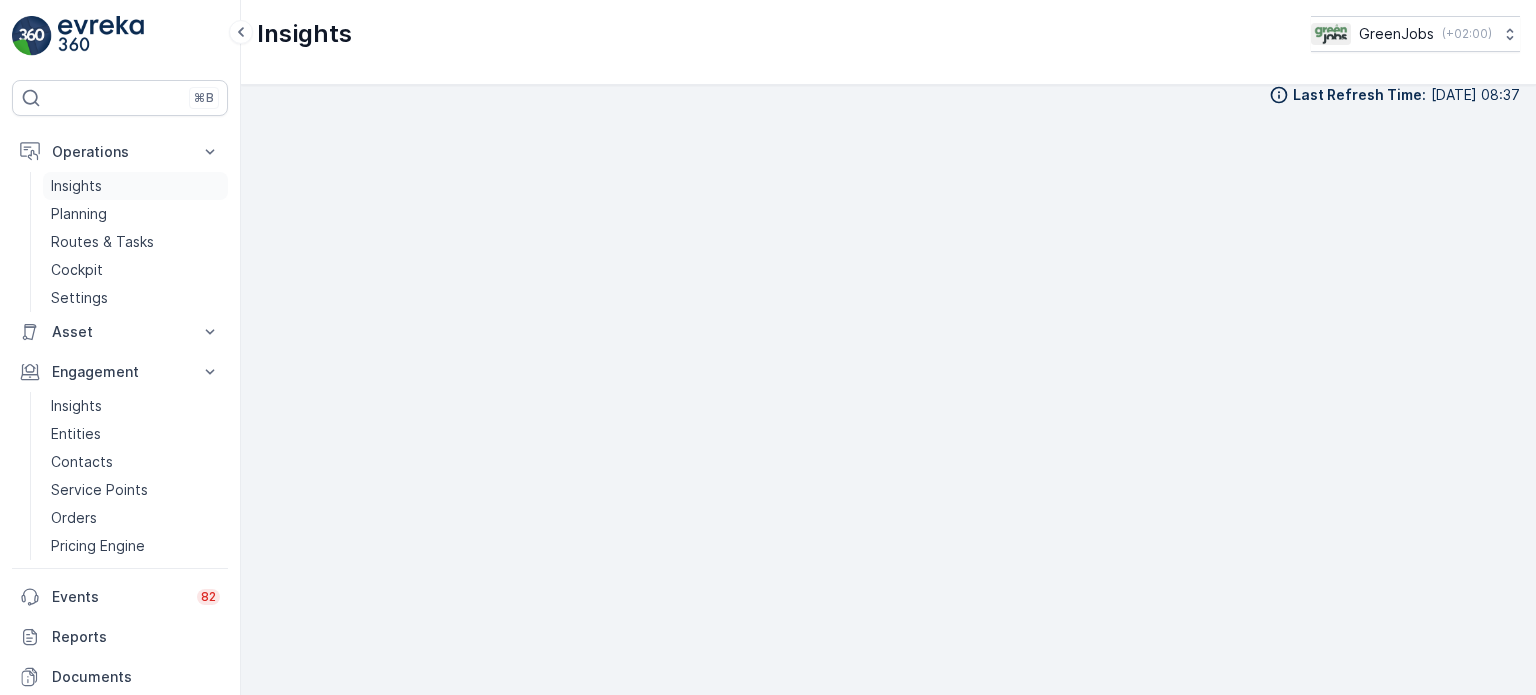 click on "Insights" at bounding box center [76, 186] 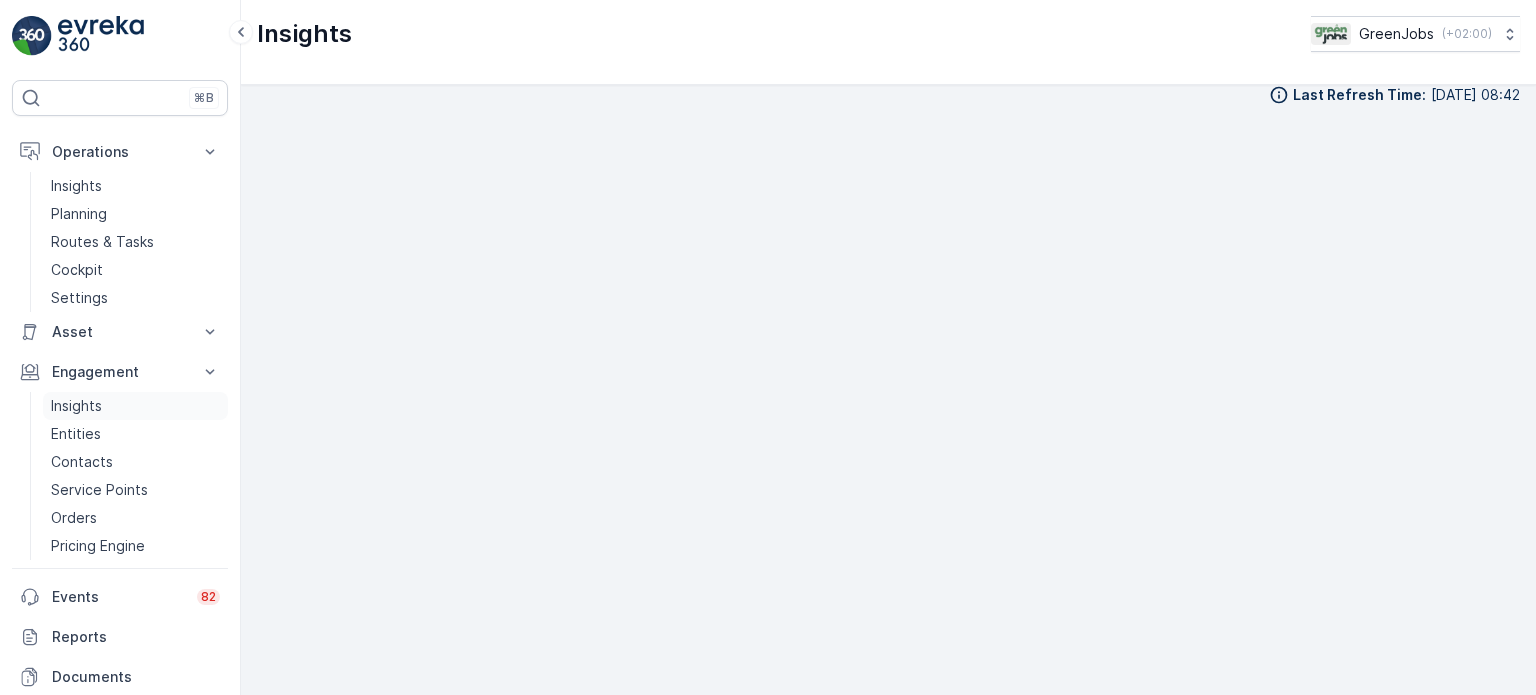 scroll, scrollTop: 16, scrollLeft: 0, axis: vertical 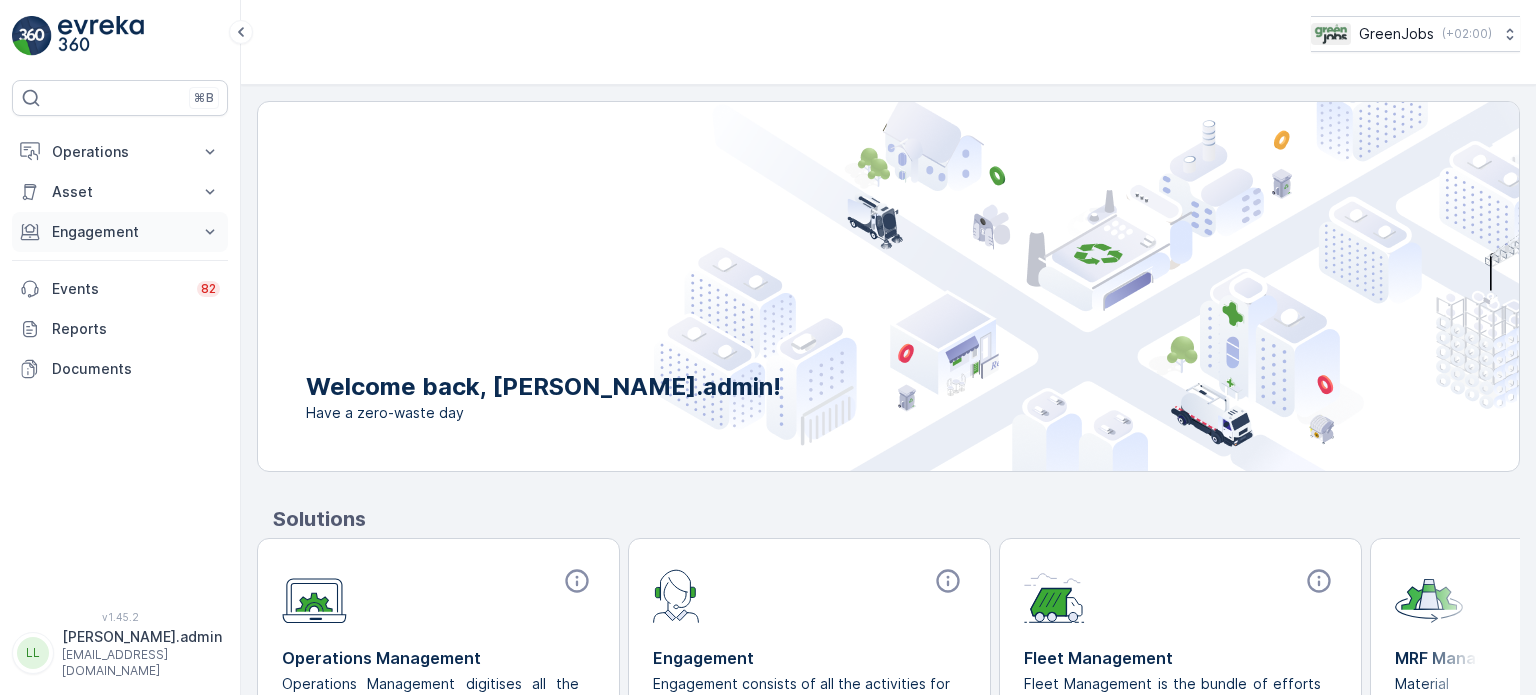 click on "Engagement" at bounding box center (120, 232) 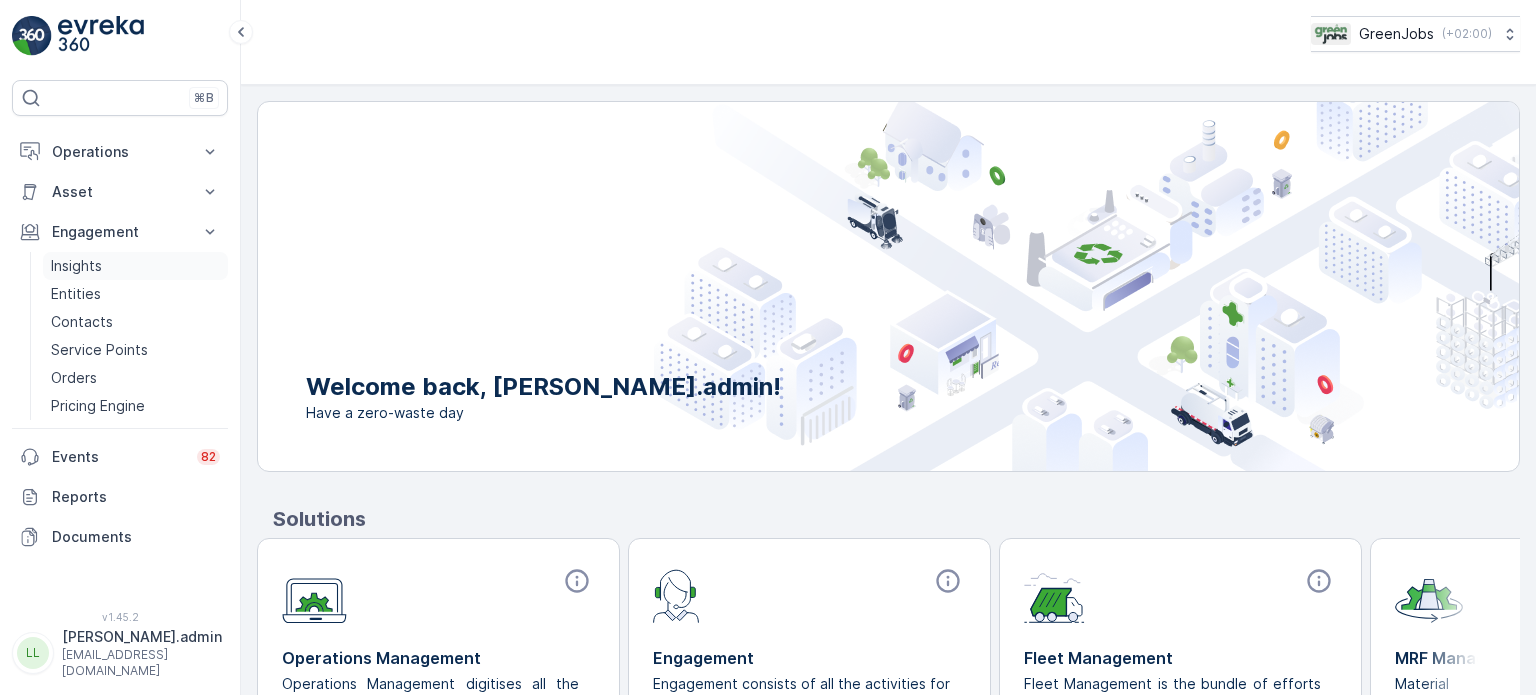click on "Insights" at bounding box center [76, 266] 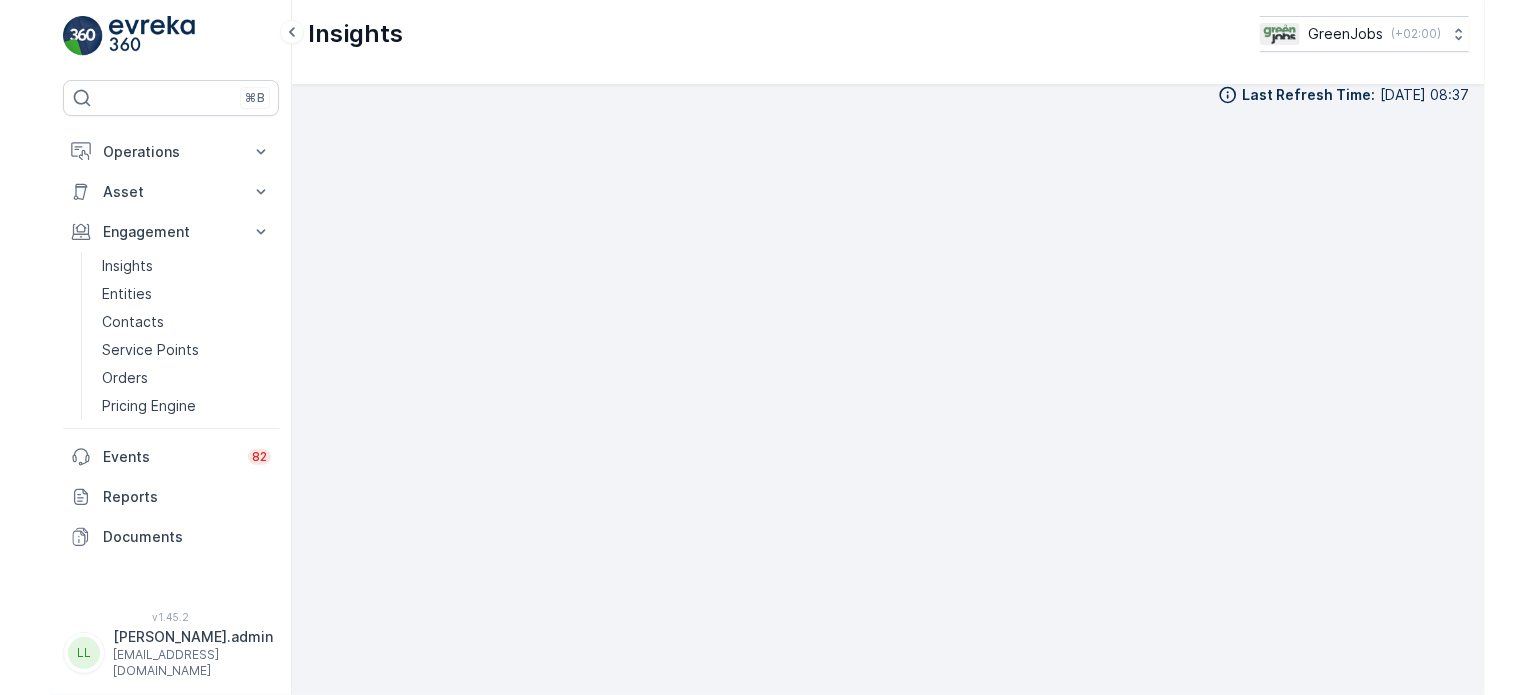 scroll, scrollTop: 16, scrollLeft: 0, axis: vertical 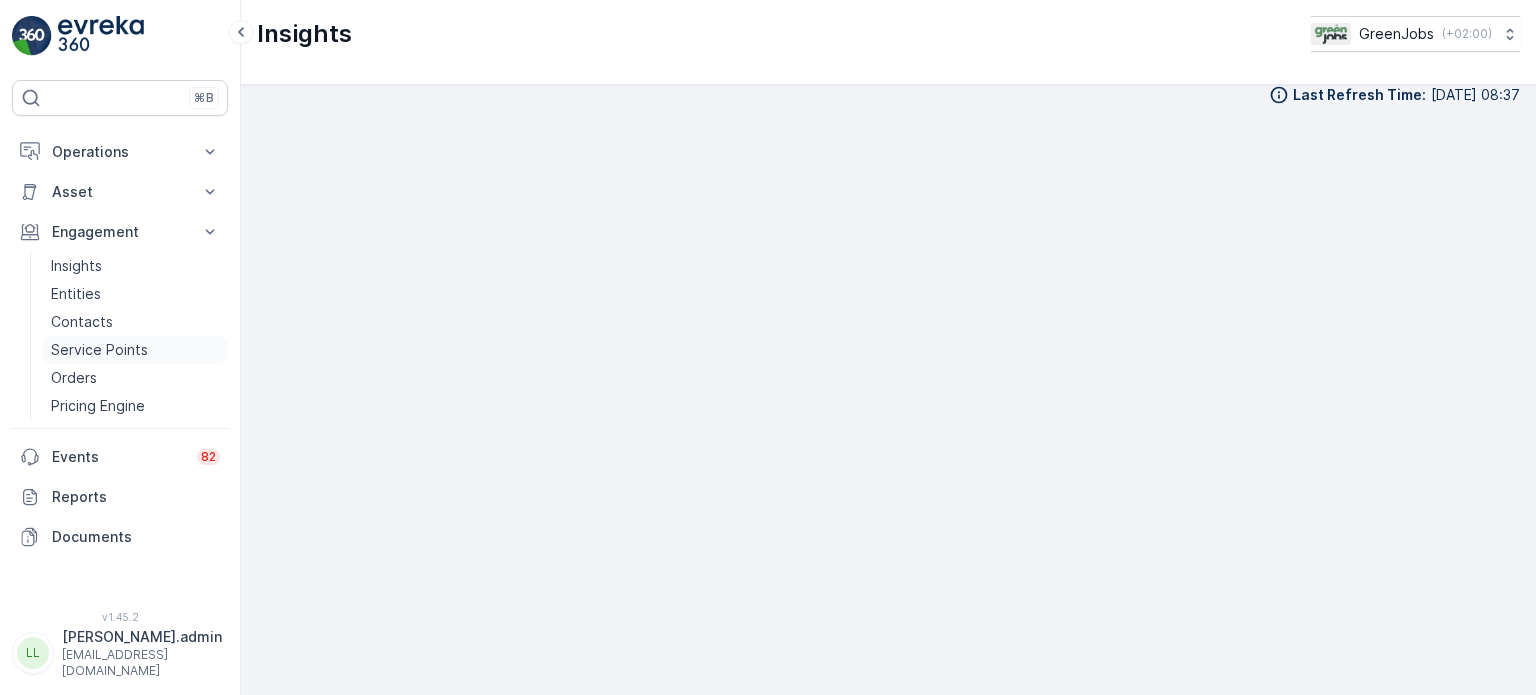 click on "Service Points" at bounding box center [99, 350] 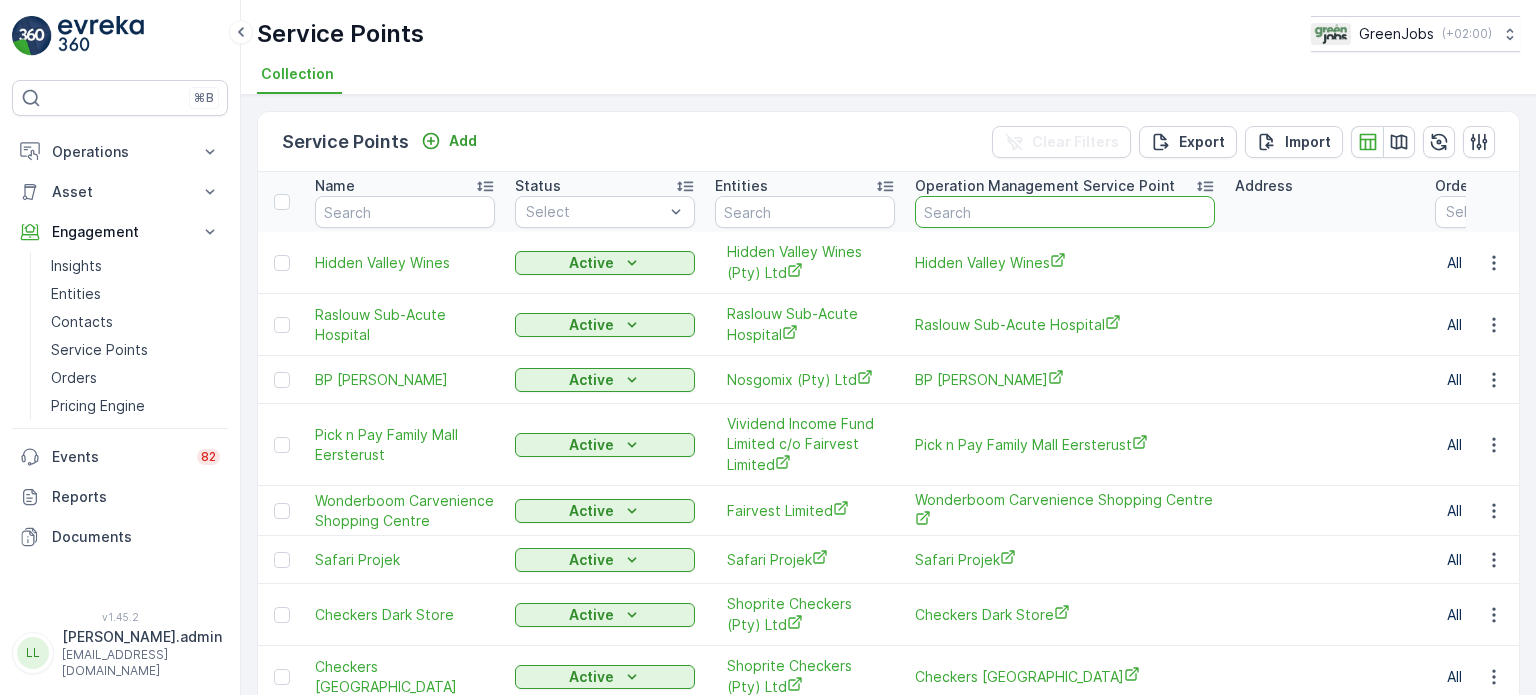 click at bounding box center [1065, 212] 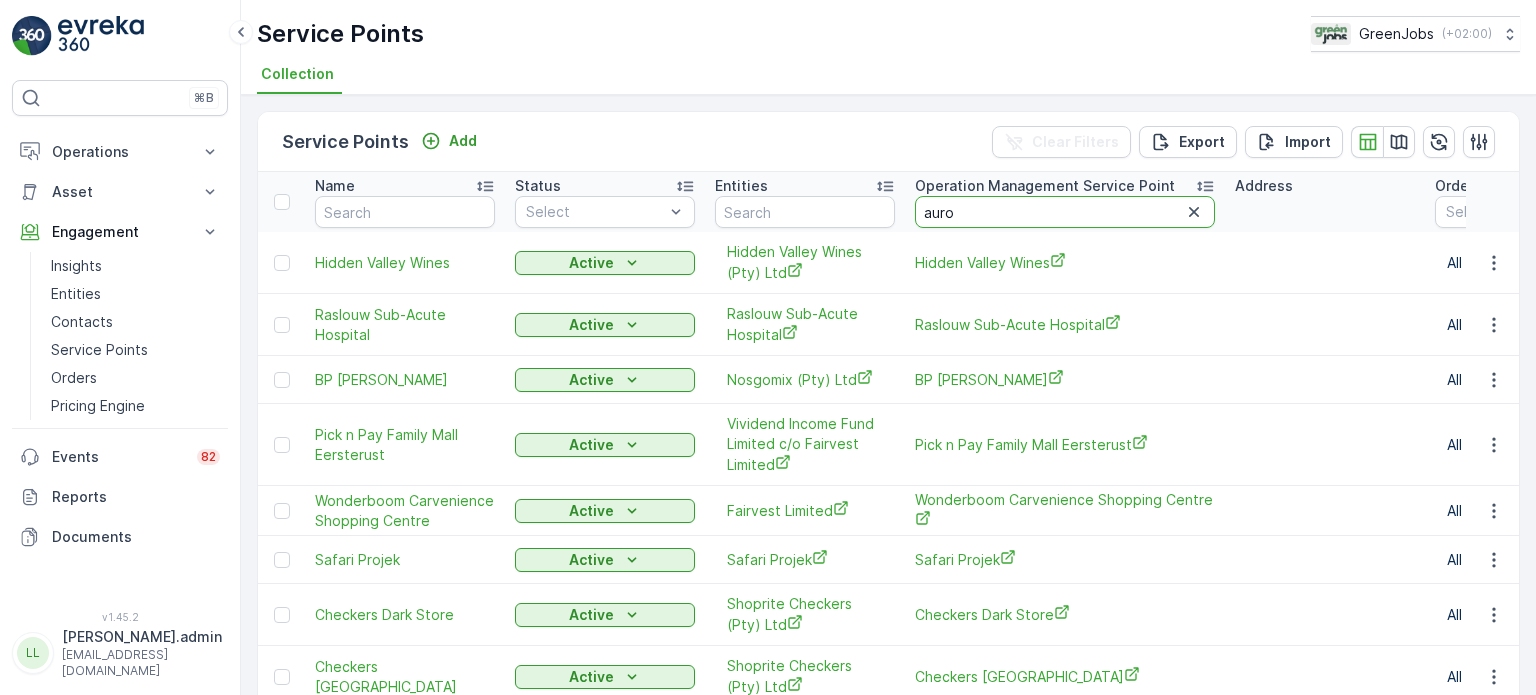 type on "auror" 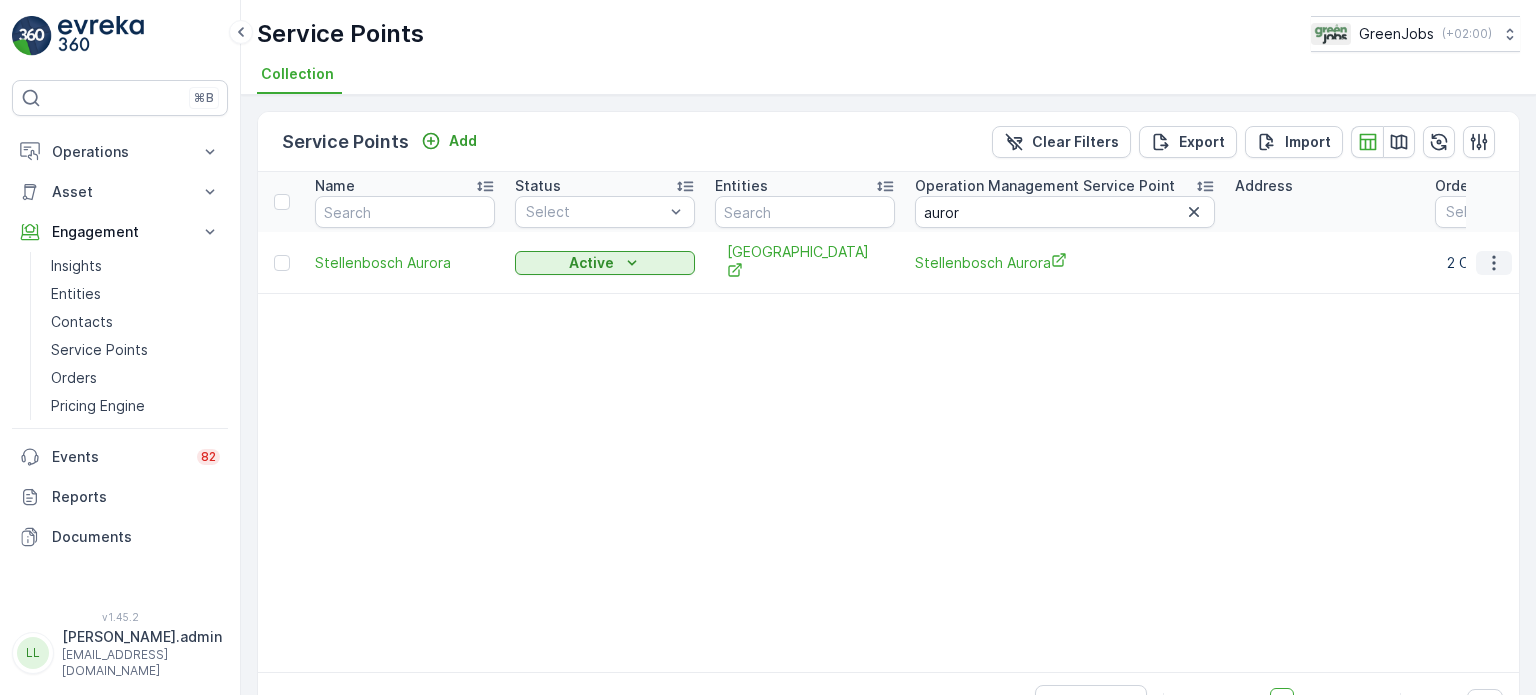 click 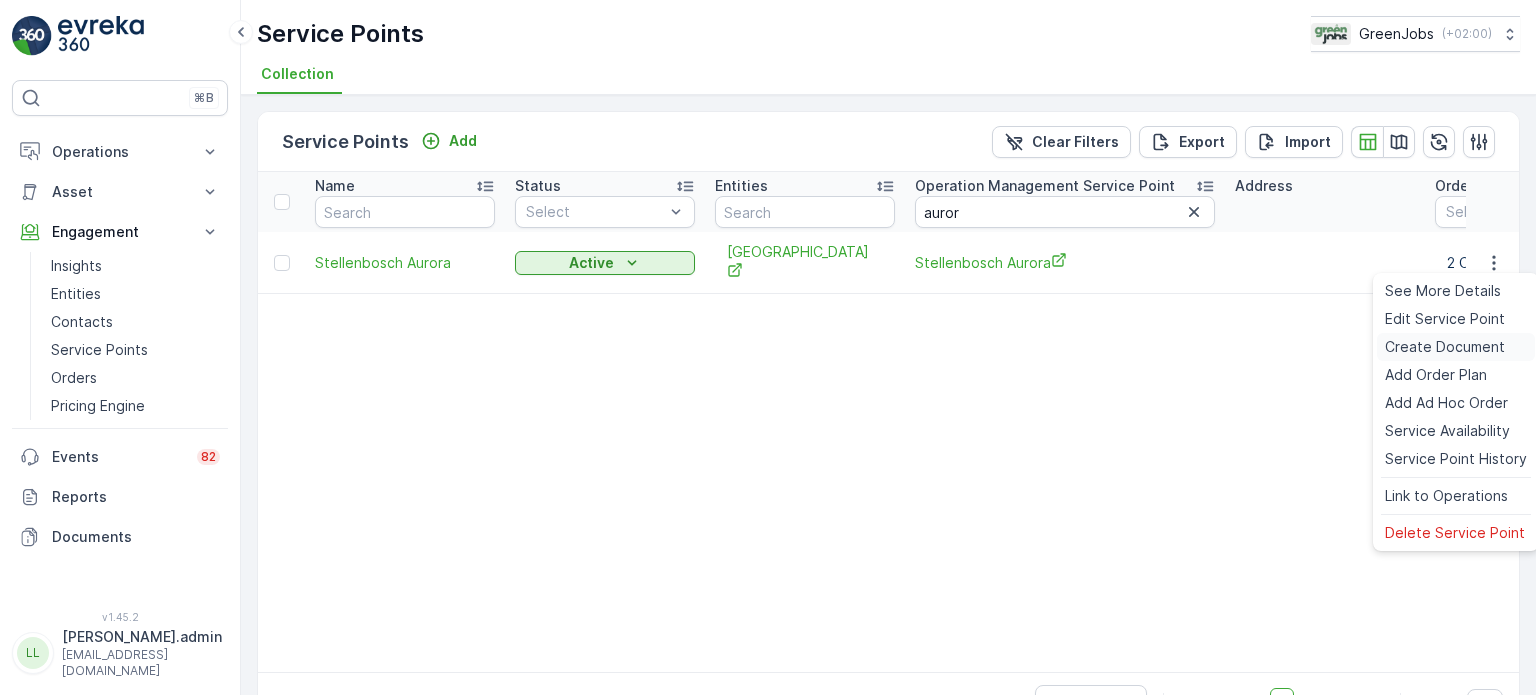 click on "Create Document" at bounding box center (1445, 347) 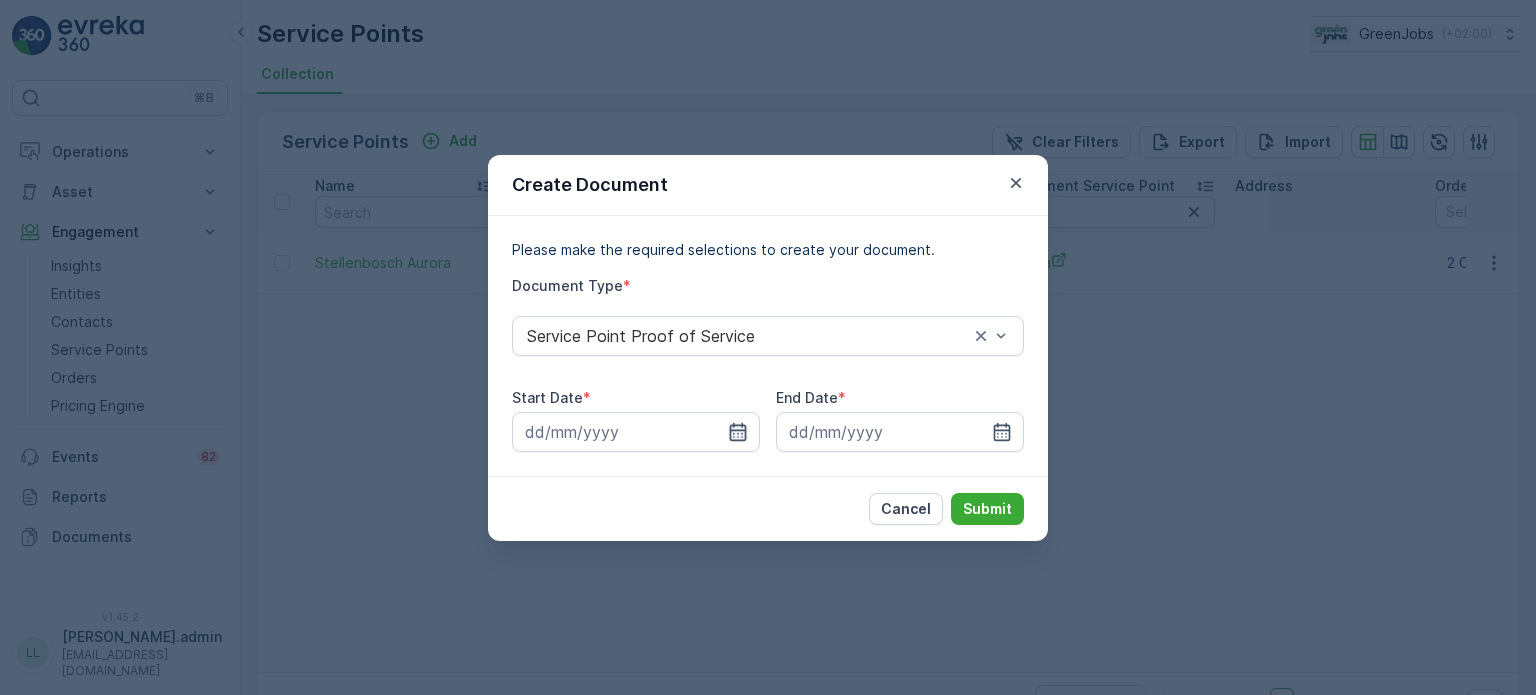 click 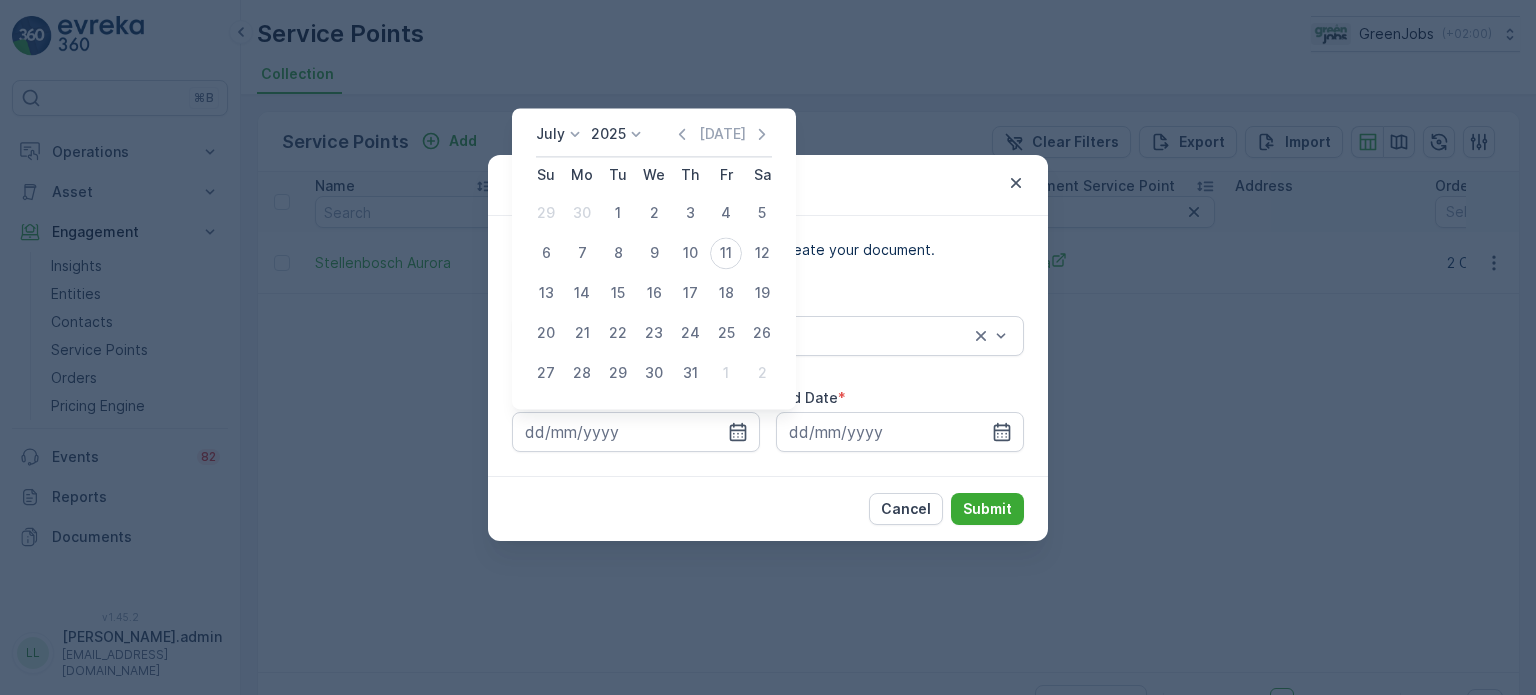 click 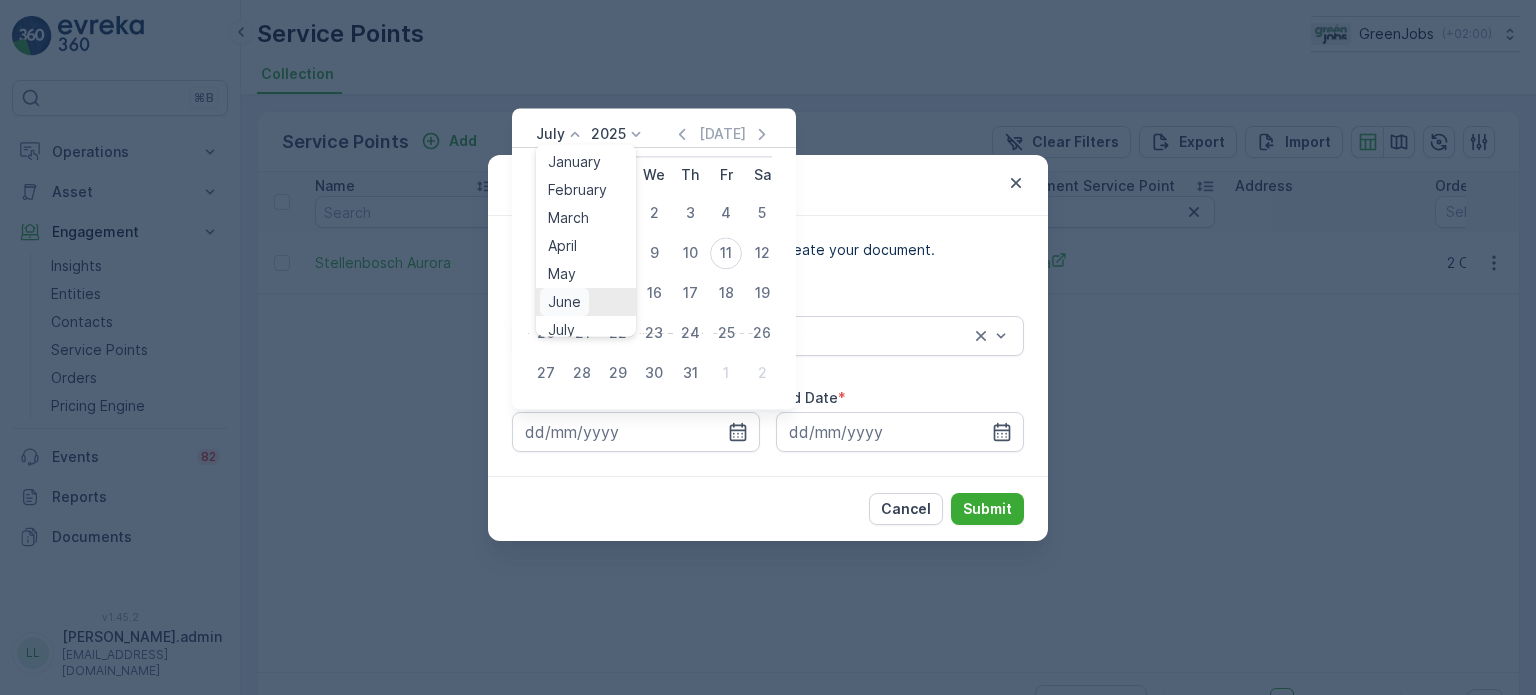 click on "June" at bounding box center [564, 302] 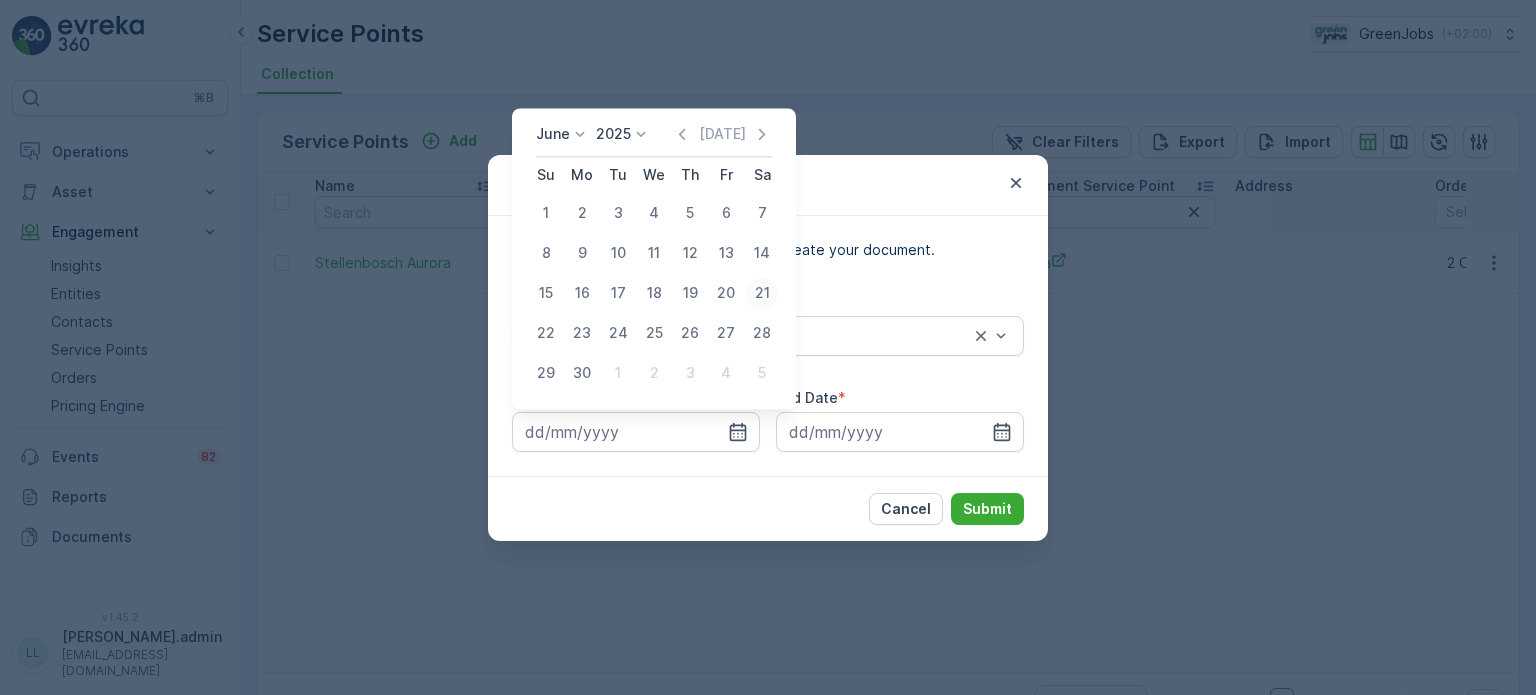 click on "21" at bounding box center (762, 293) 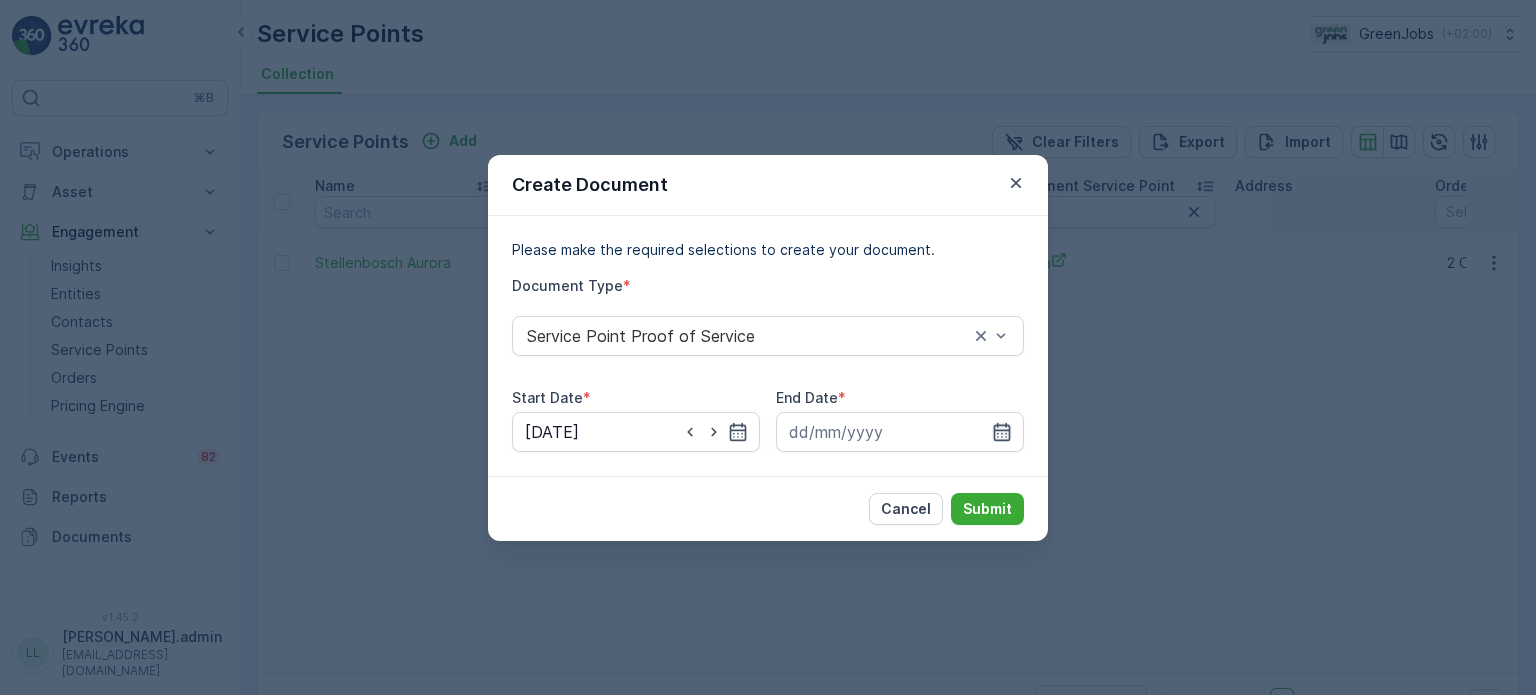click 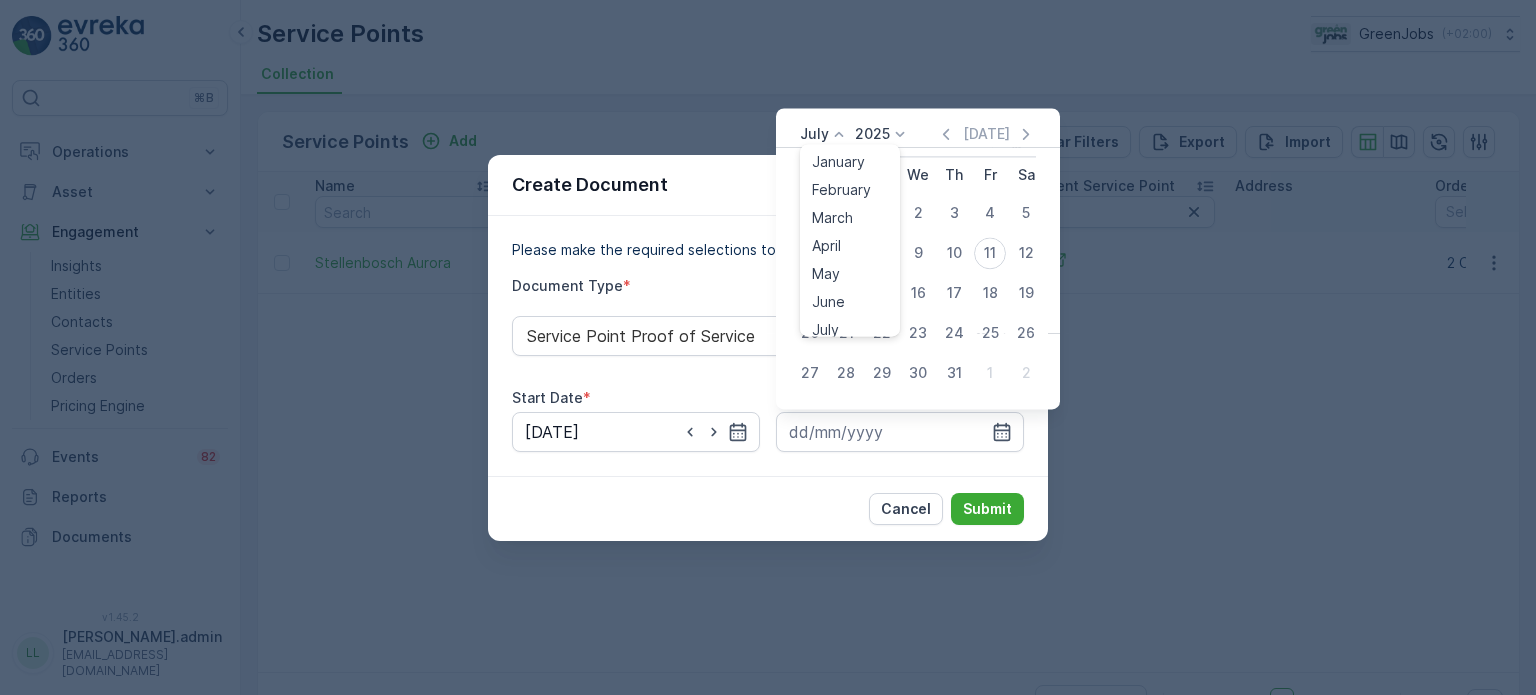 click 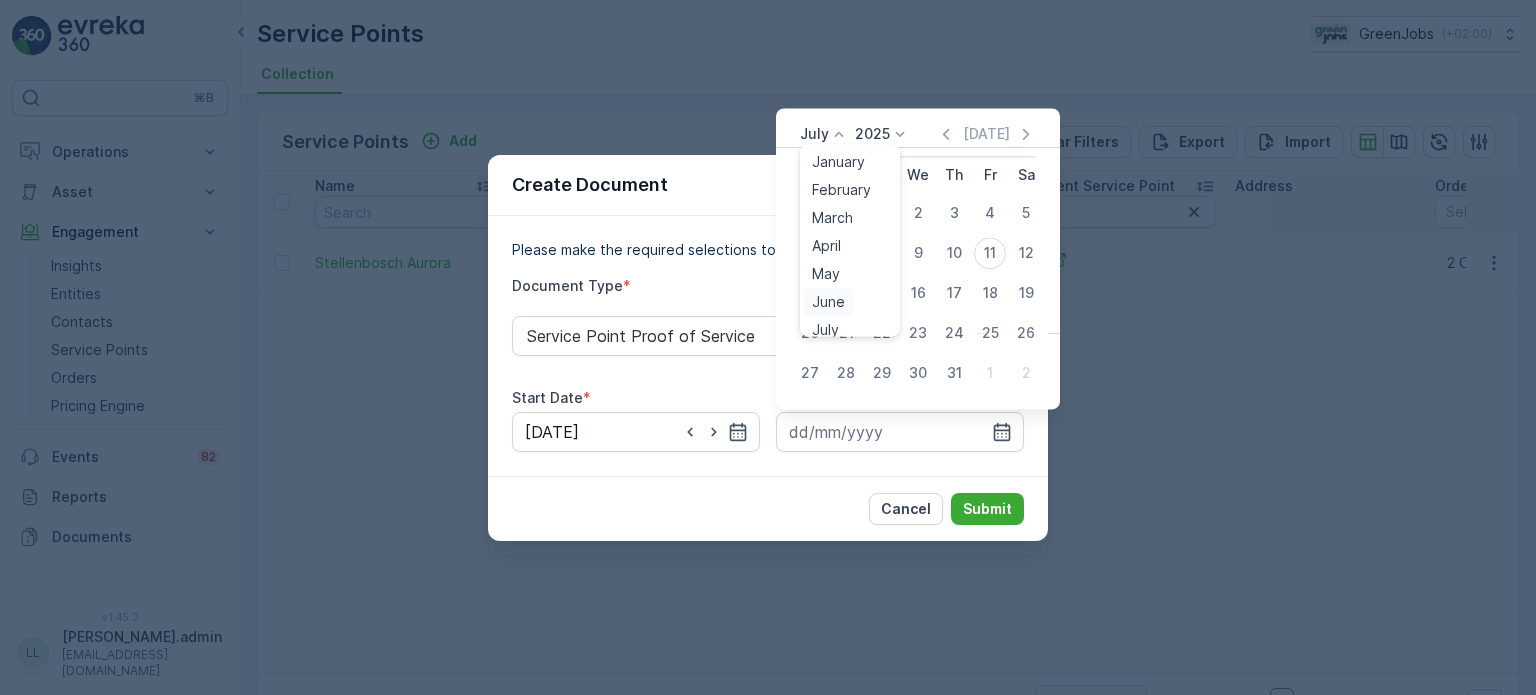 click on "June" at bounding box center [828, 302] 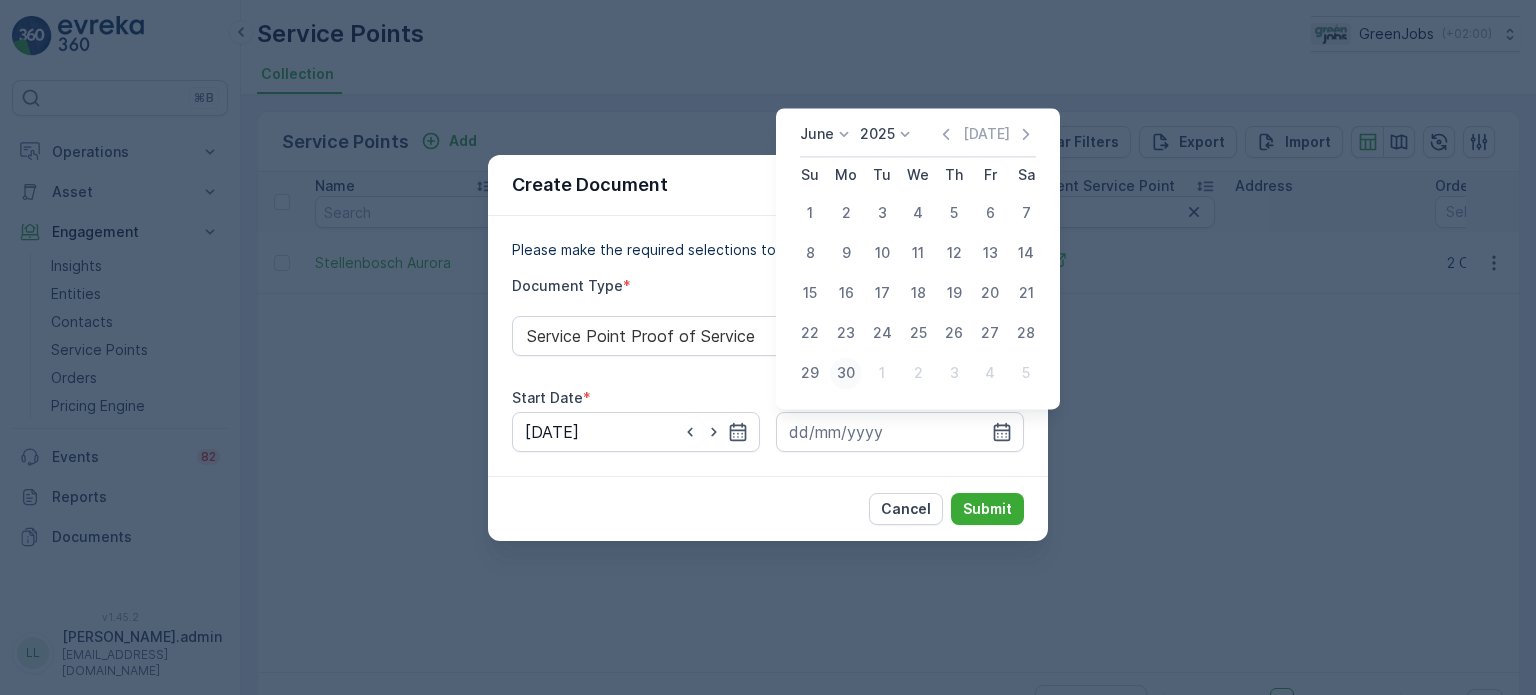 click on "30" at bounding box center [846, 373] 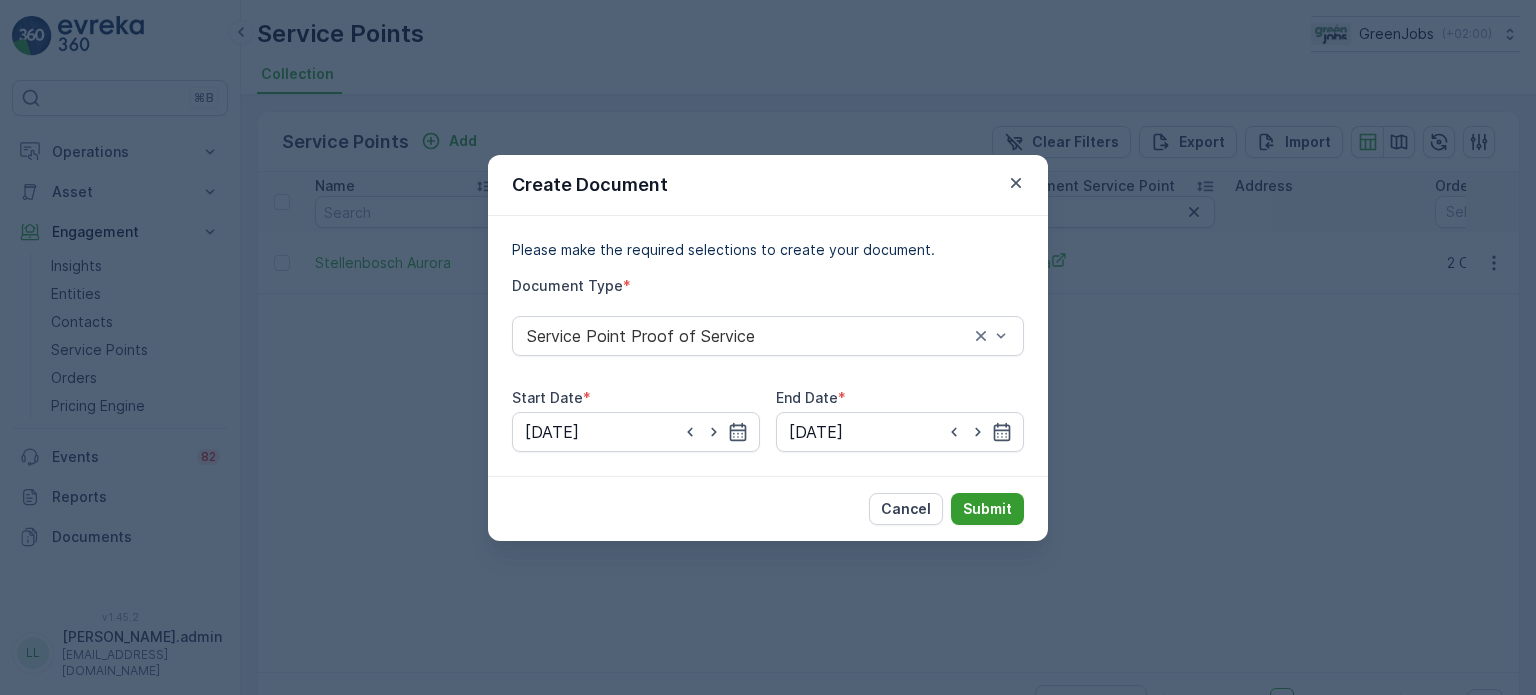 click on "Submit" at bounding box center (987, 509) 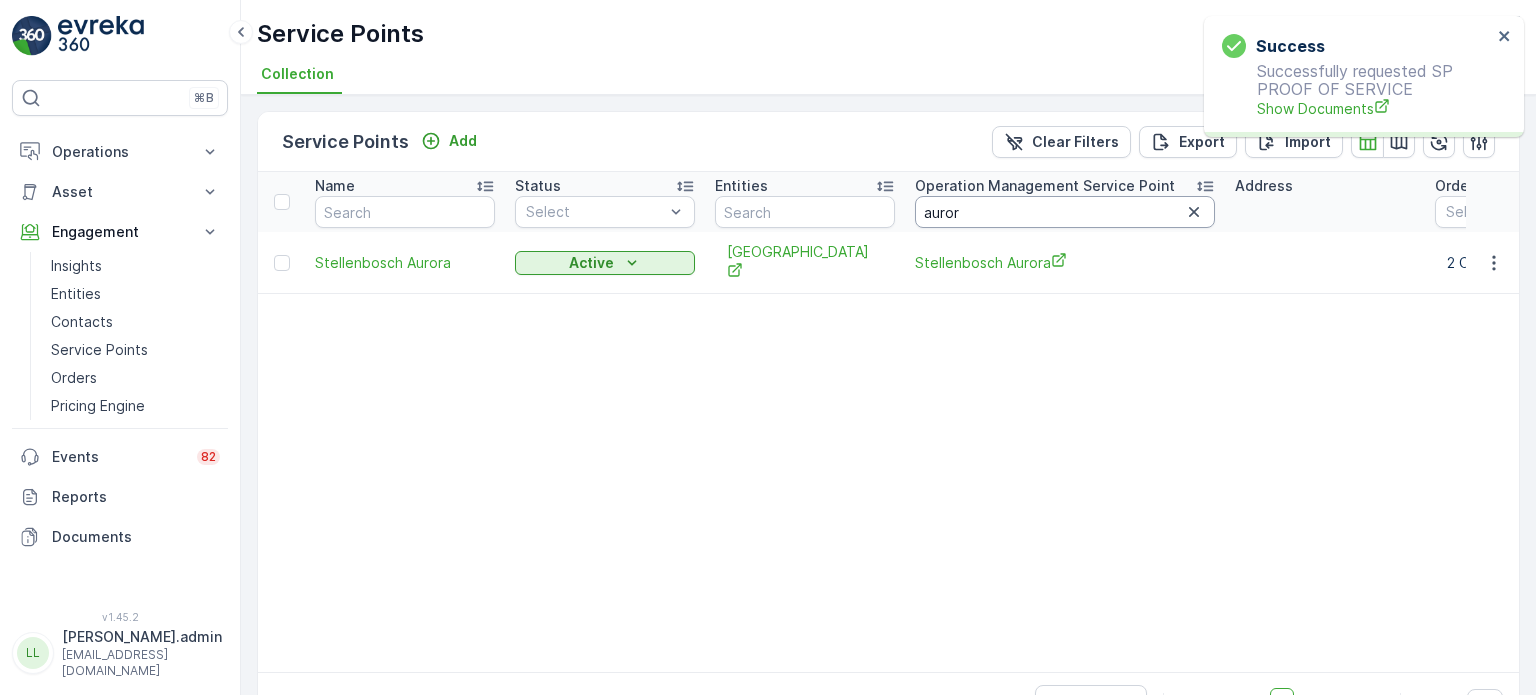 click on "auror" at bounding box center [1065, 212] 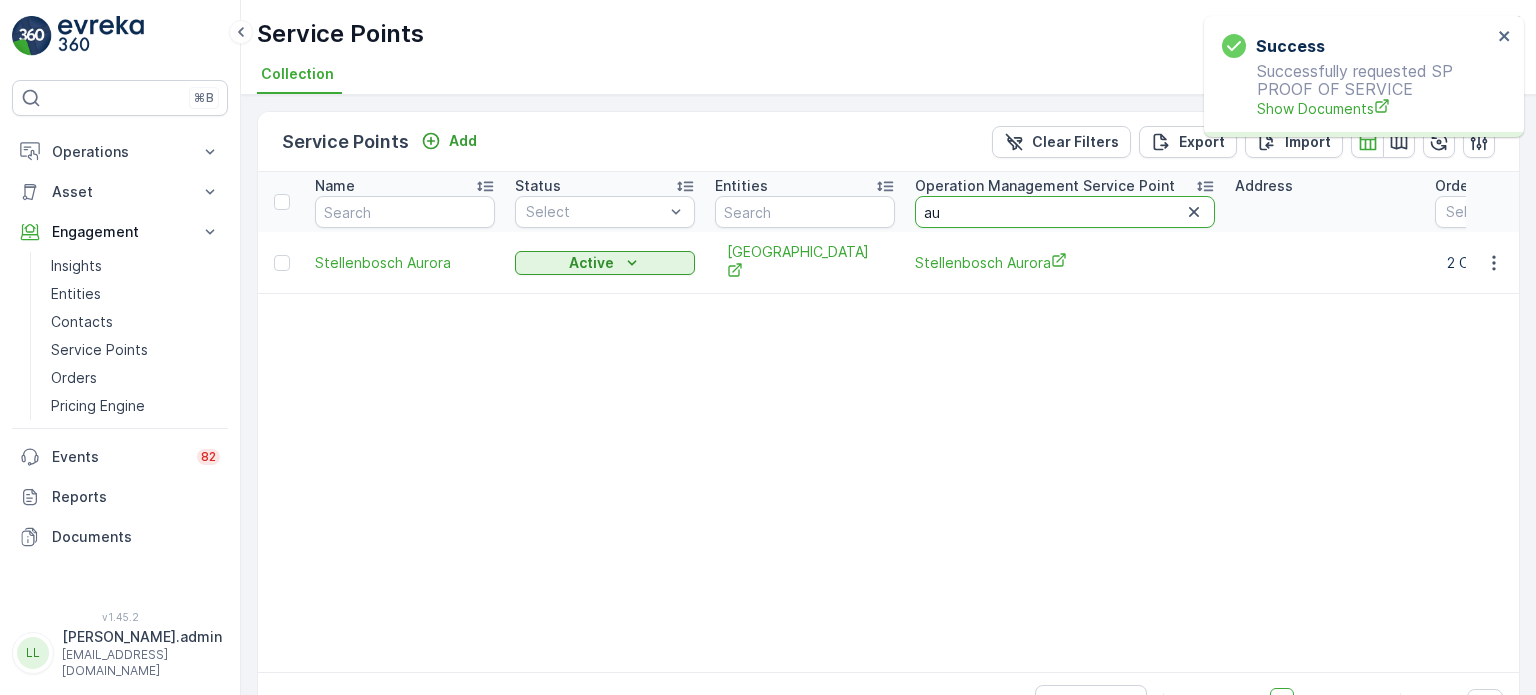 type on "a" 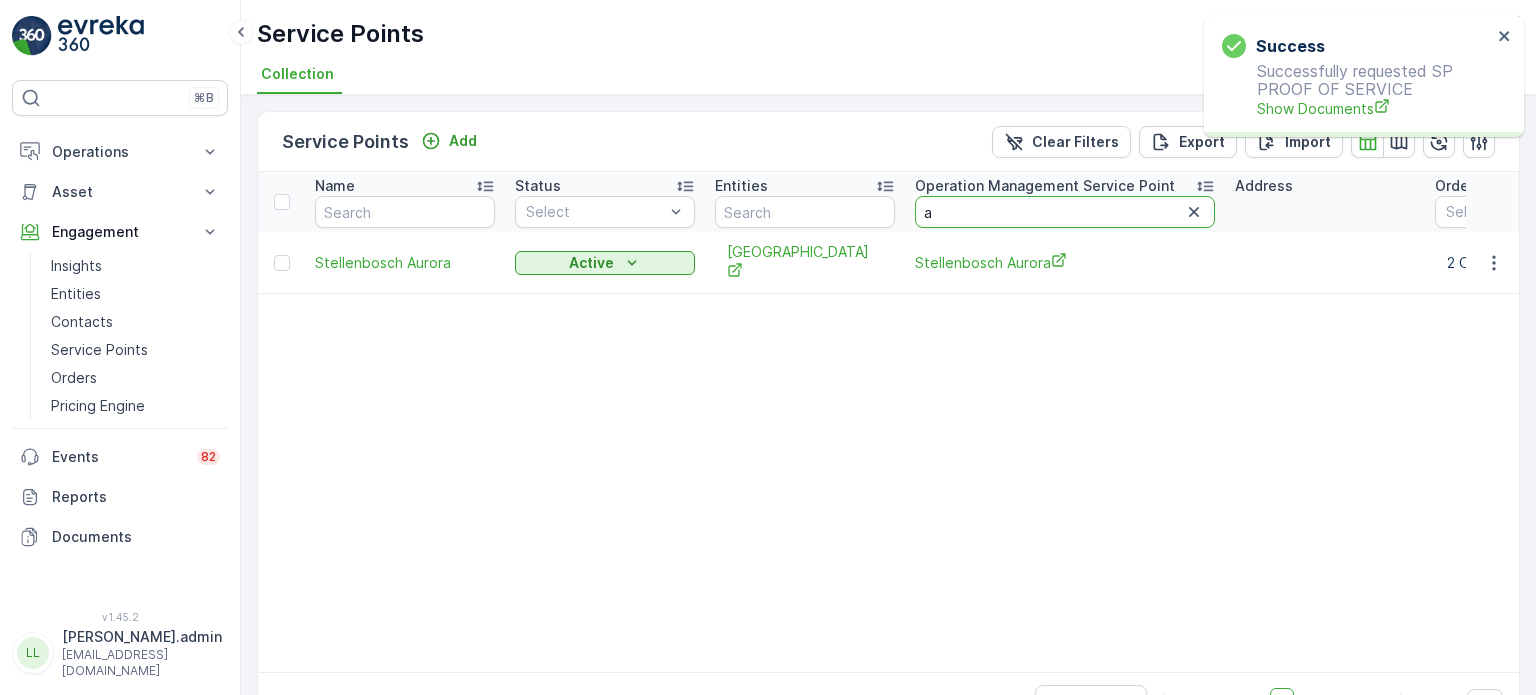 type 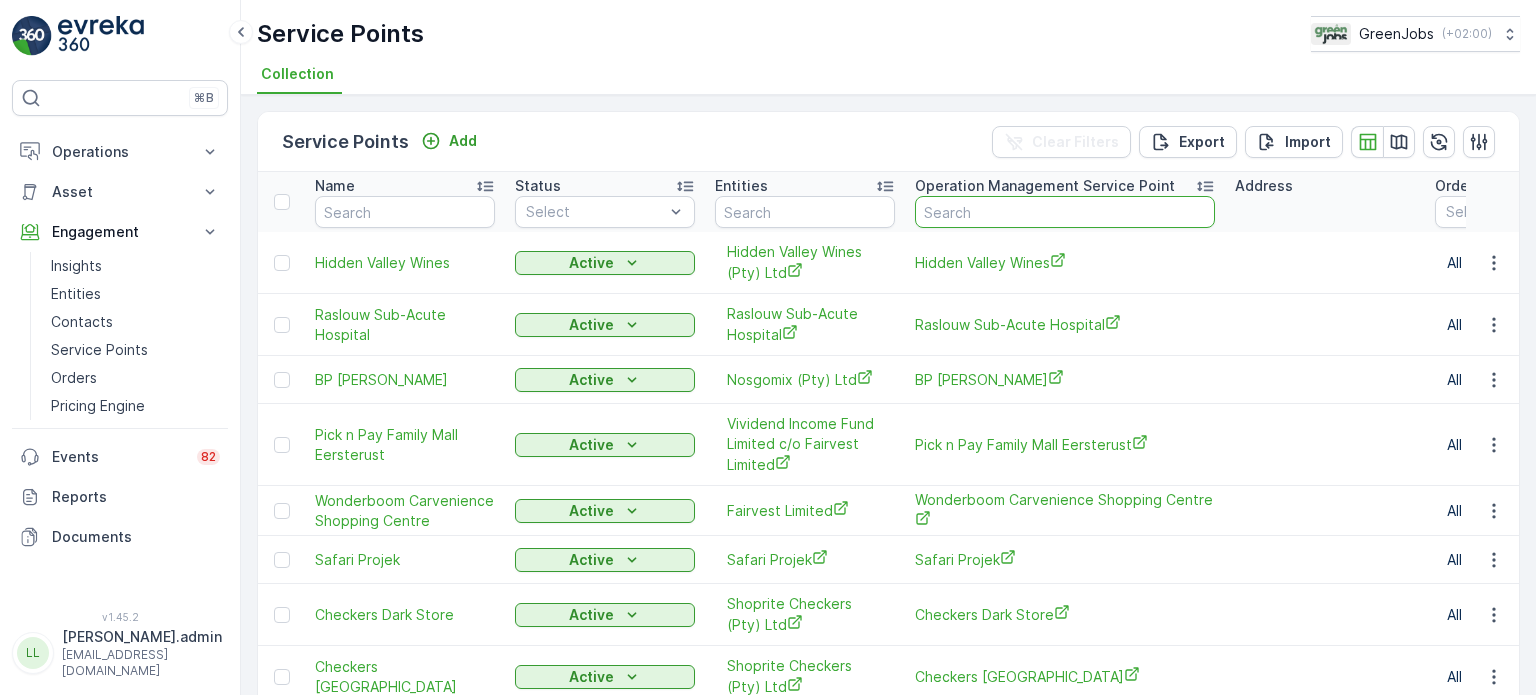 click at bounding box center (1065, 212) 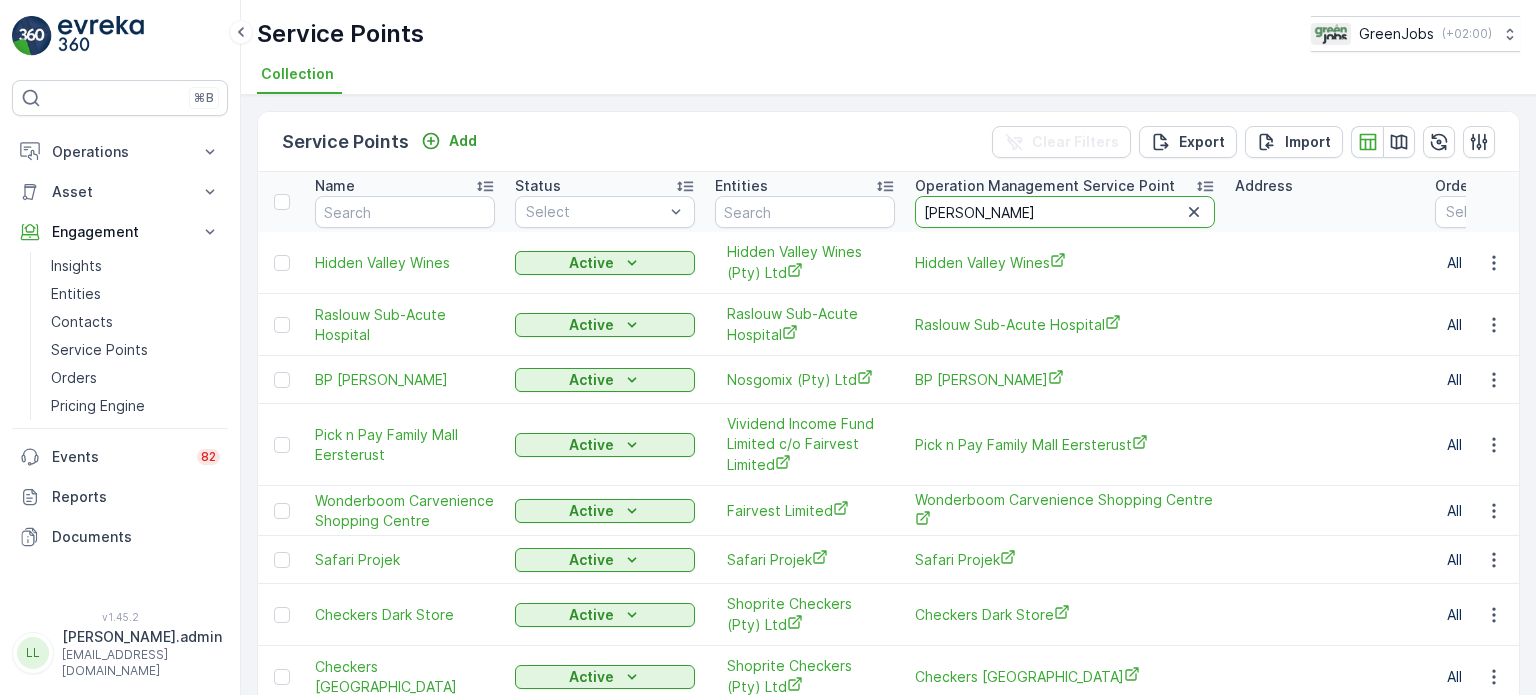 type on "Phyll" 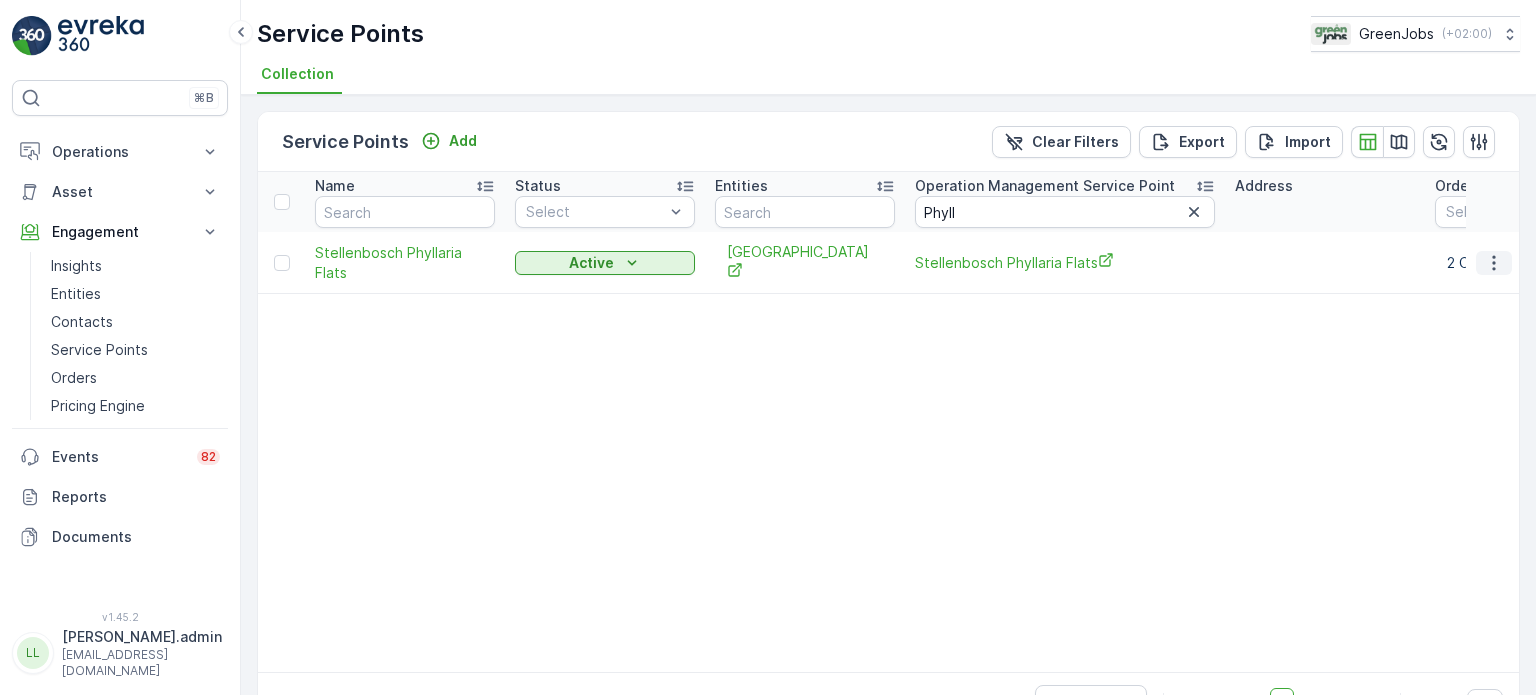 click 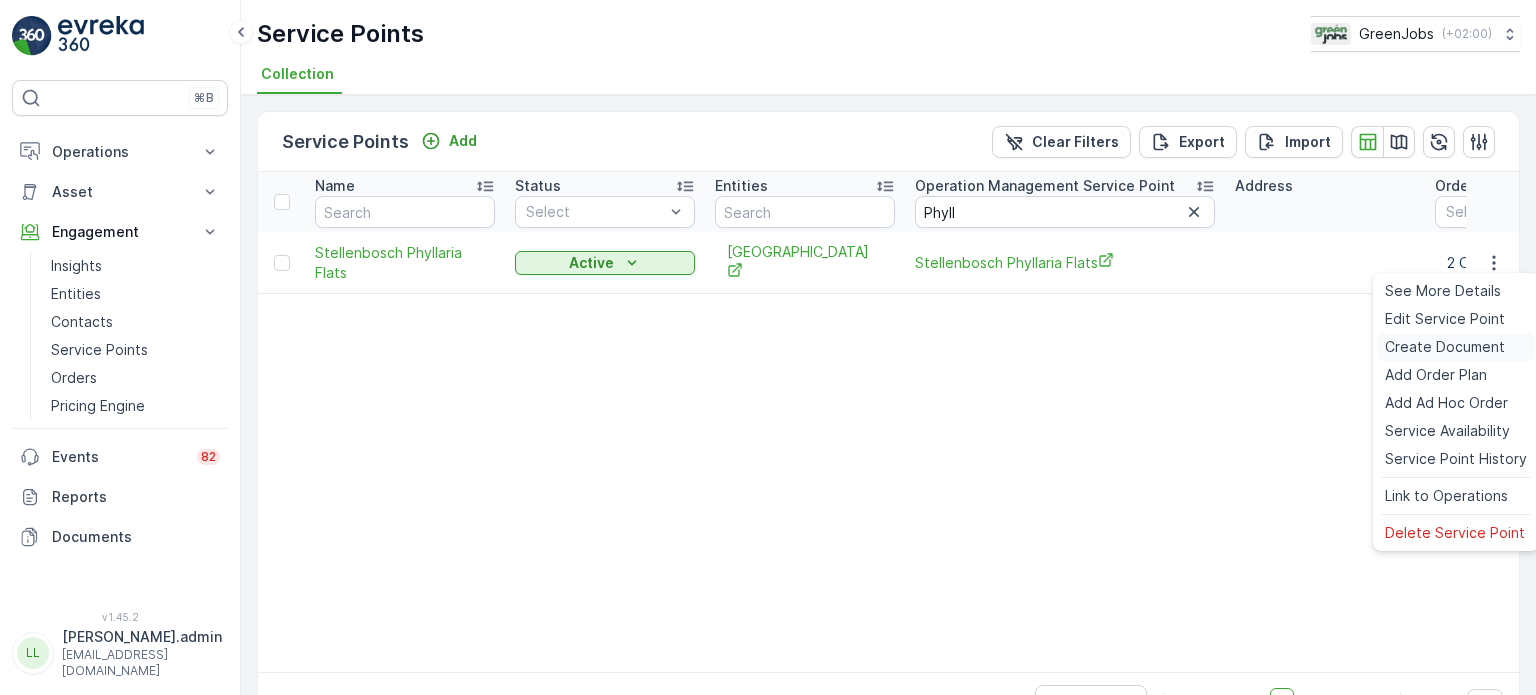 click on "Create Document" at bounding box center (1445, 347) 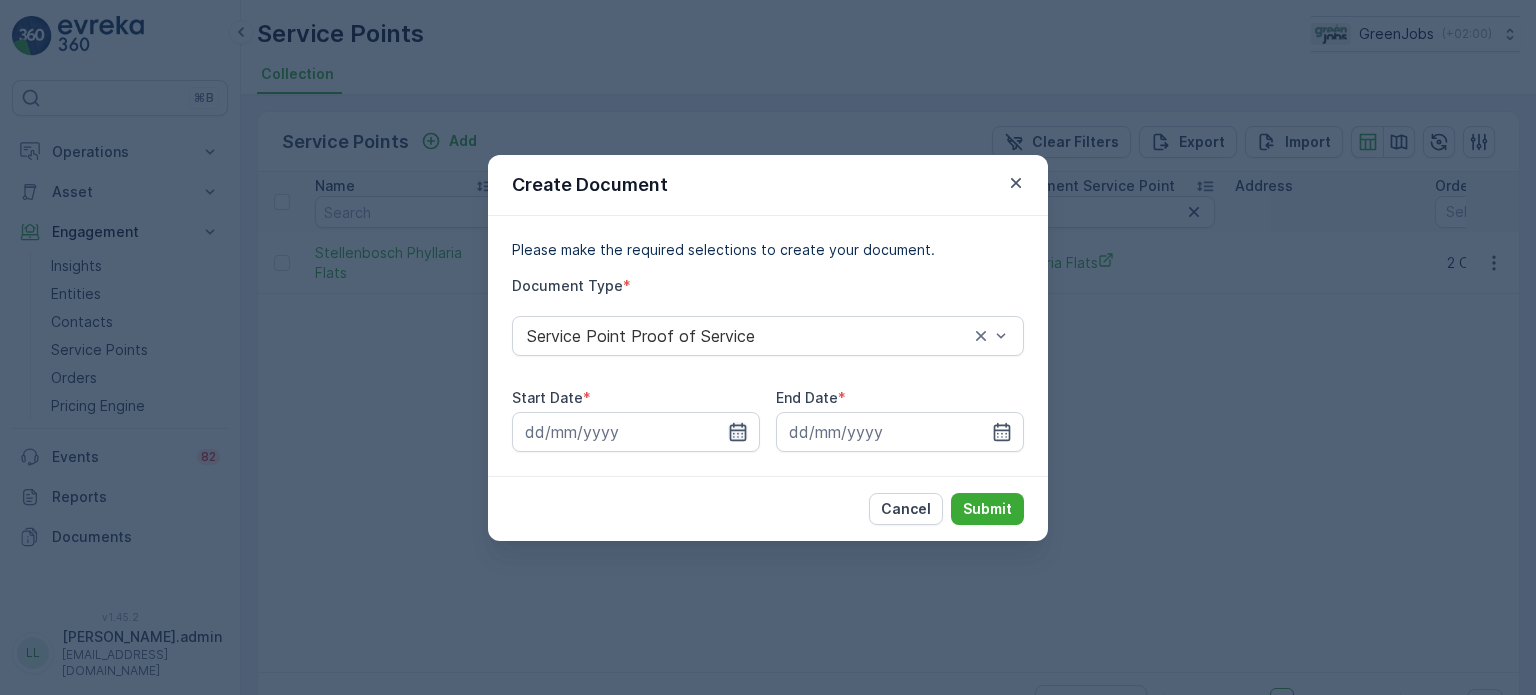 click 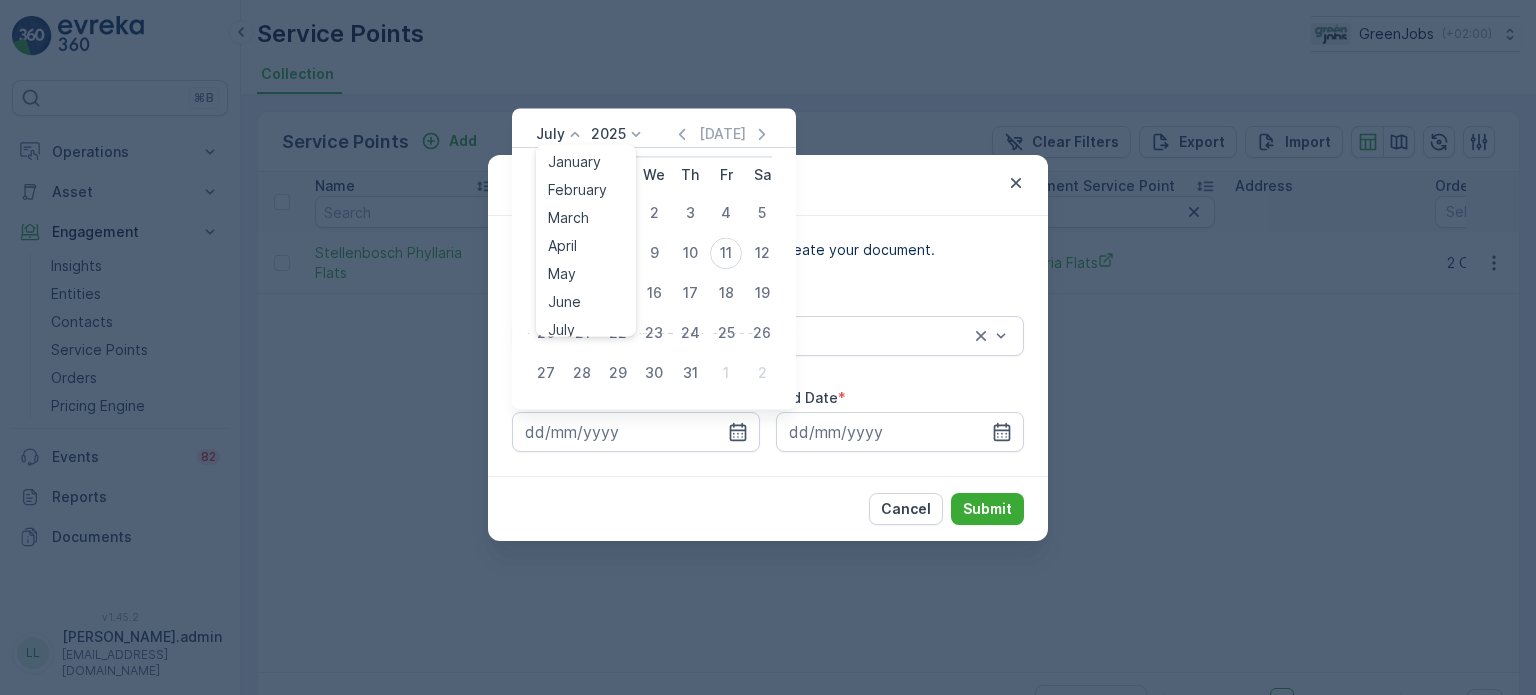 click 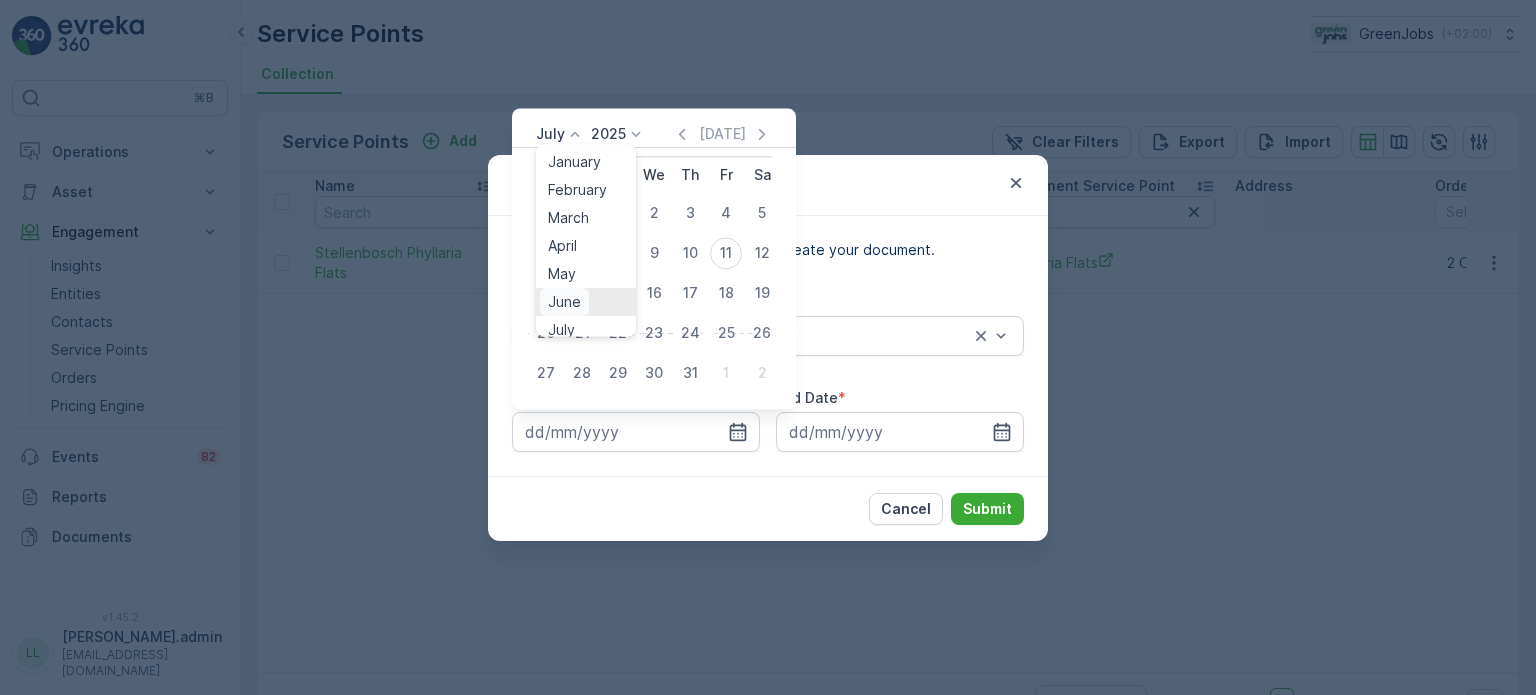 click on "June" at bounding box center [564, 302] 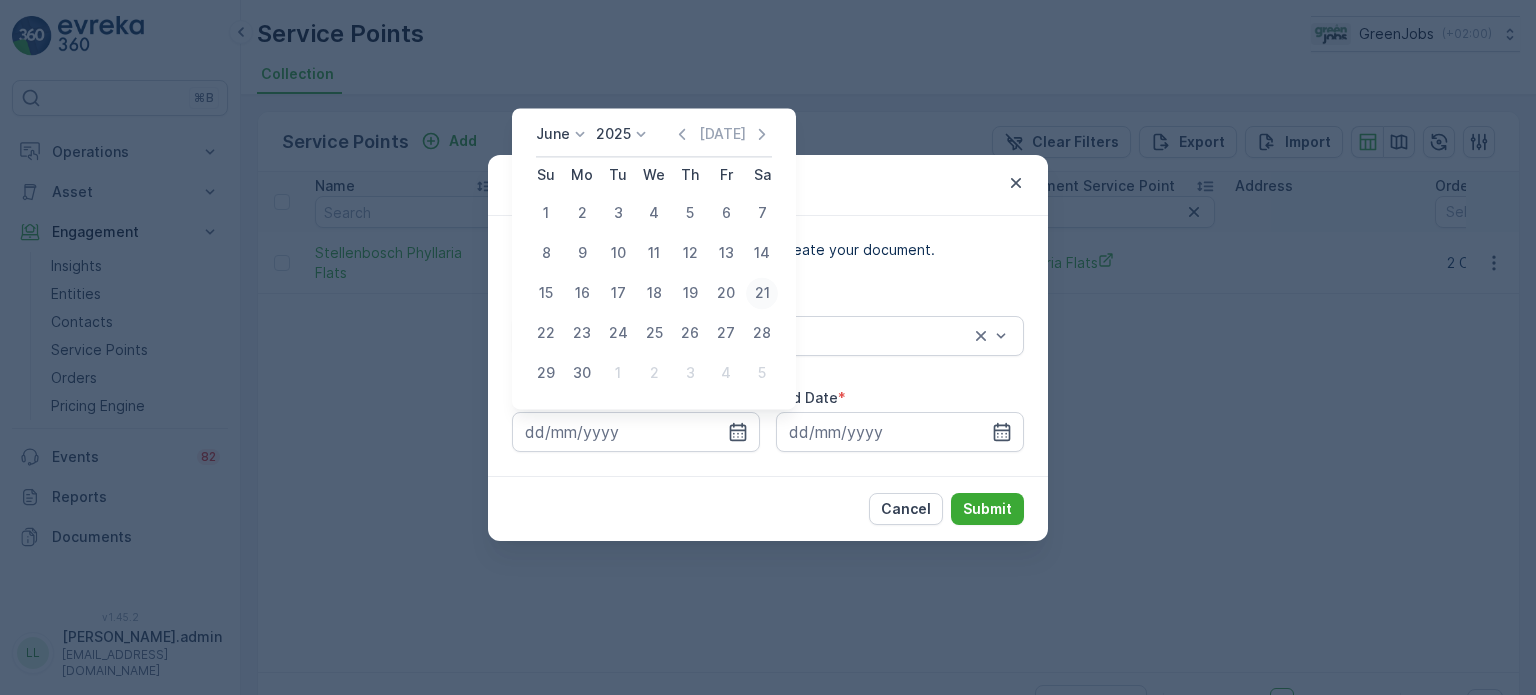 click on "21" at bounding box center (762, 293) 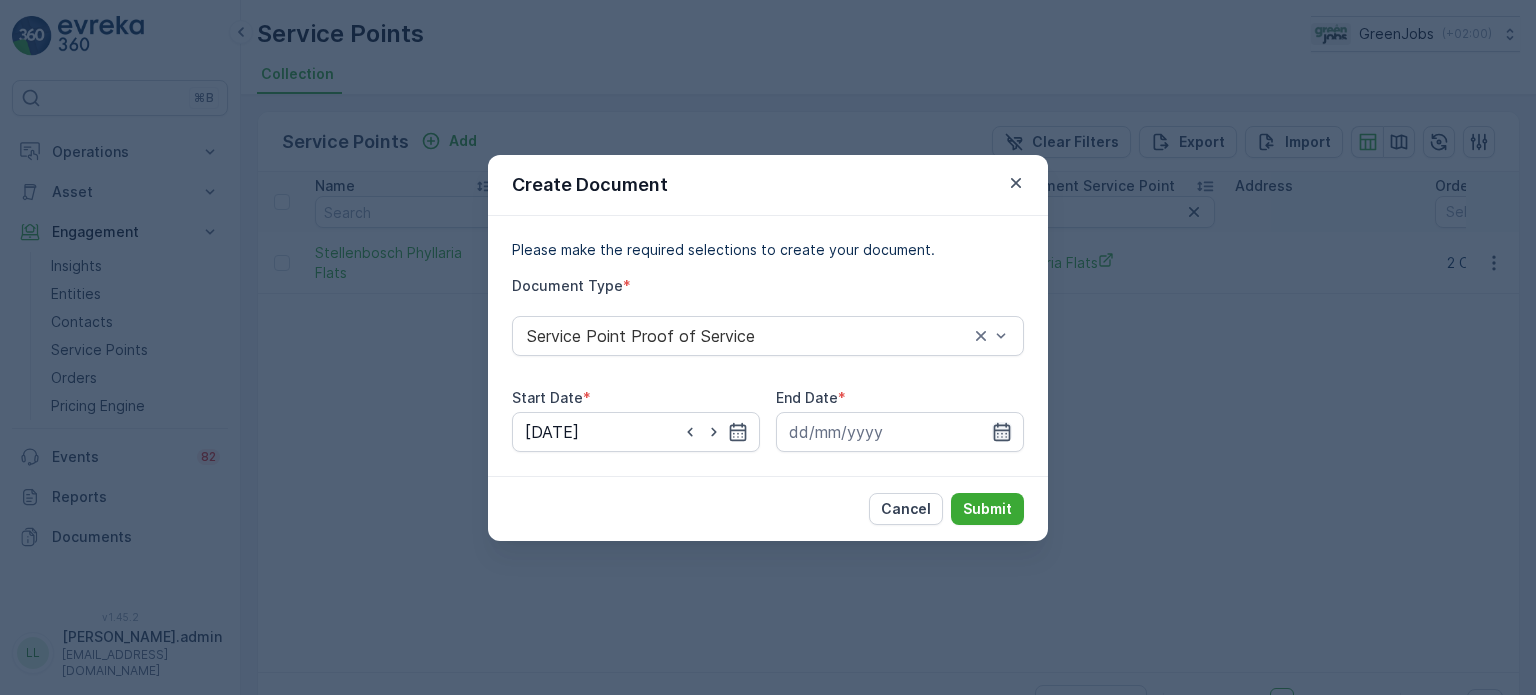 click 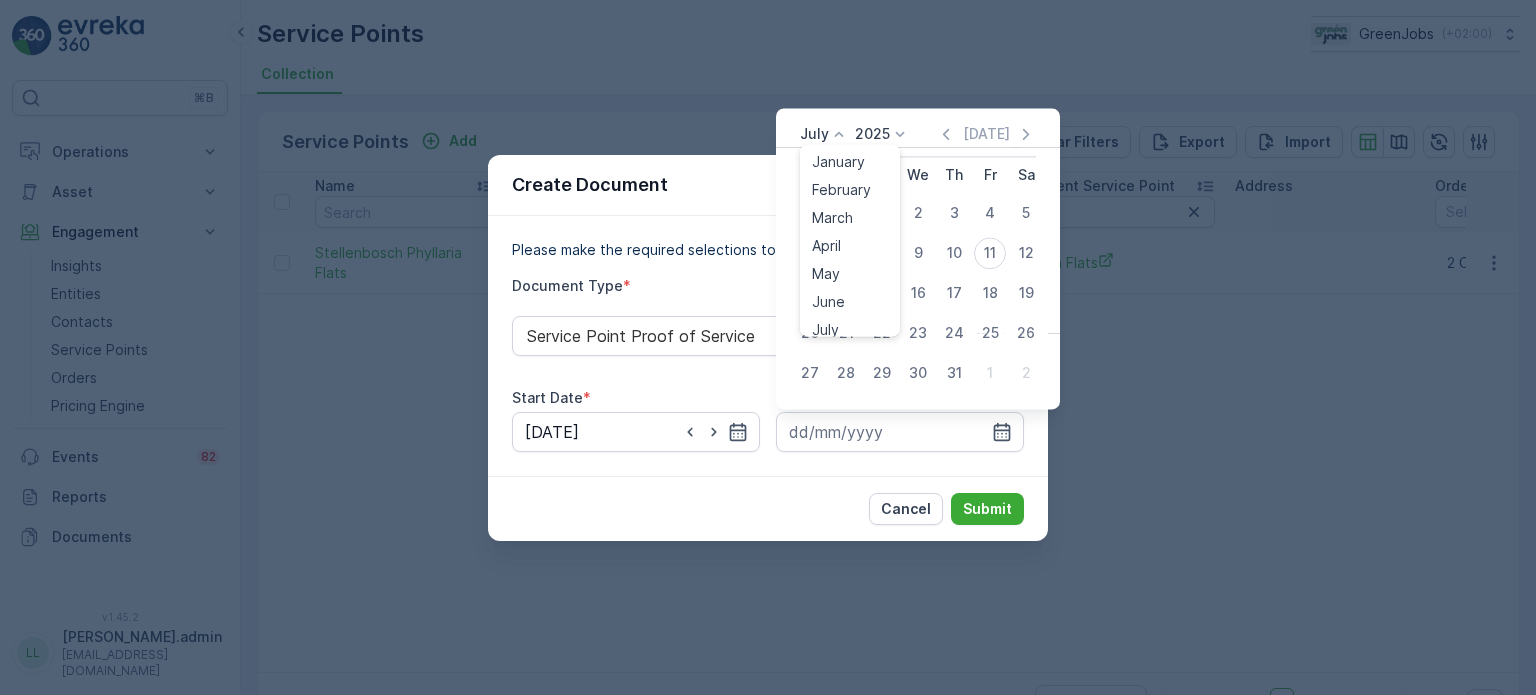 click 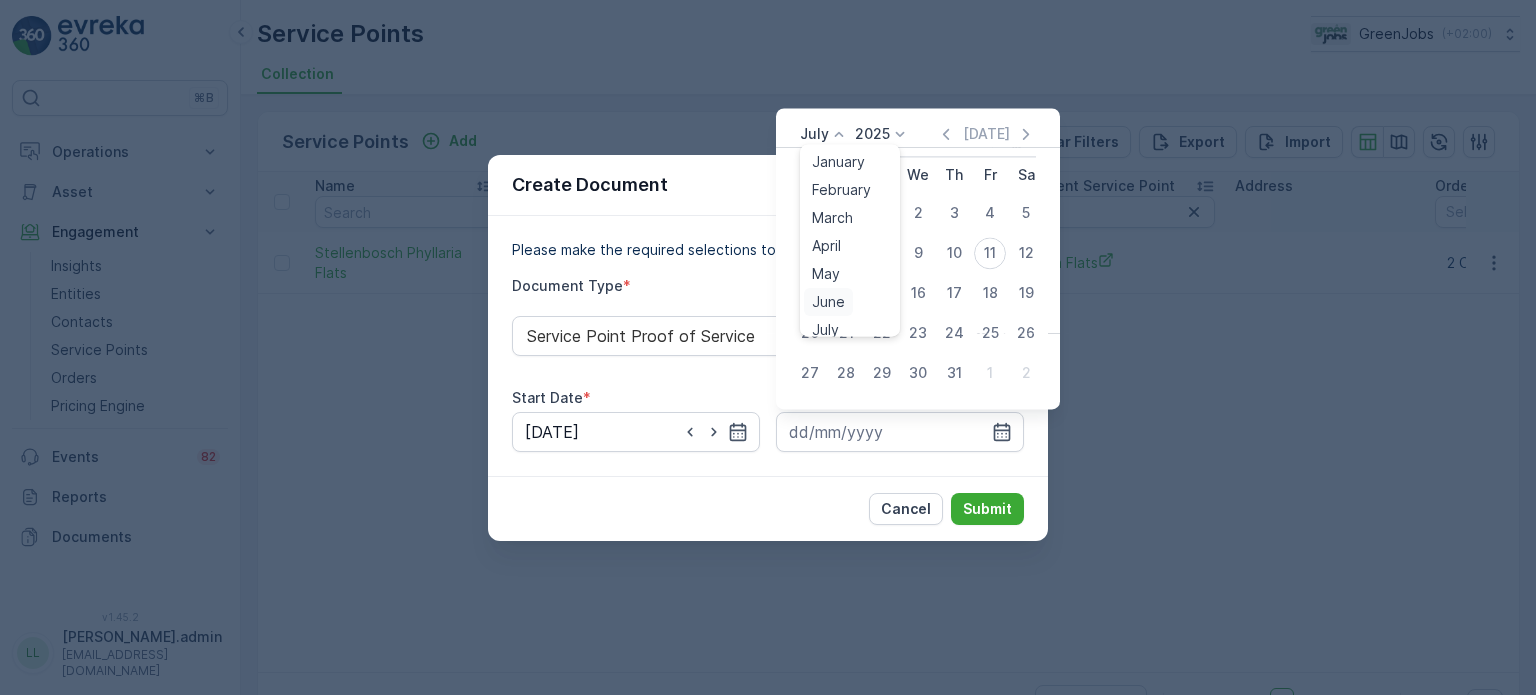 click on "June" at bounding box center [828, 302] 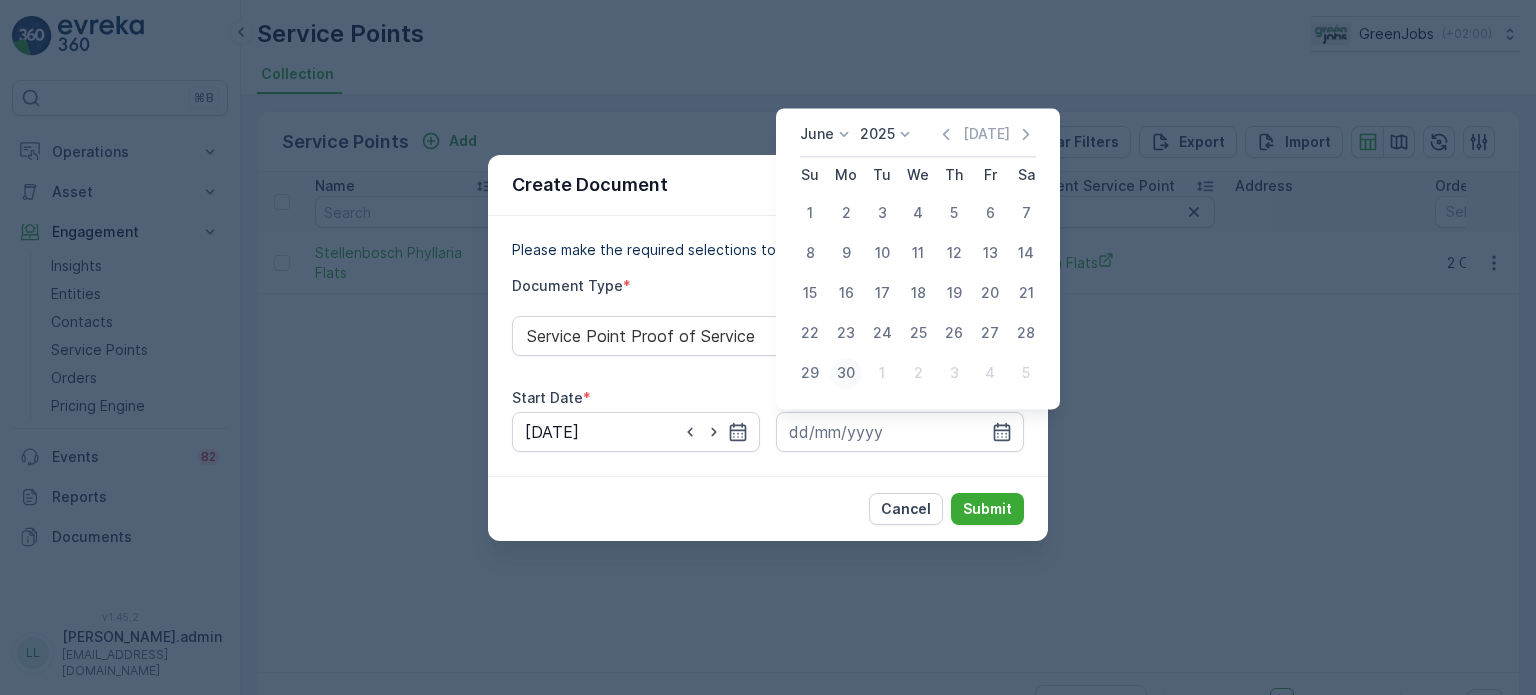 click on "30" at bounding box center [846, 373] 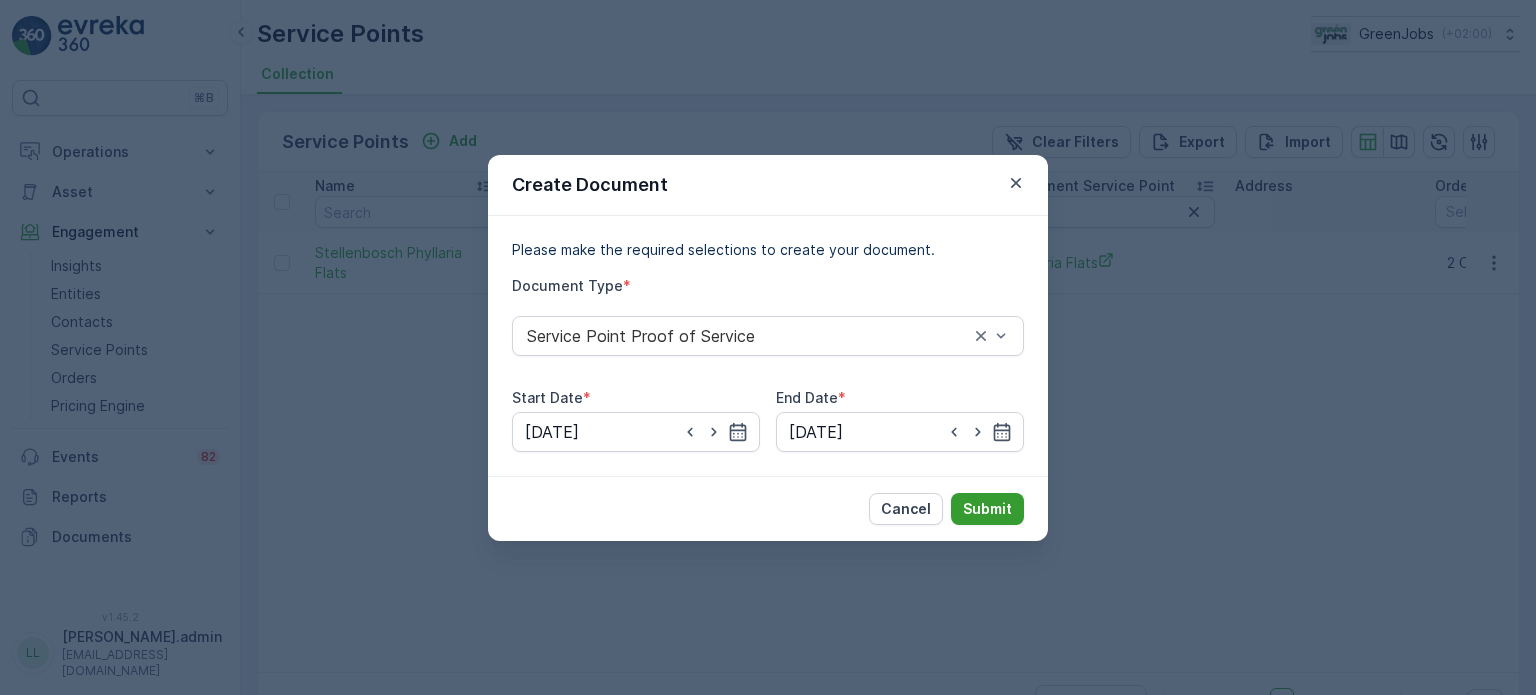 click on "Submit" at bounding box center [987, 509] 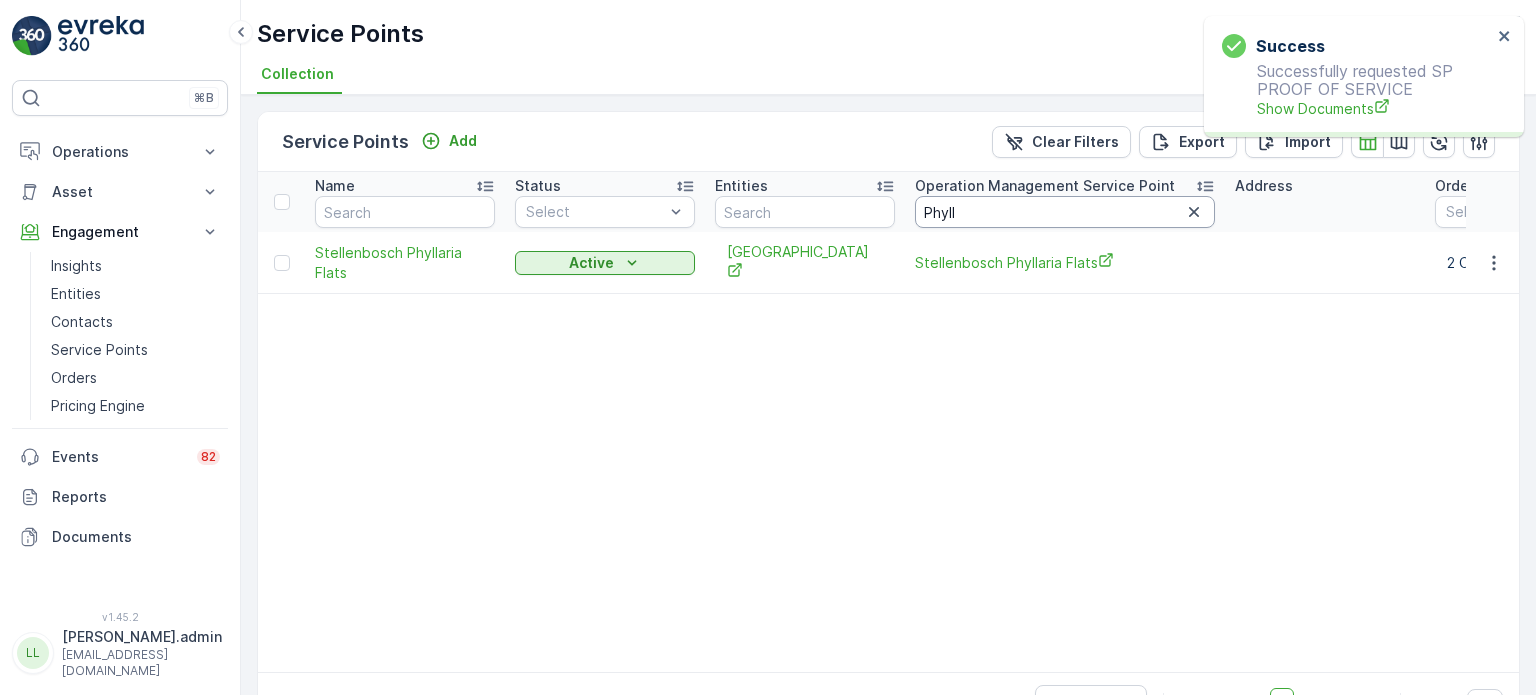 click on "Phyll" at bounding box center (1065, 212) 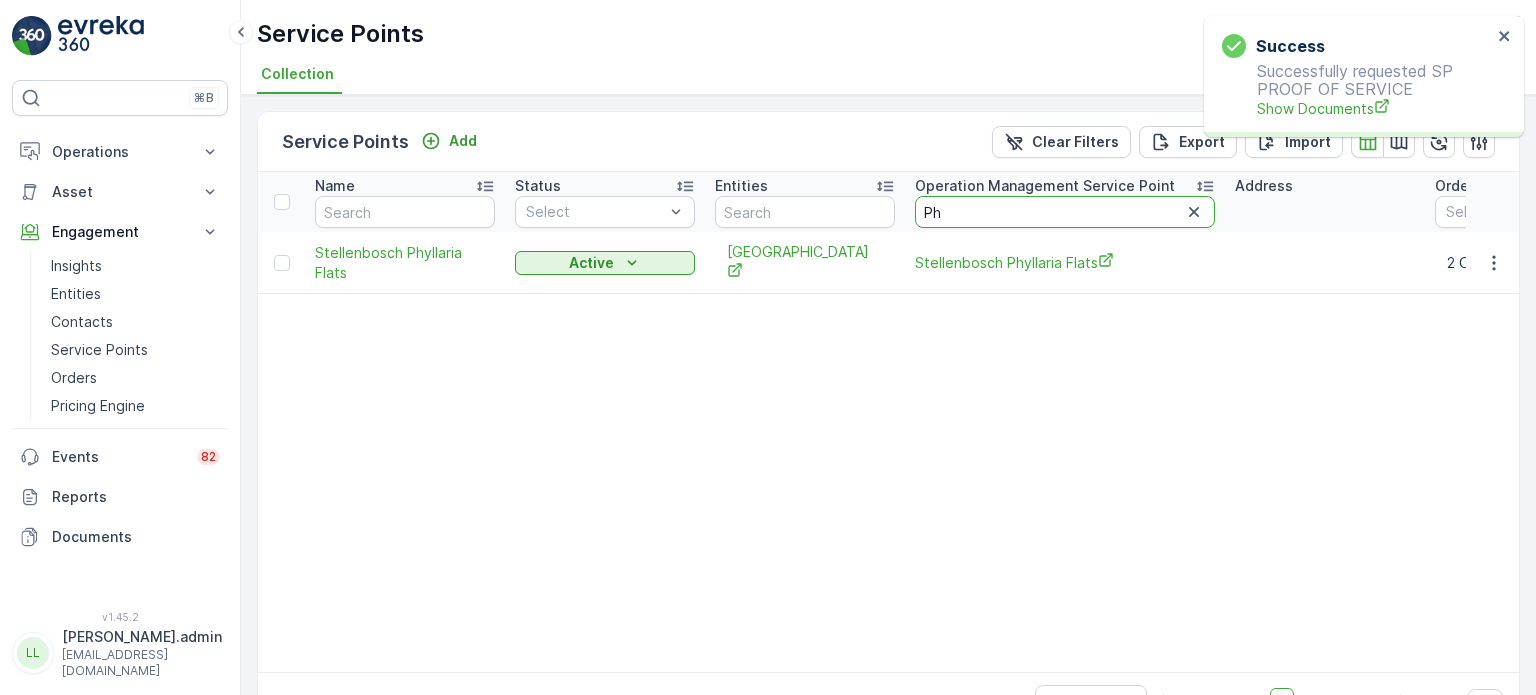 type on "P" 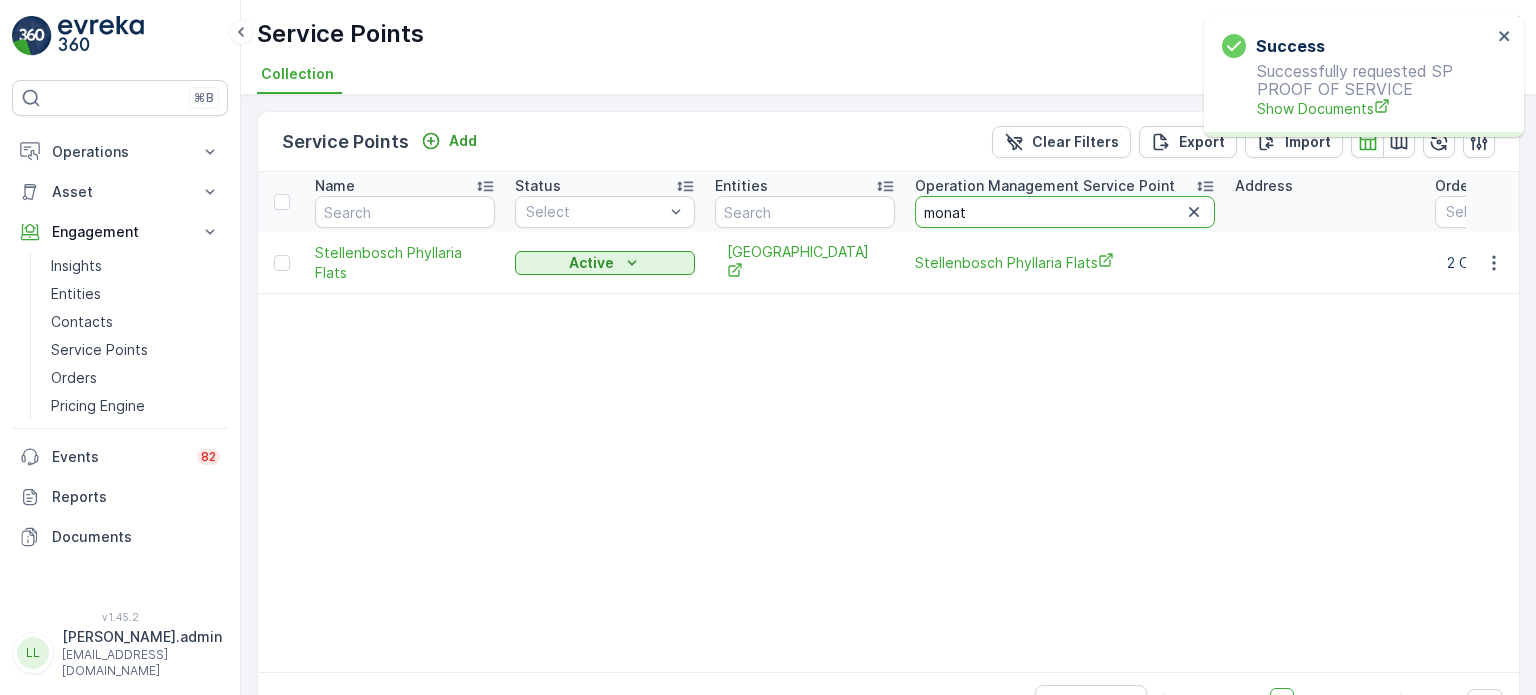 type on "monate" 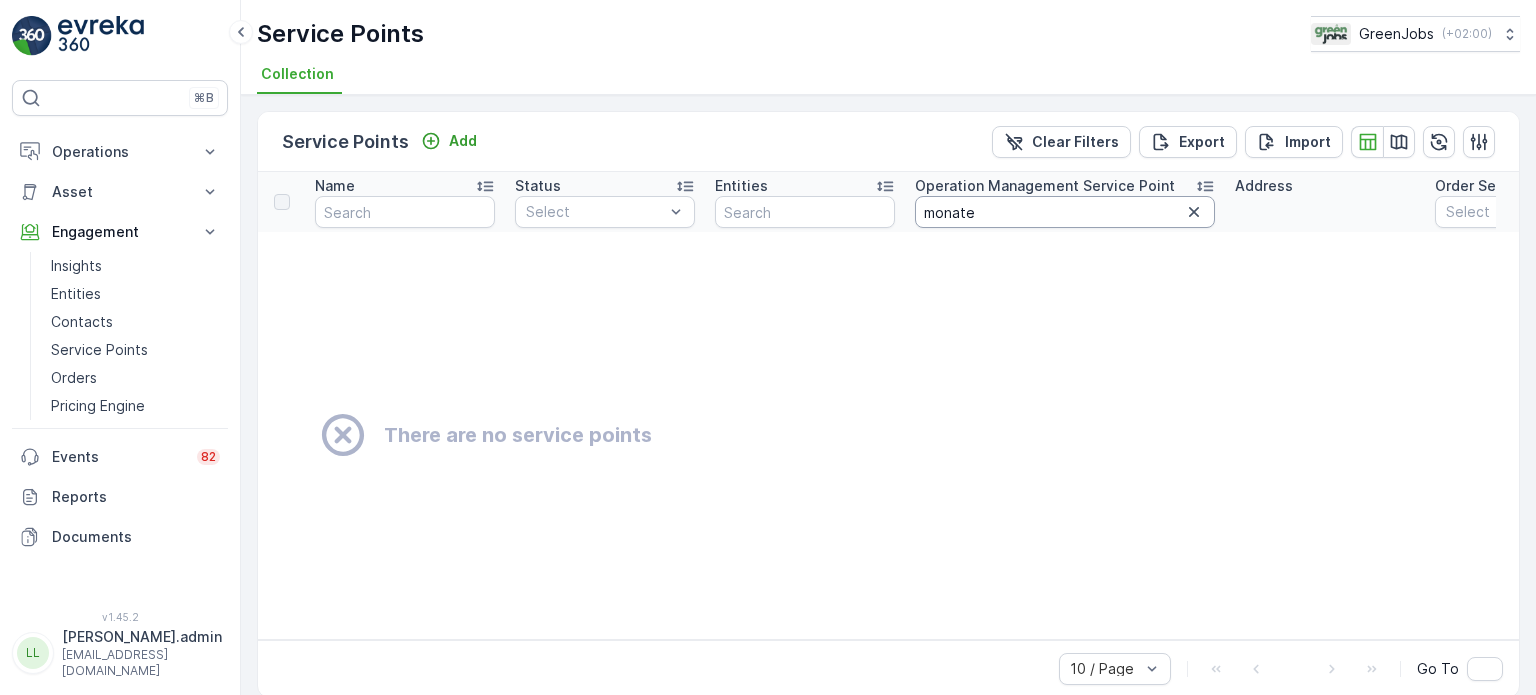 click on "monate" at bounding box center (1065, 212) 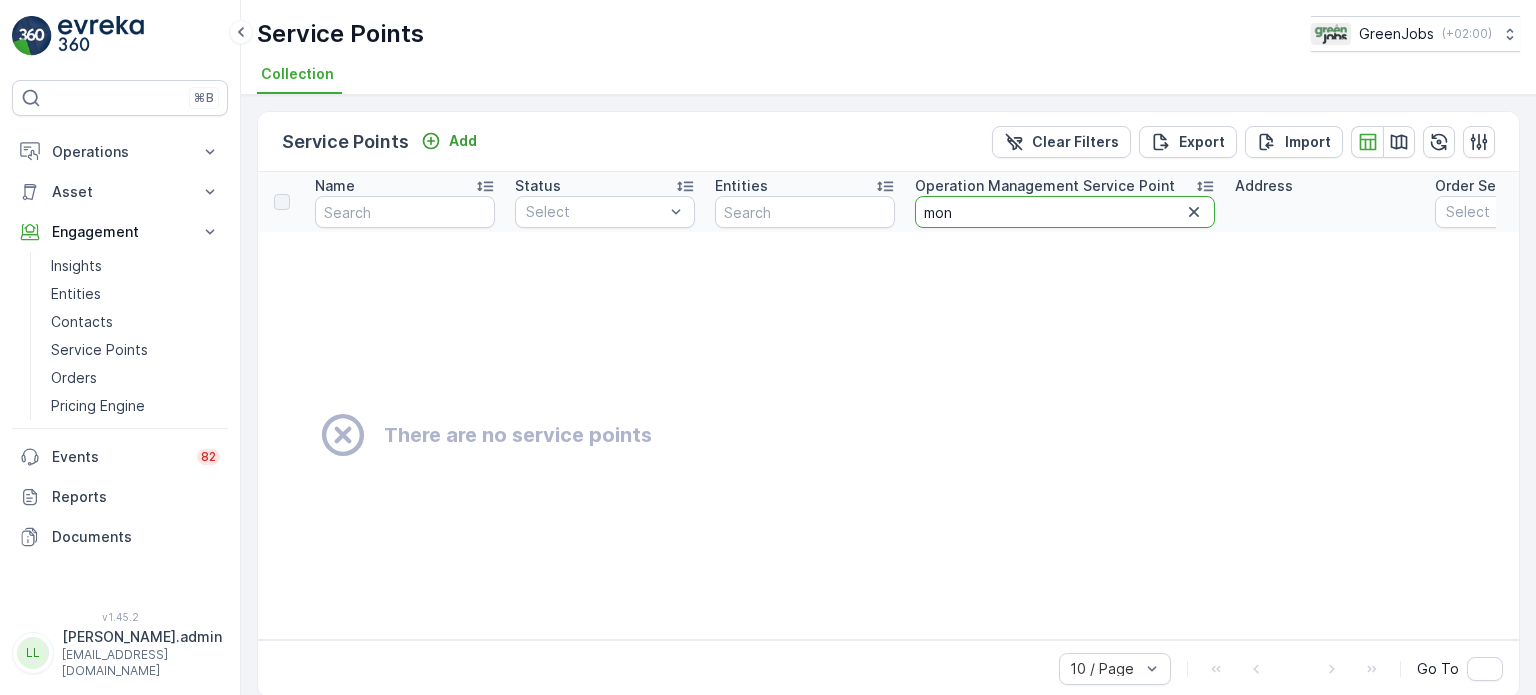 type on "mont" 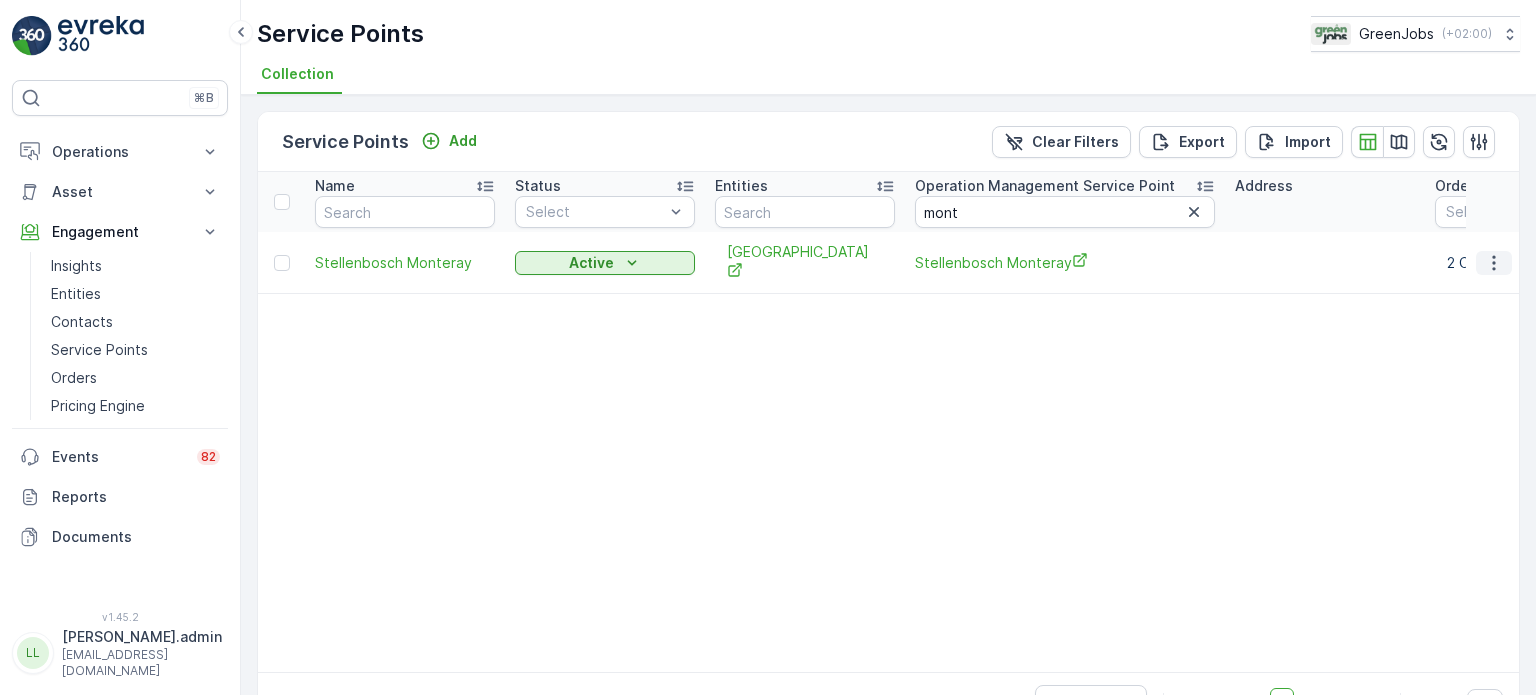 click 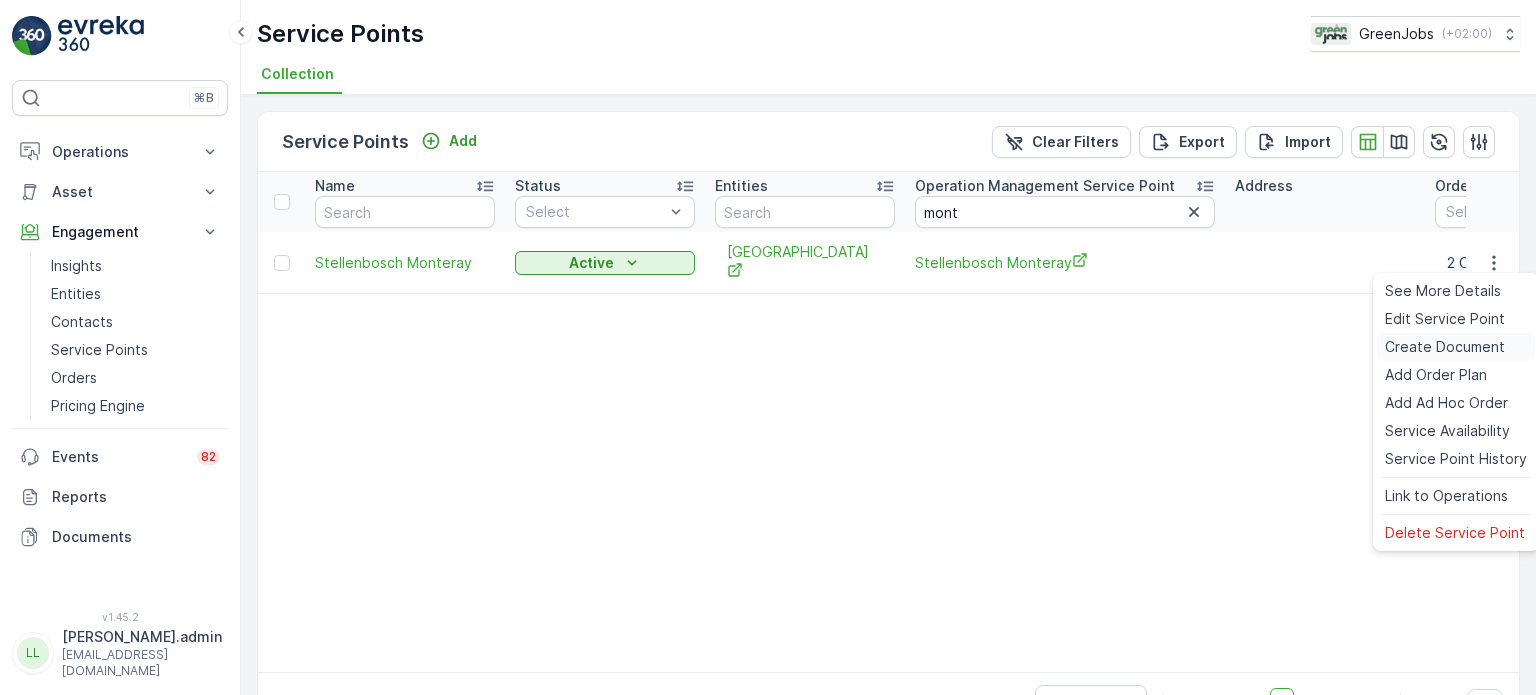 click on "Create Document" at bounding box center (1445, 347) 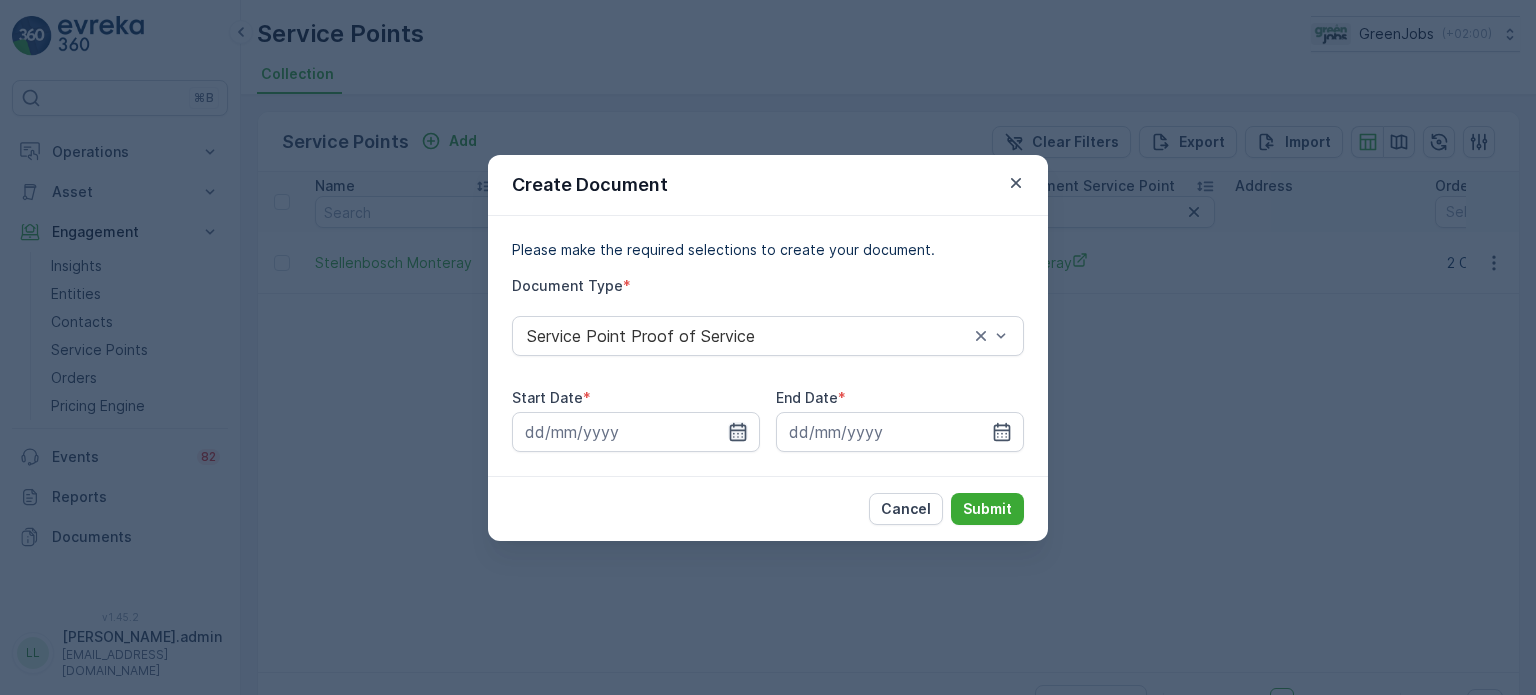 click 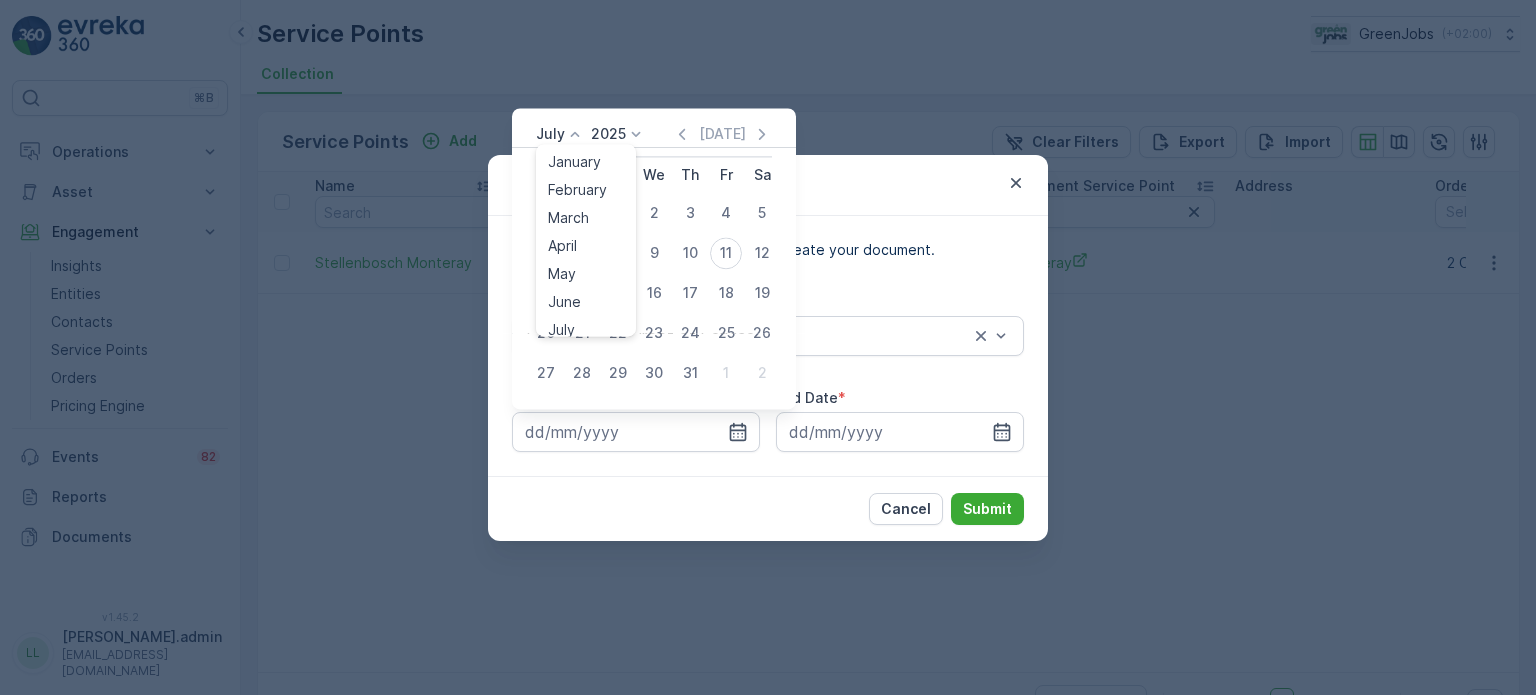 click 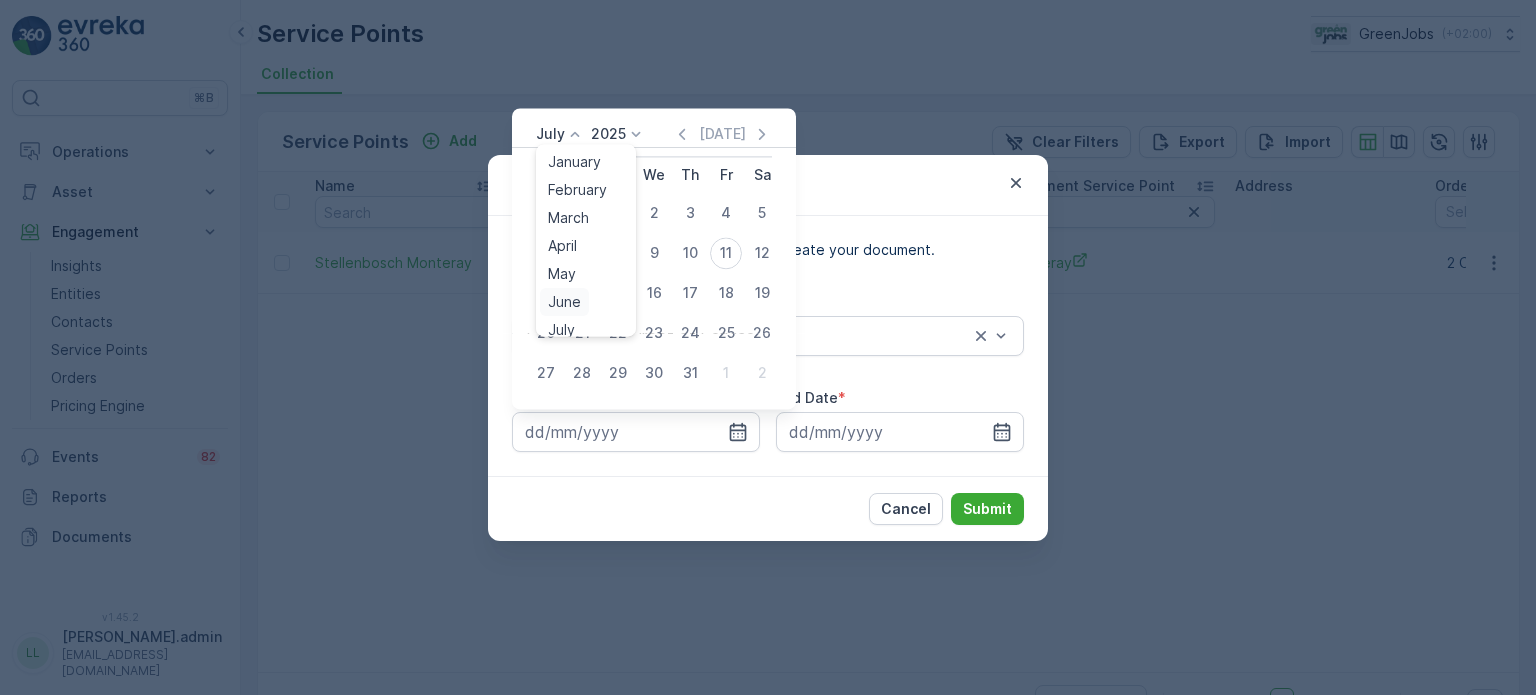 click on "June" at bounding box center [564, 302] 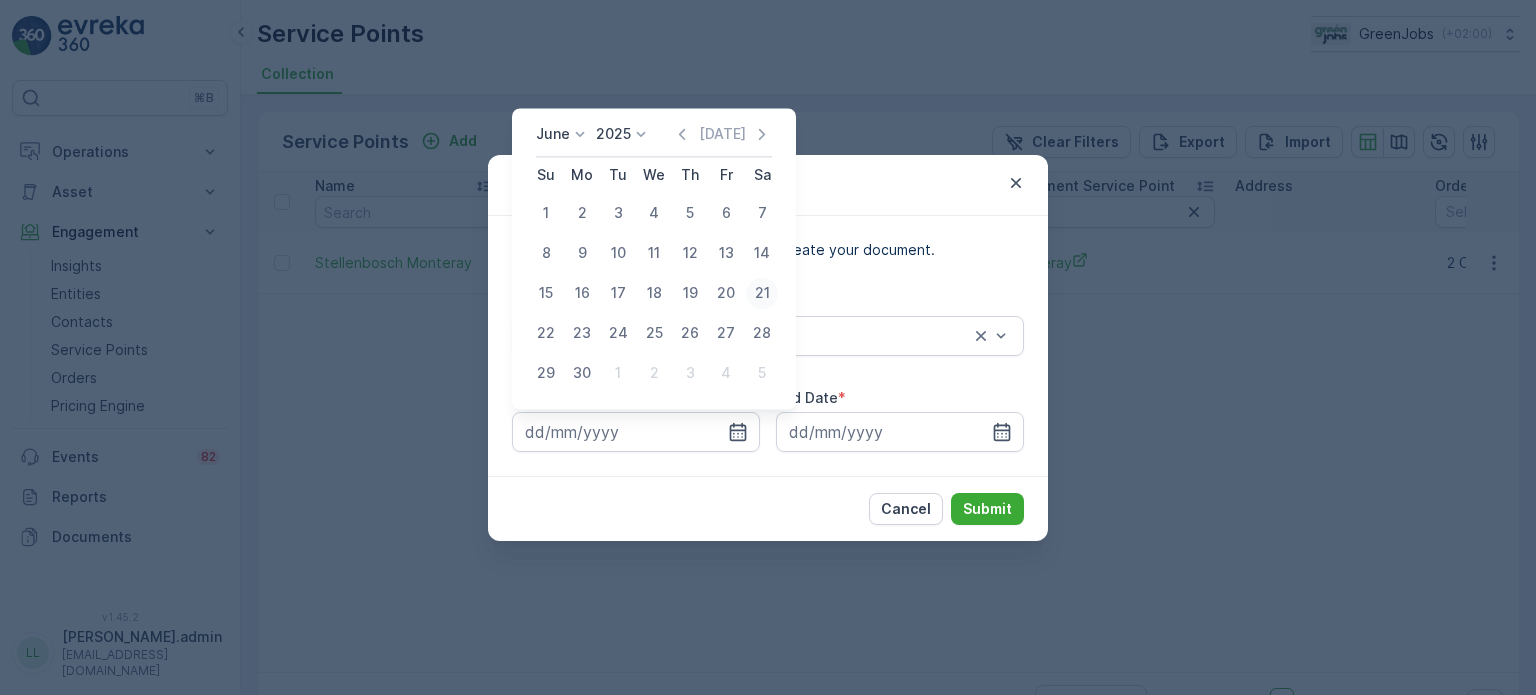 click on "21" at bounding box center (762, 293) 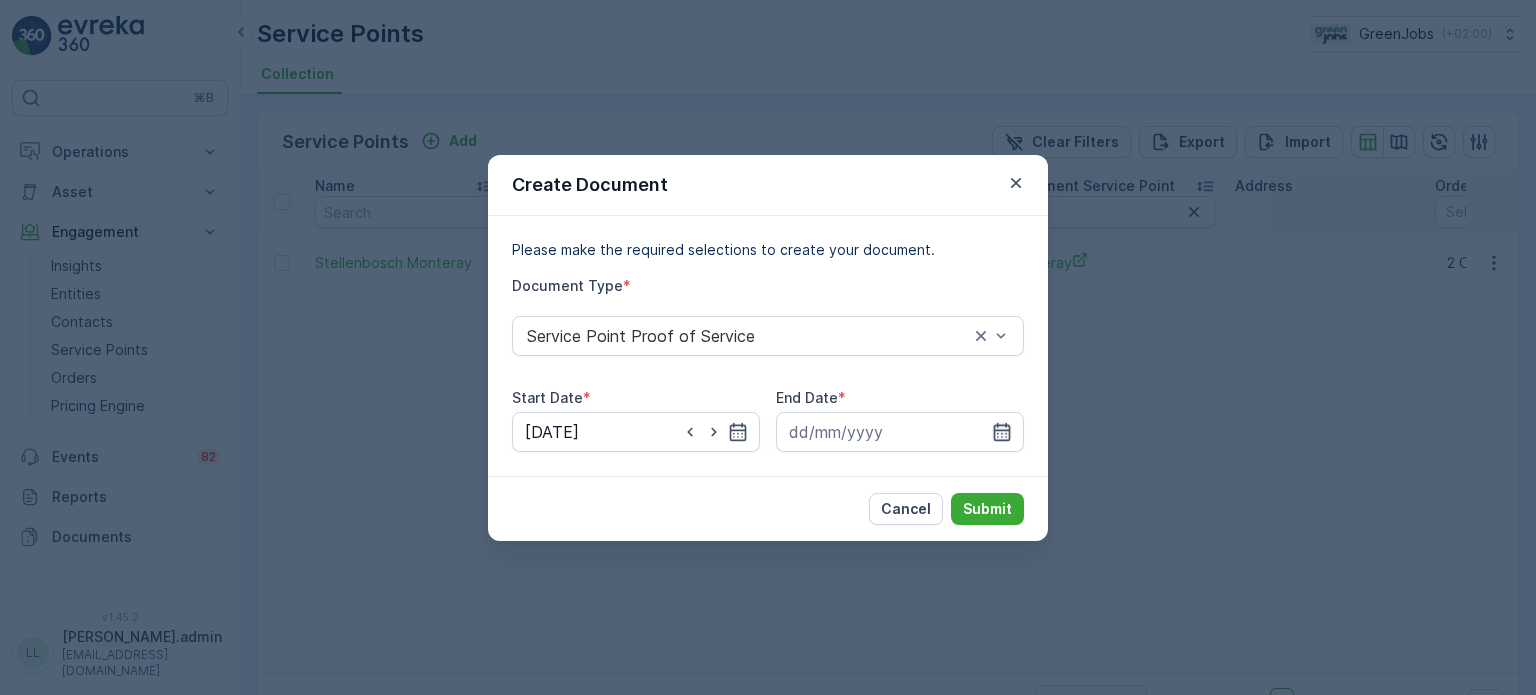 click 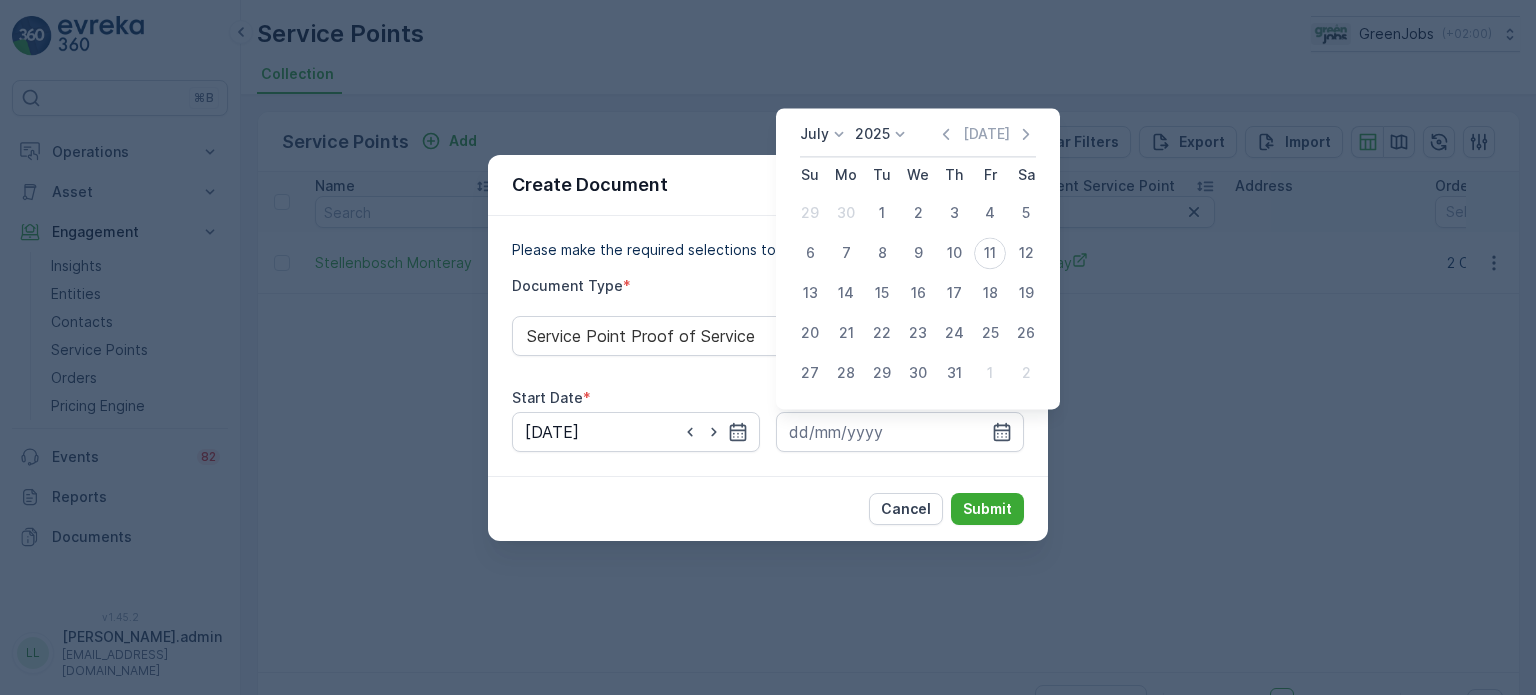 click on "July" at bounding box center [814, 134] 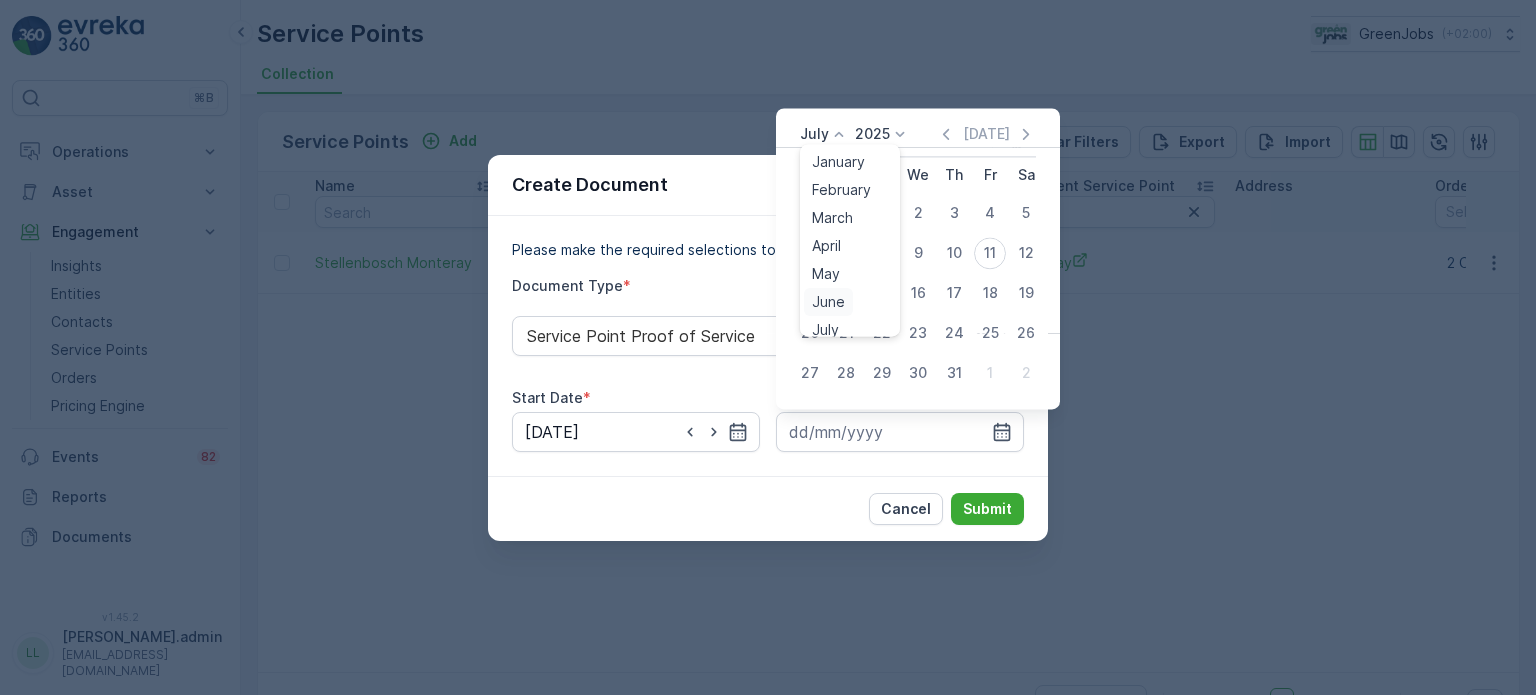 click on "June" at bounding box center (828, 302) 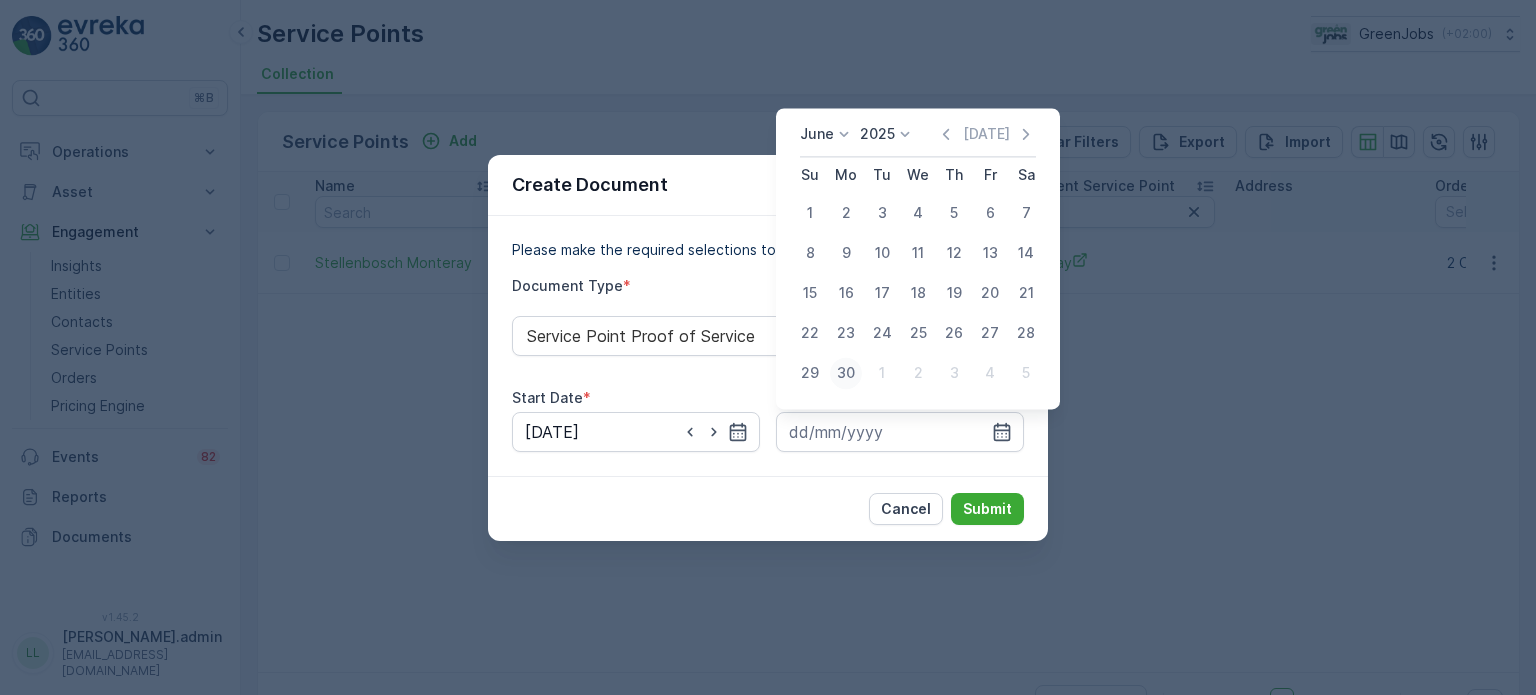 click on "30" at bounding box center [846, 373] 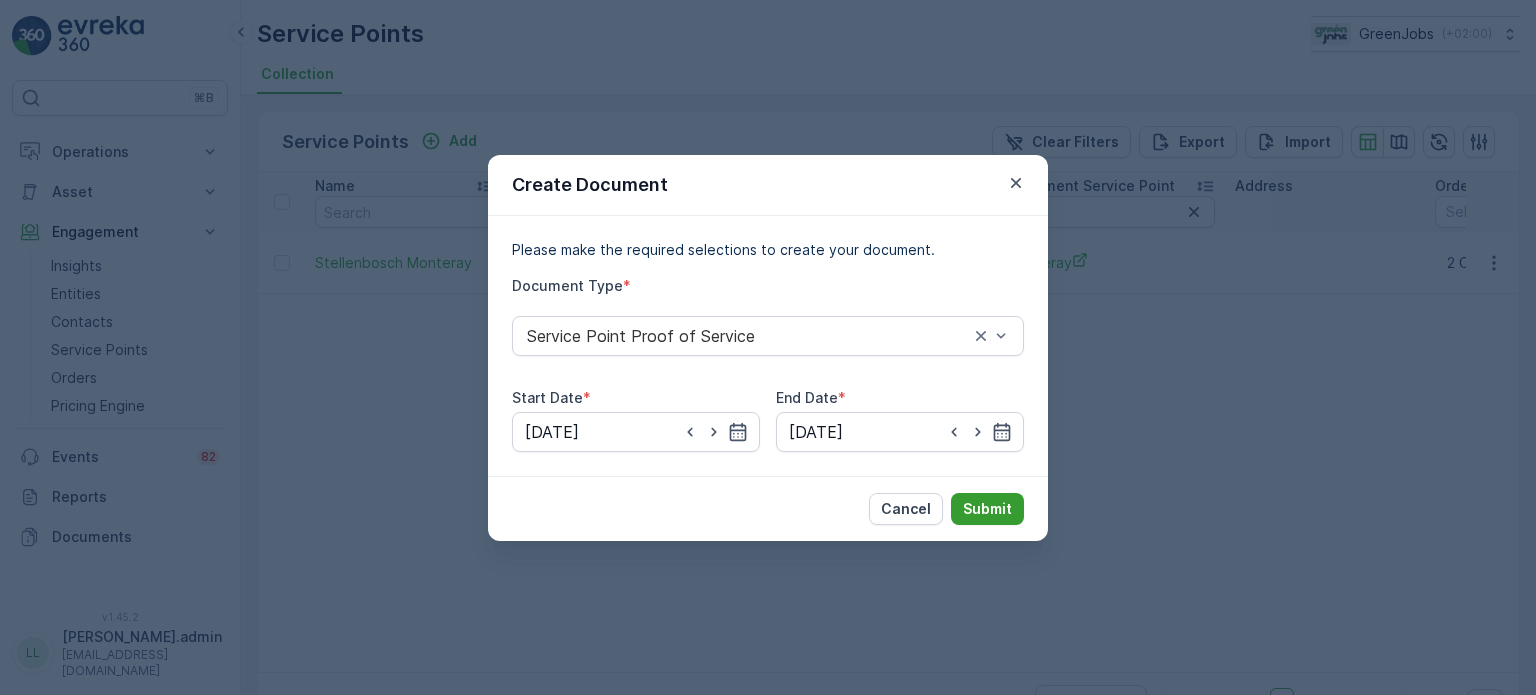 click on "Submit" at bounding box center [987, 509] 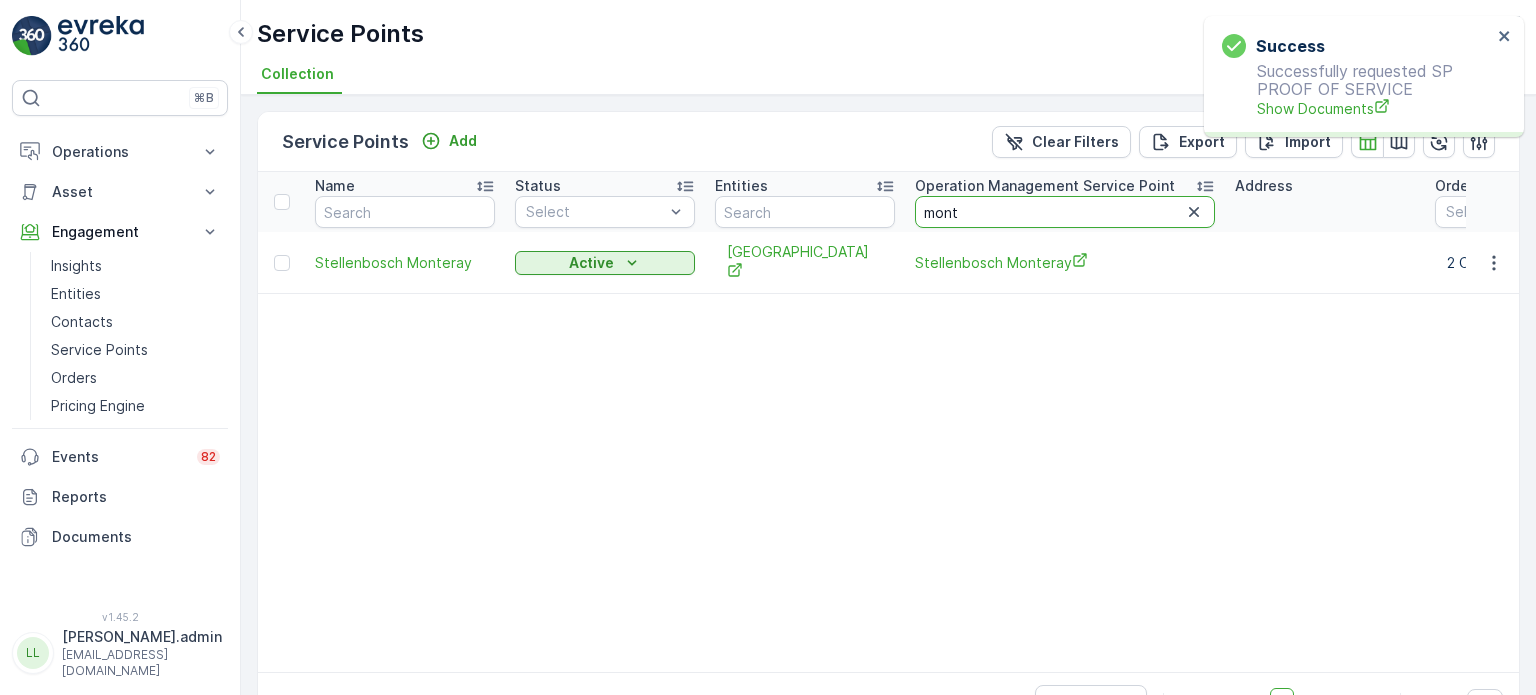 click on "mont" at bounding box center [1065, 212] 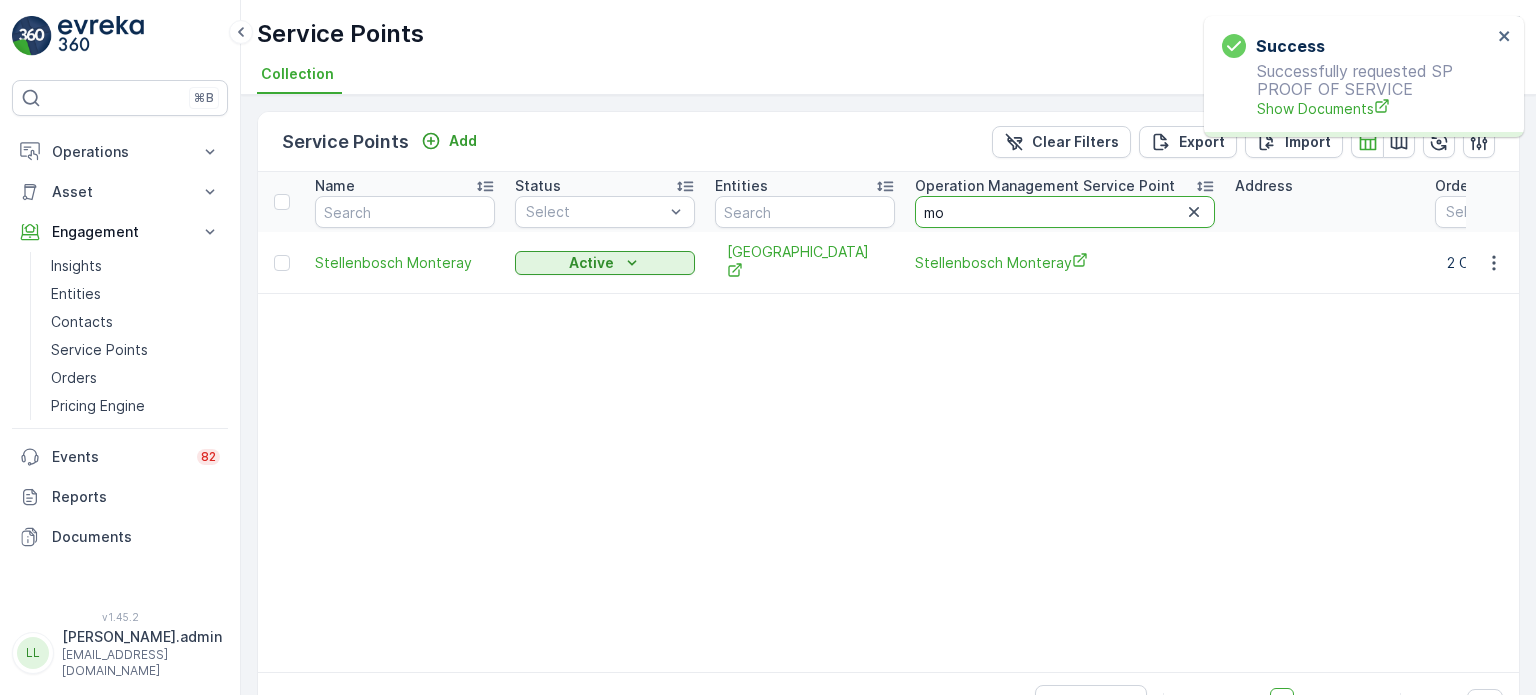 type on "m" 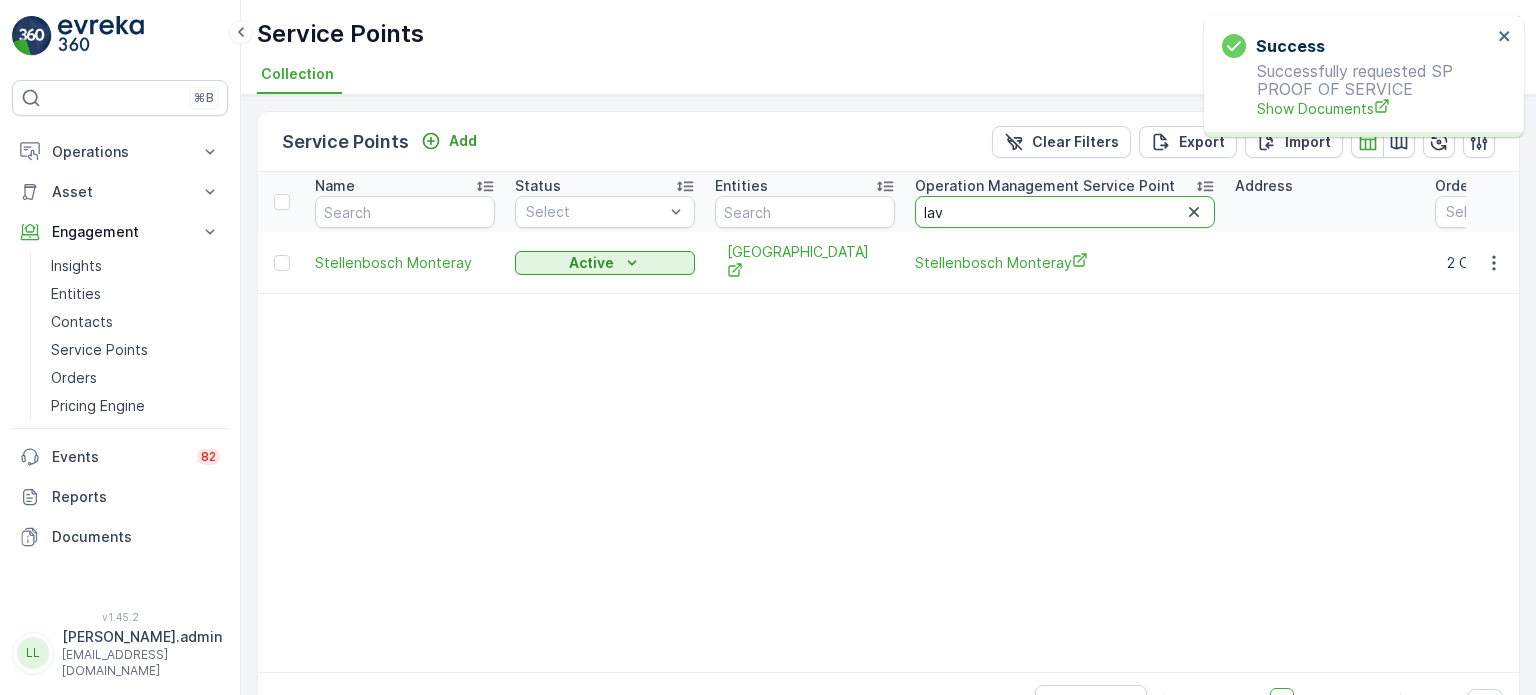 type on "lava" 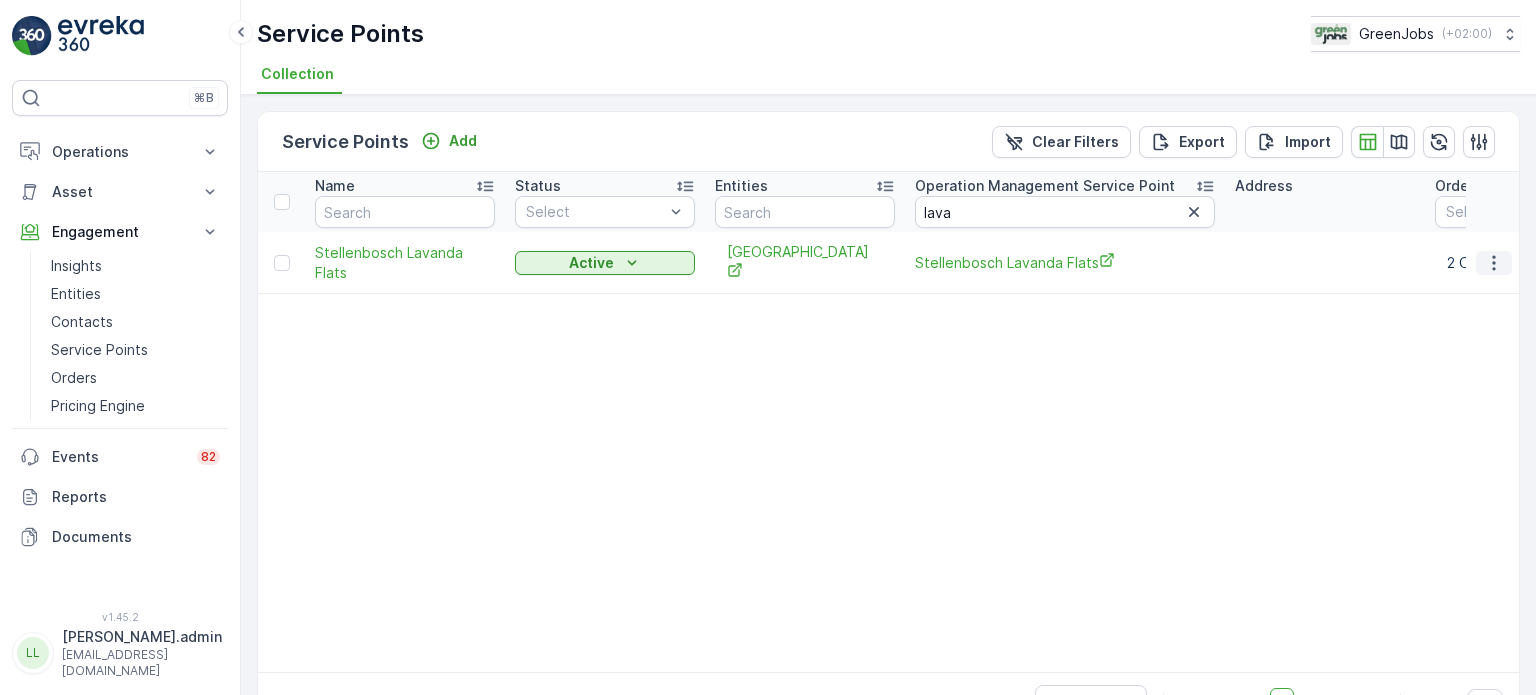 click 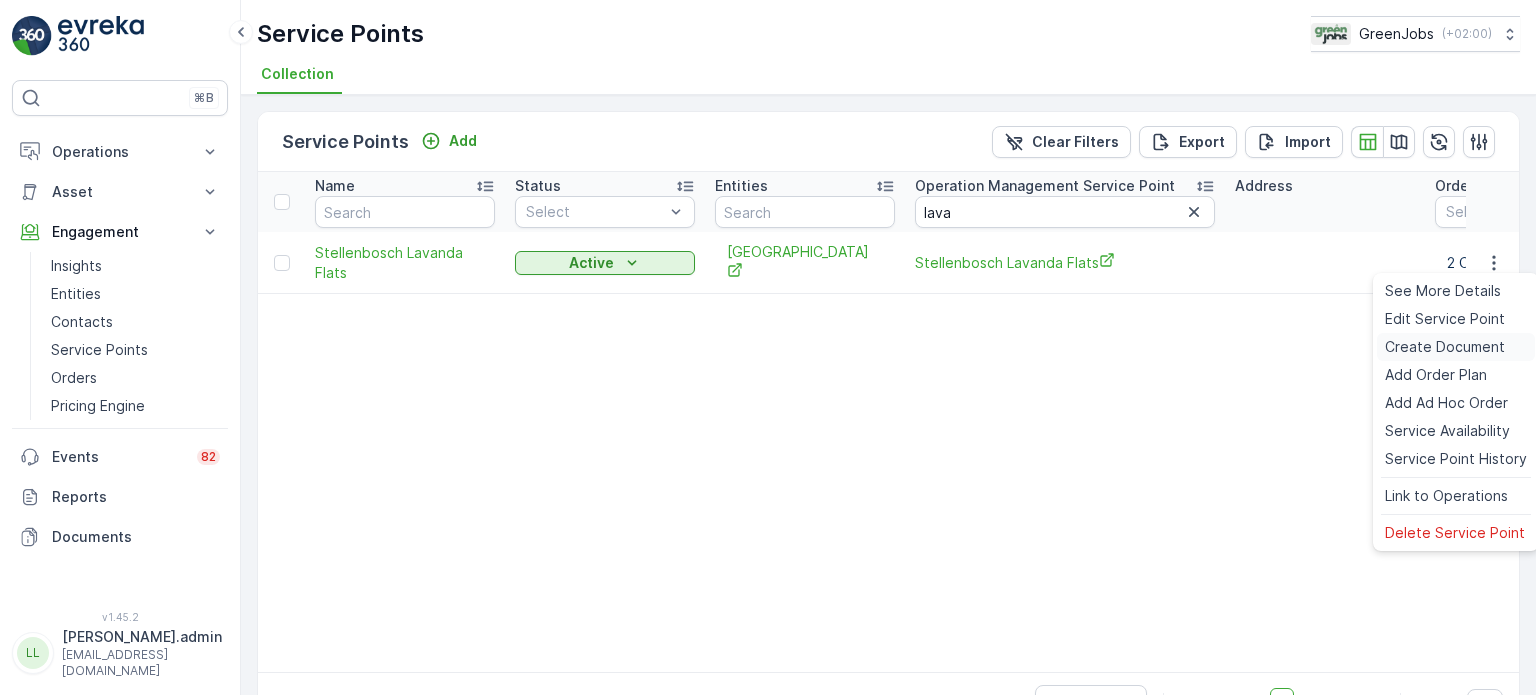 click on "Create Document" at bounding box center (1445, 347) 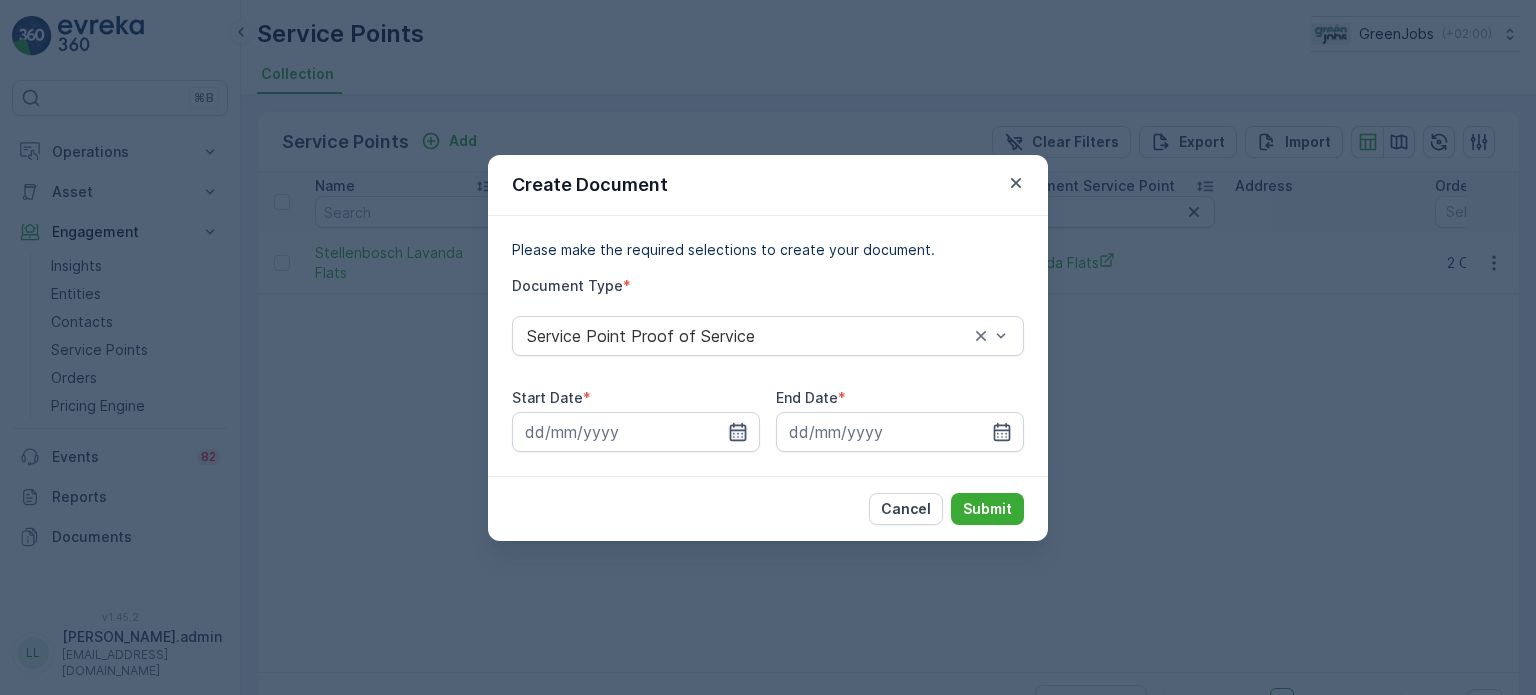click 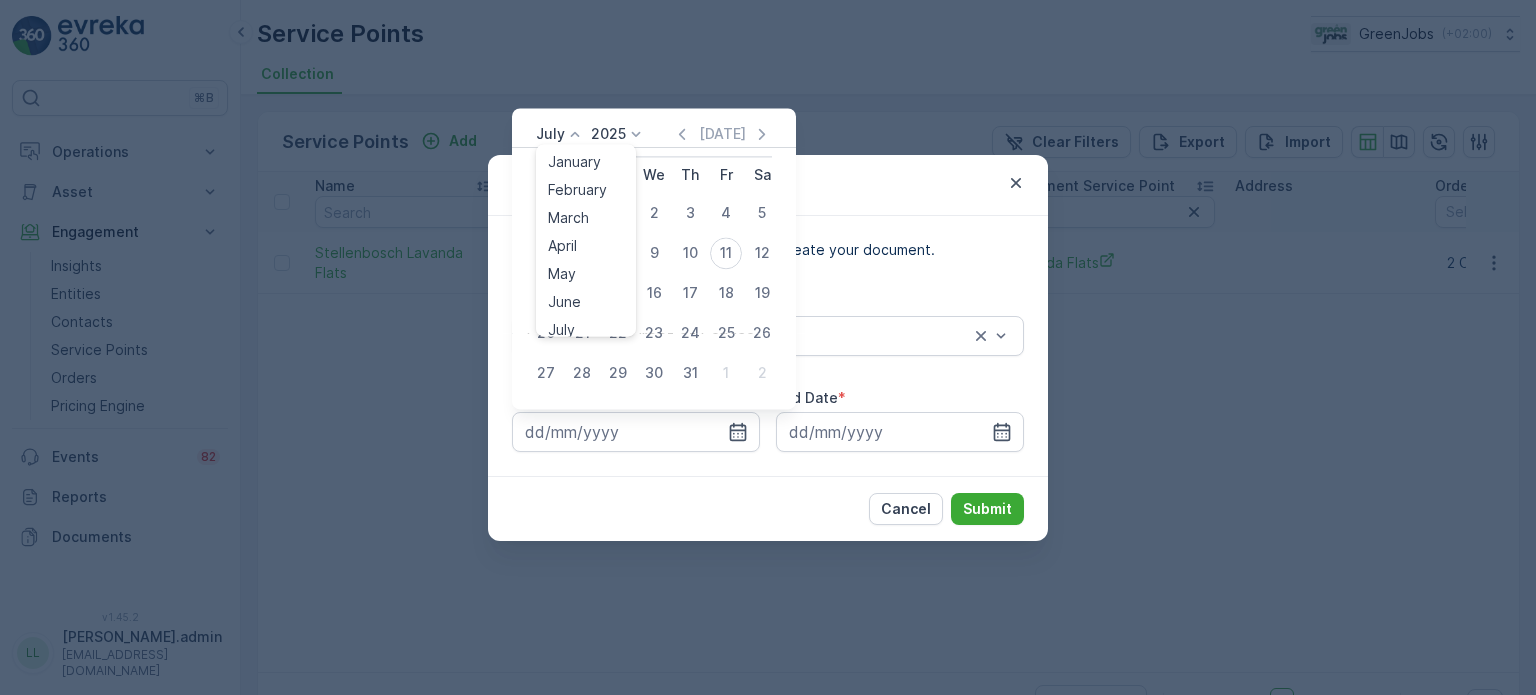 click 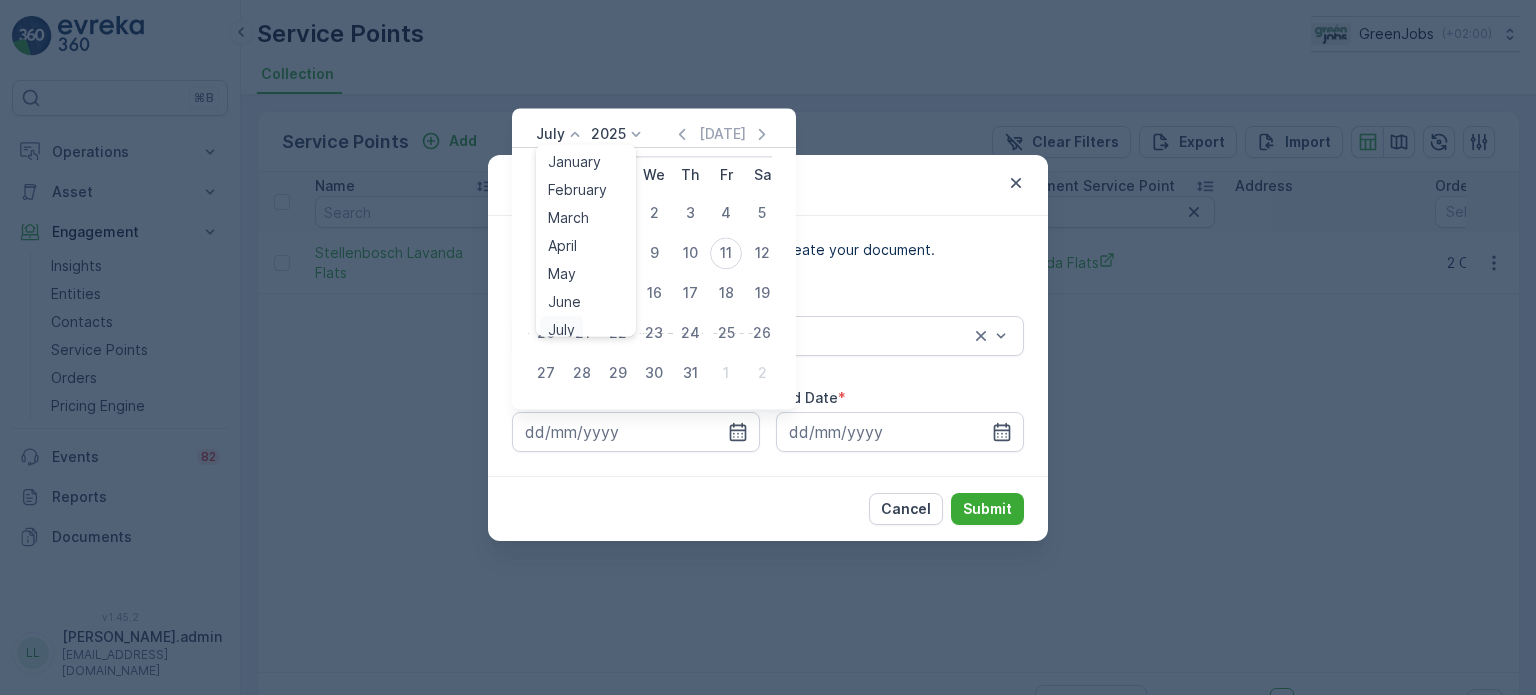 scroll, scrollTop: 8, scrollLeft: 0, axis: vertical 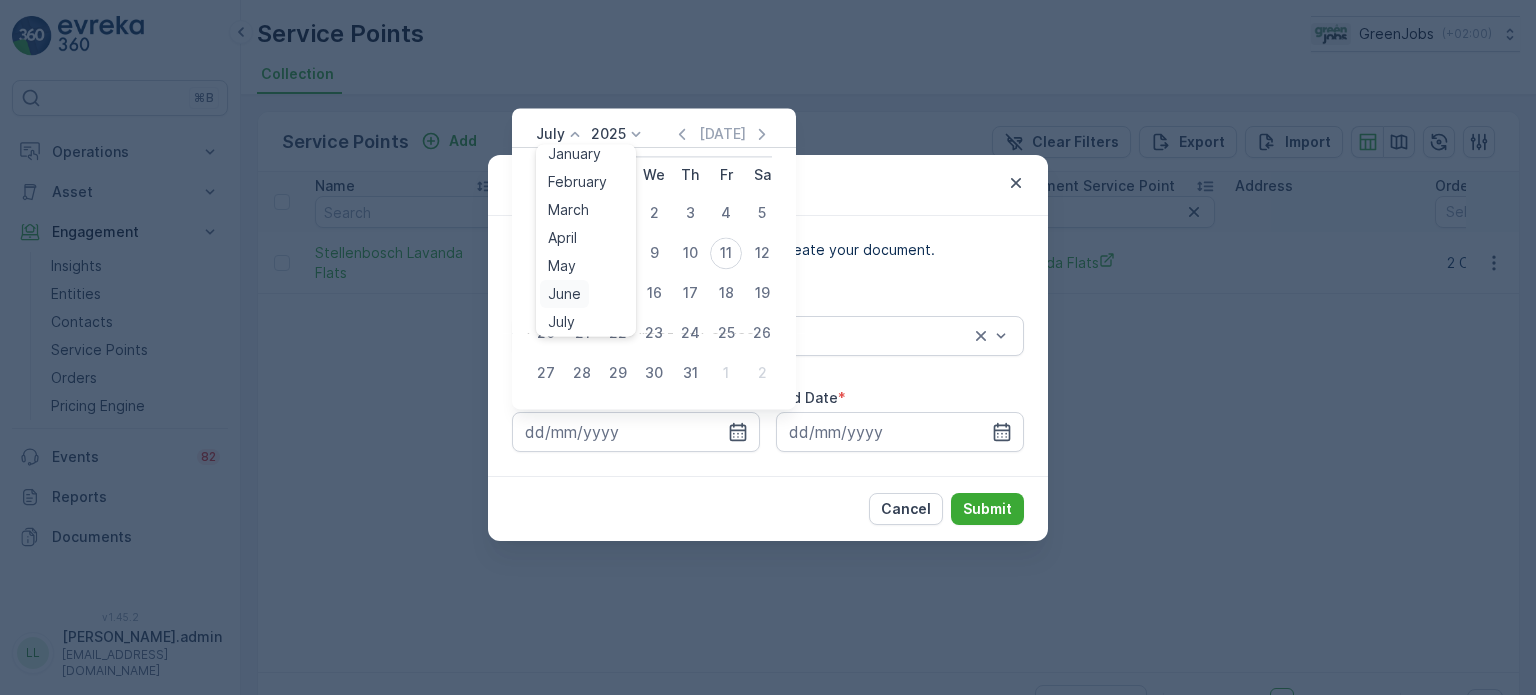 click on "June" at bounding box center (564, 294) 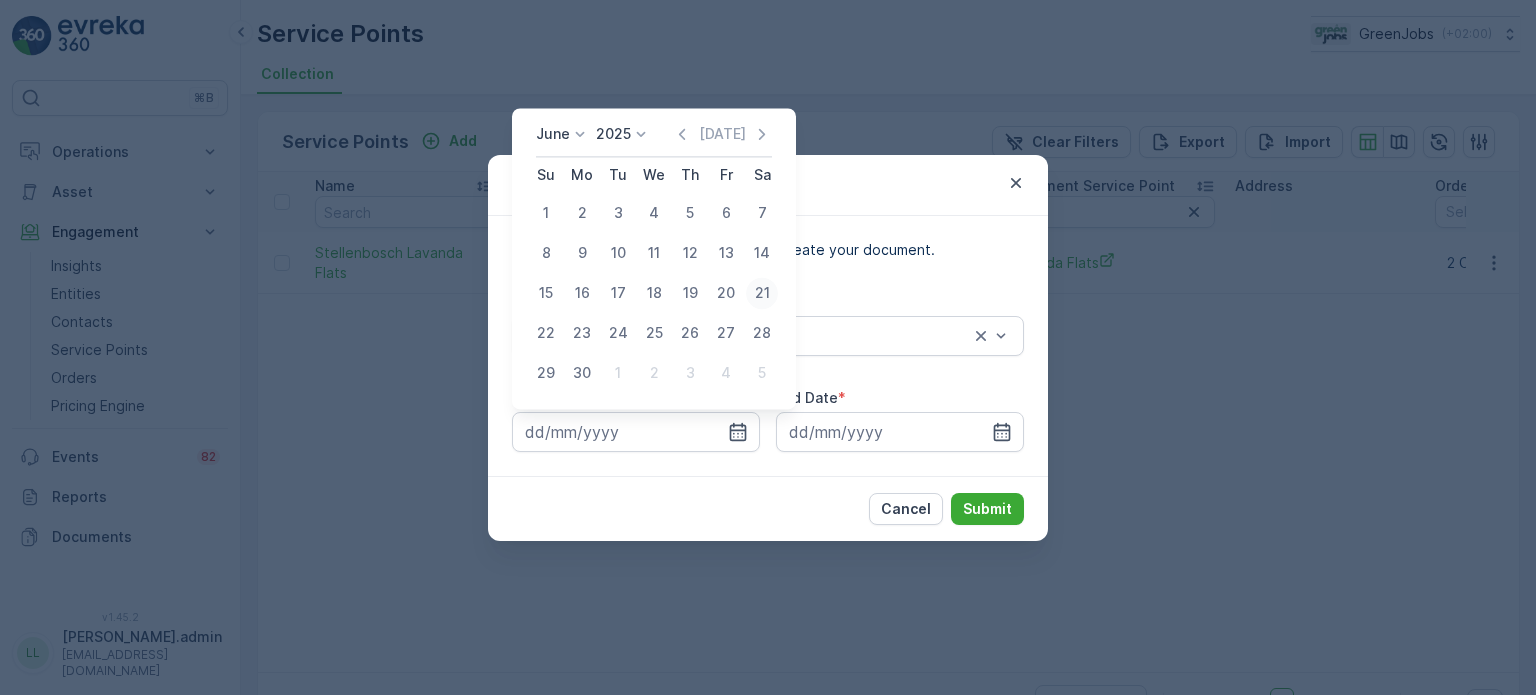click on "21" at bounding box center [762, 293] 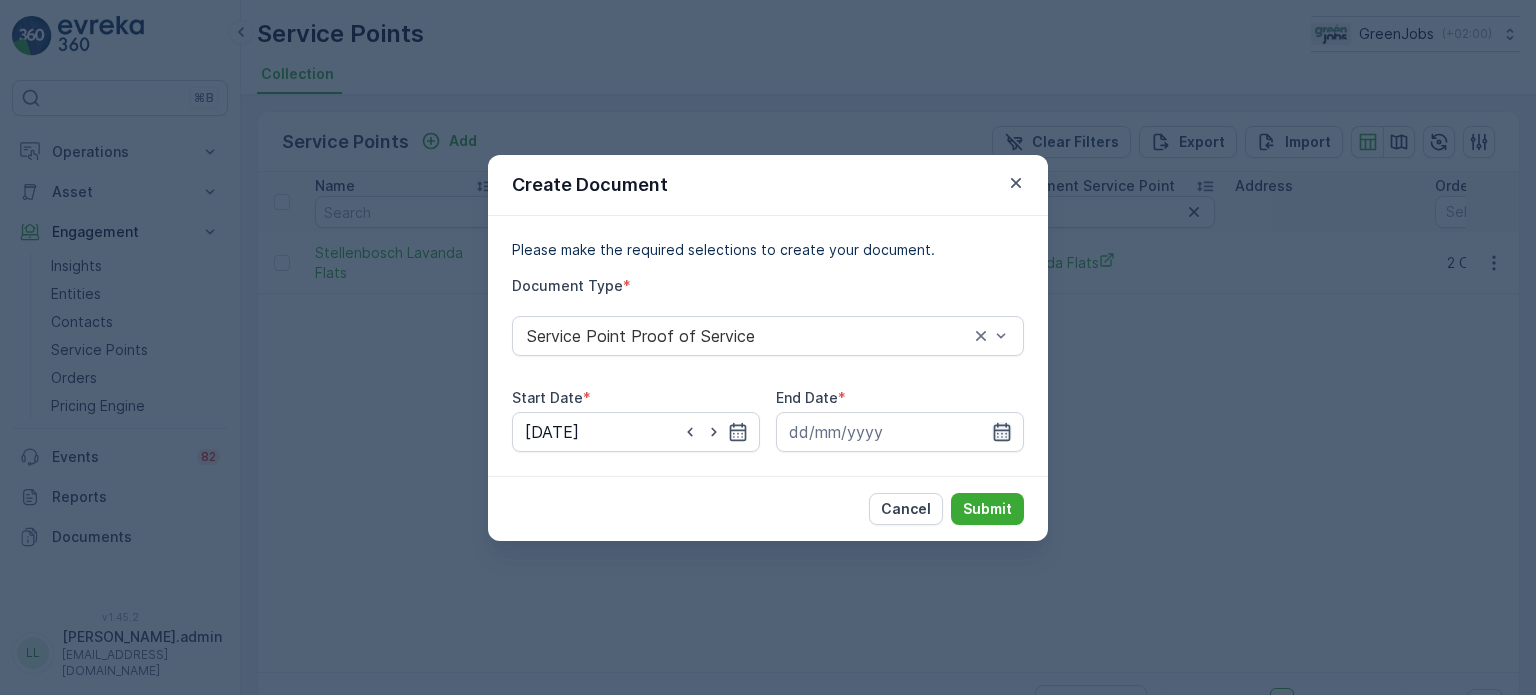 click 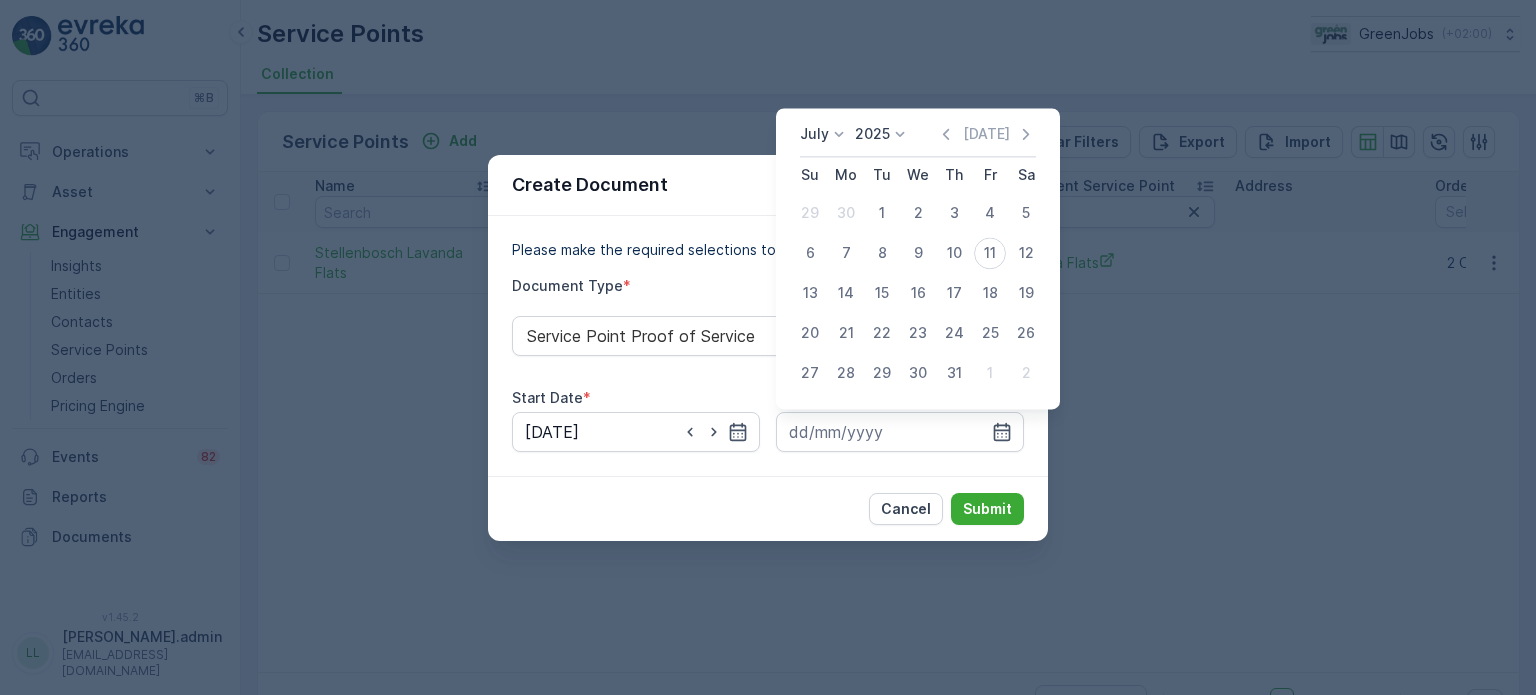 click 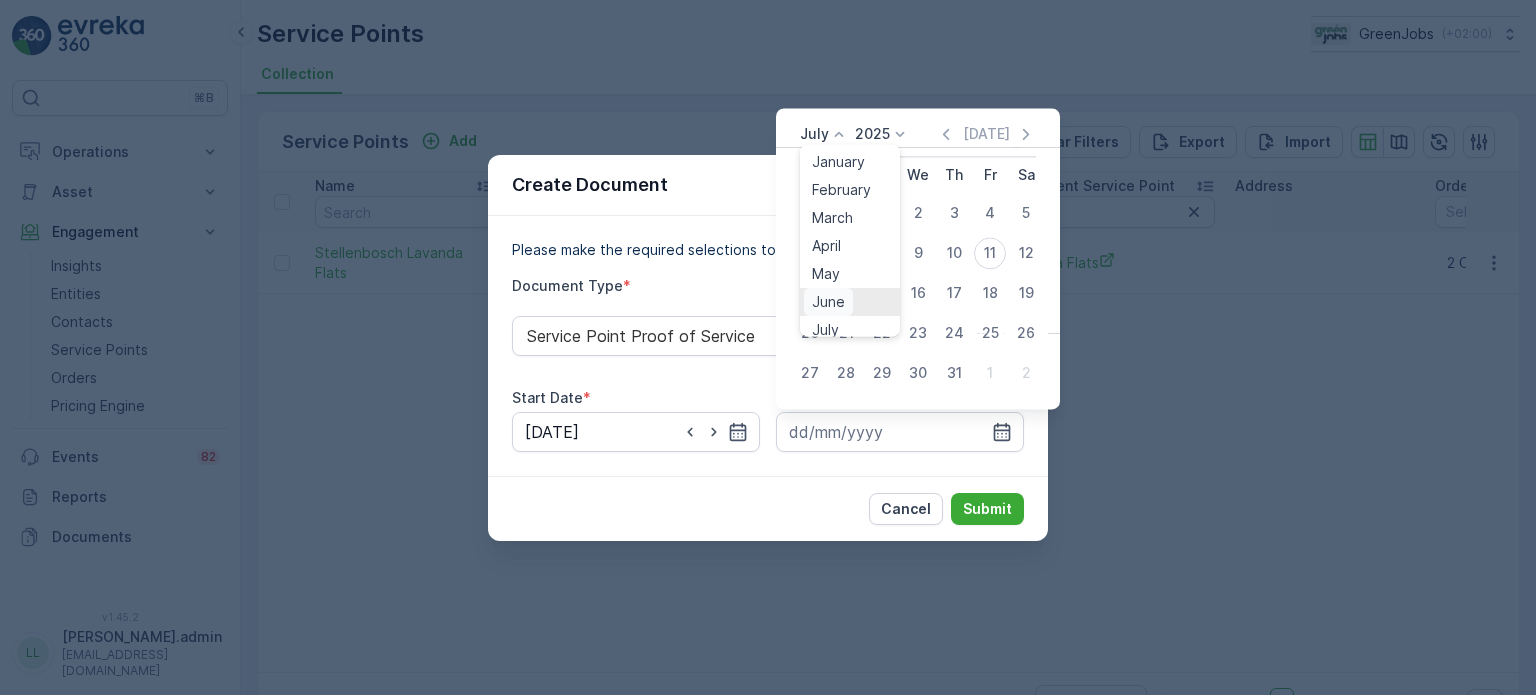 click on "June" at bounding box center [828, 302] 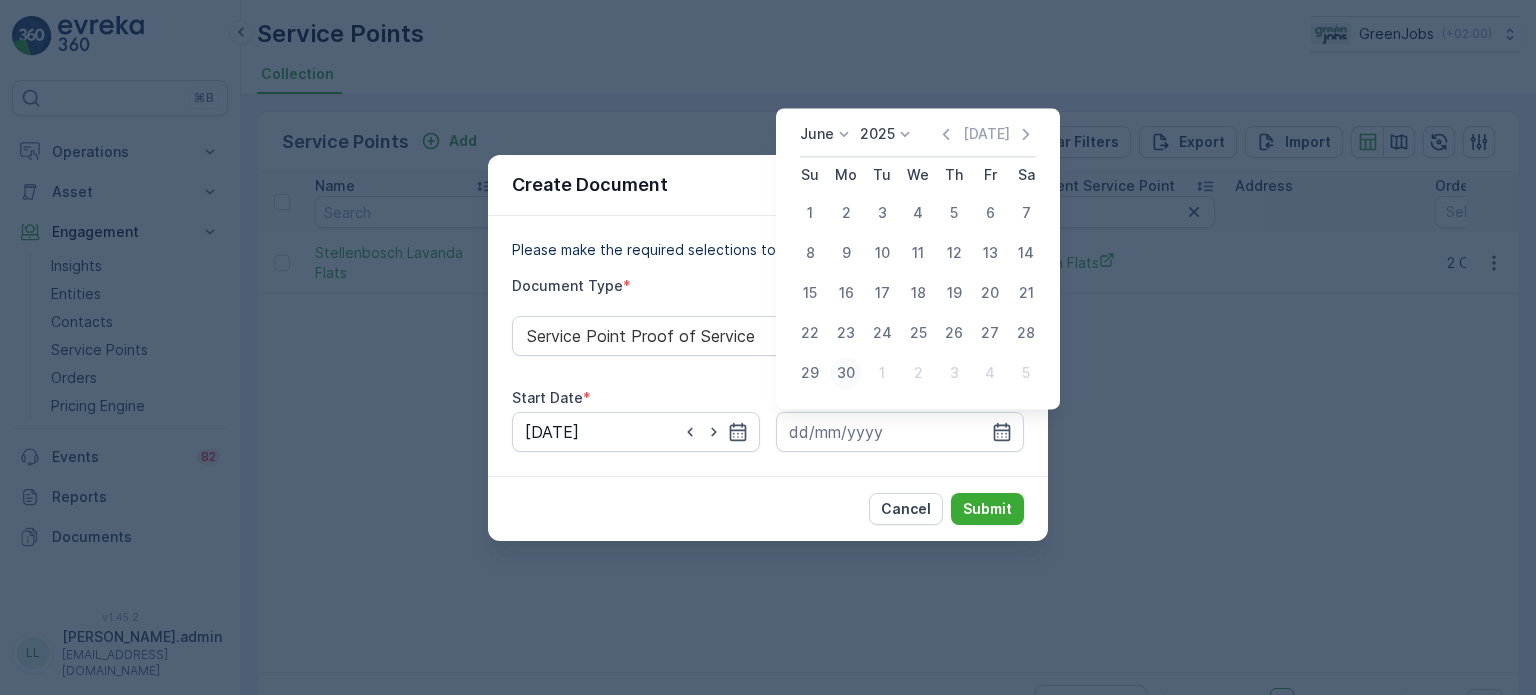 click on "30" at bounding box center (846, 373) 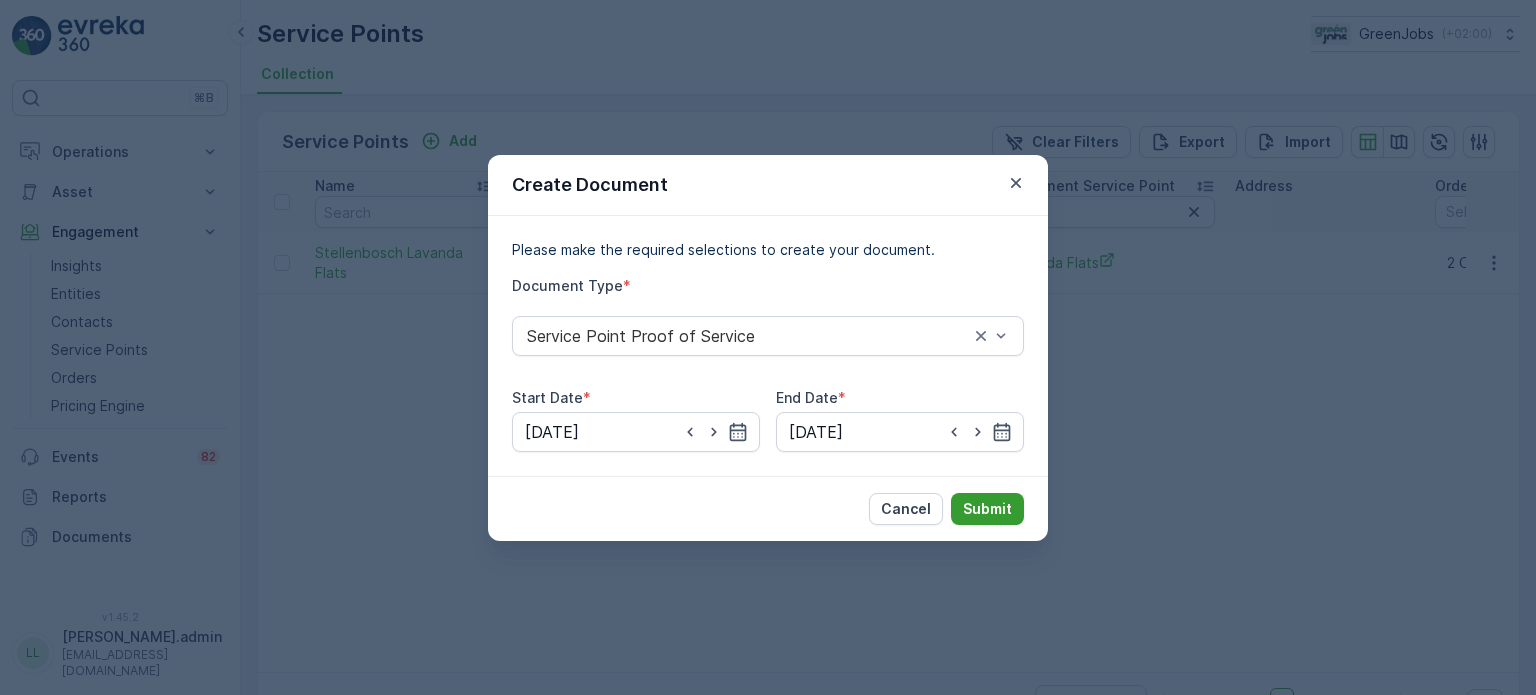 click on "Submit" at bounding box center (987, 509) 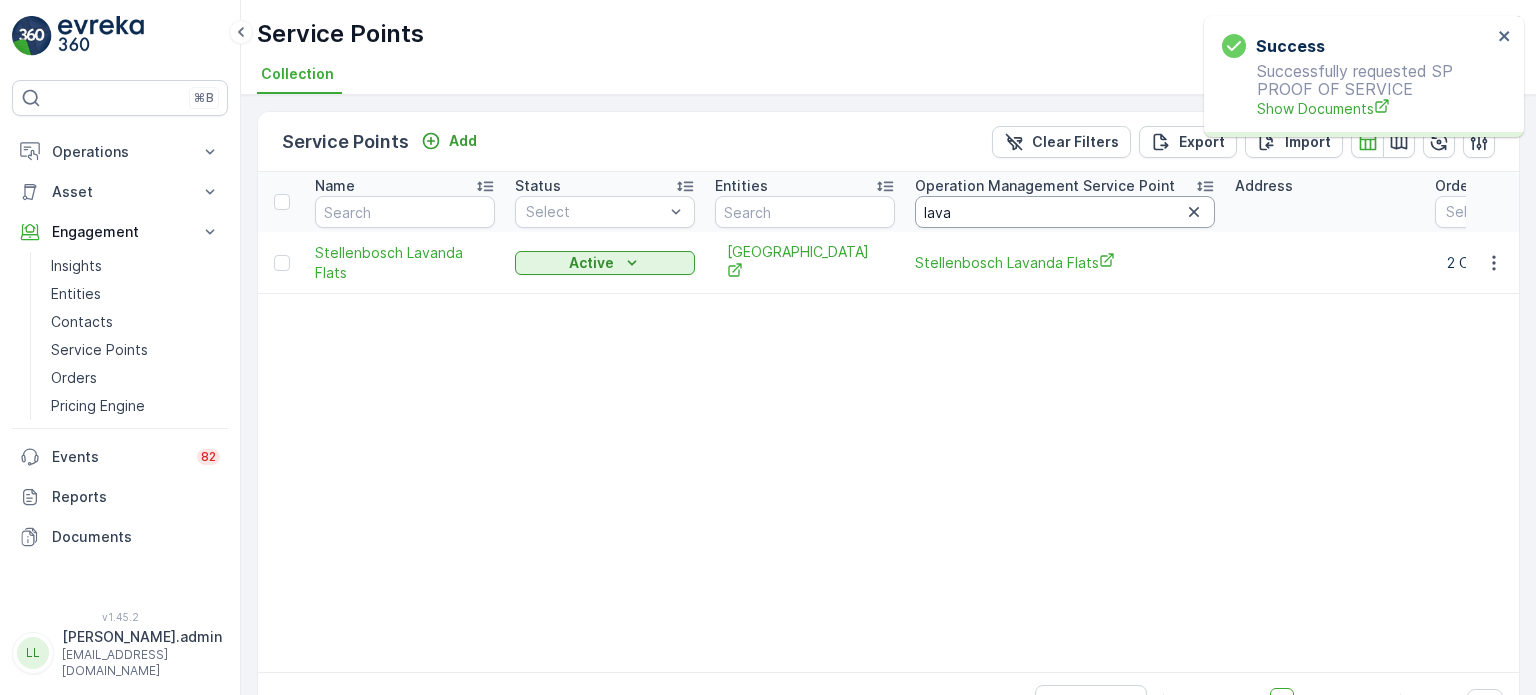 click on "lava" at bounding box center [1065, 212] 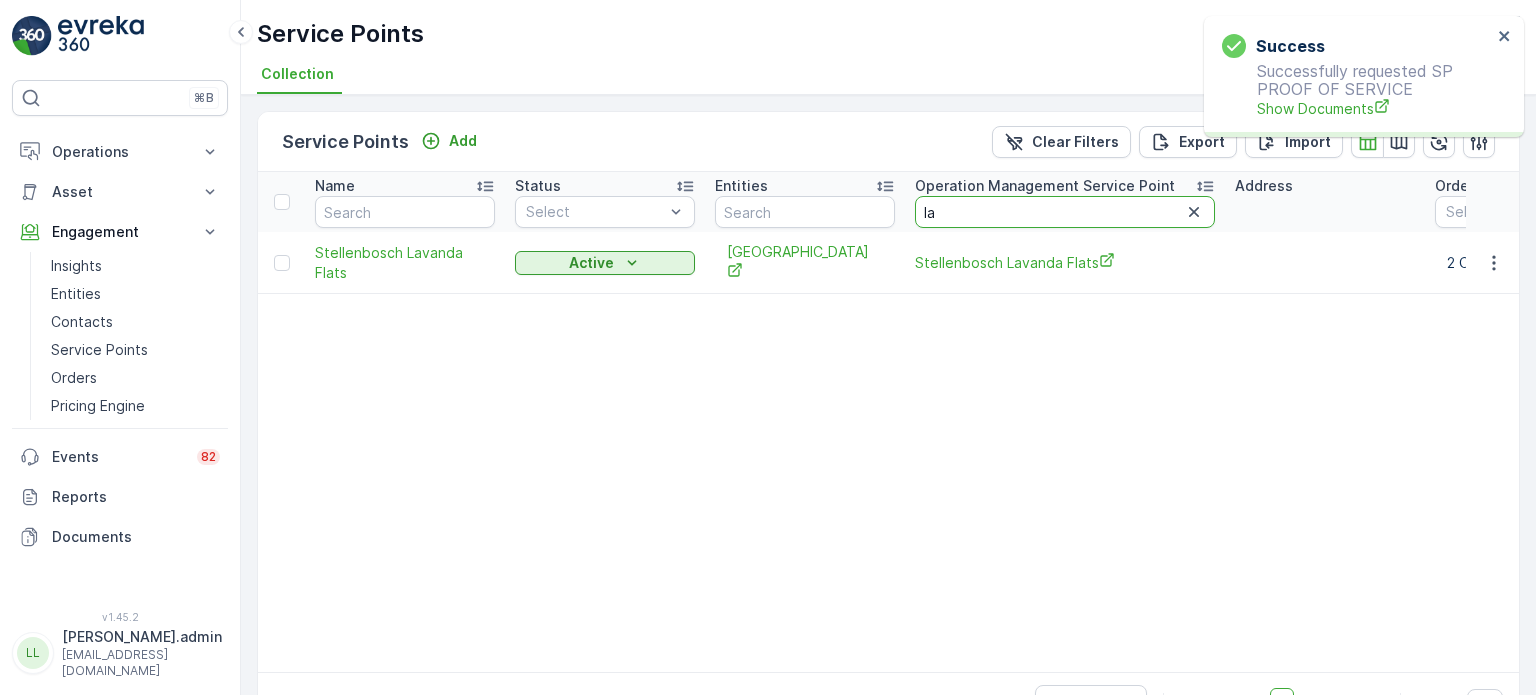 type on "l" 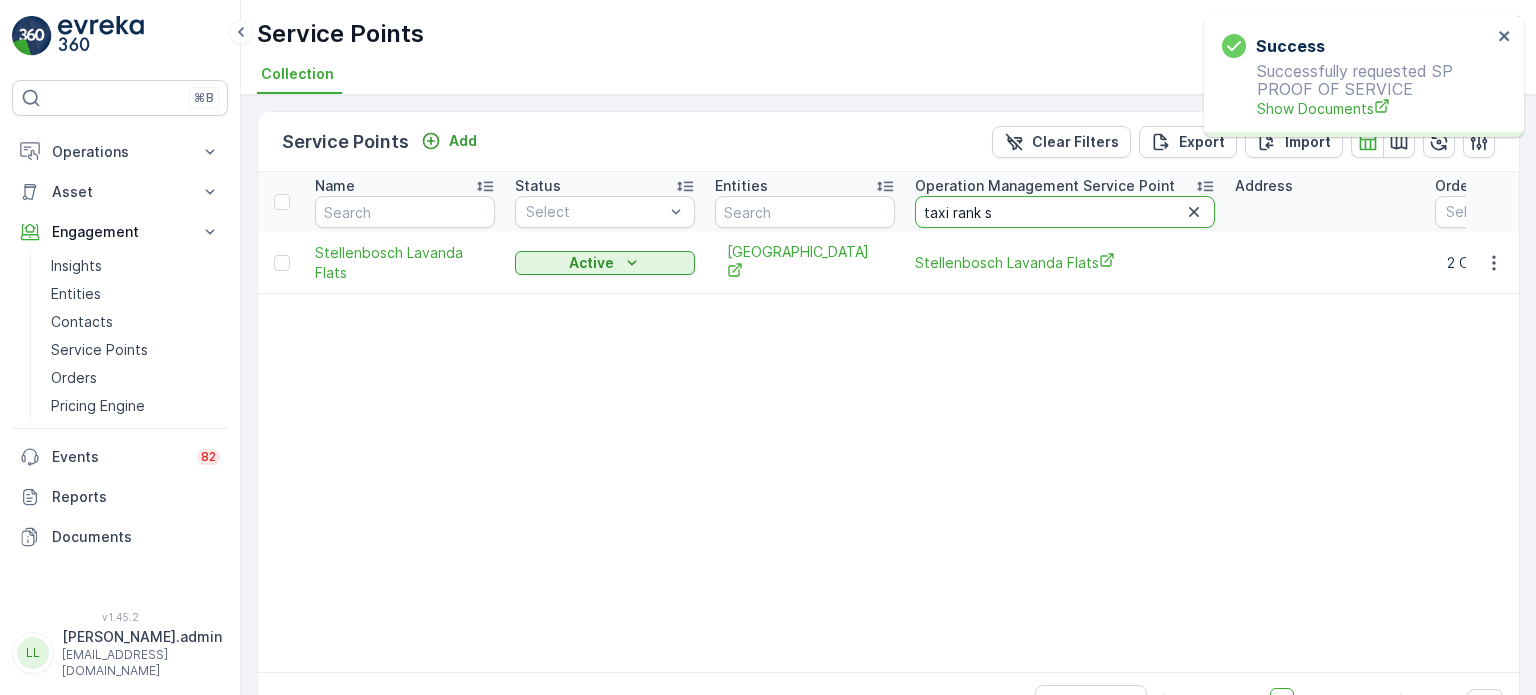 type on "taxi rank st" 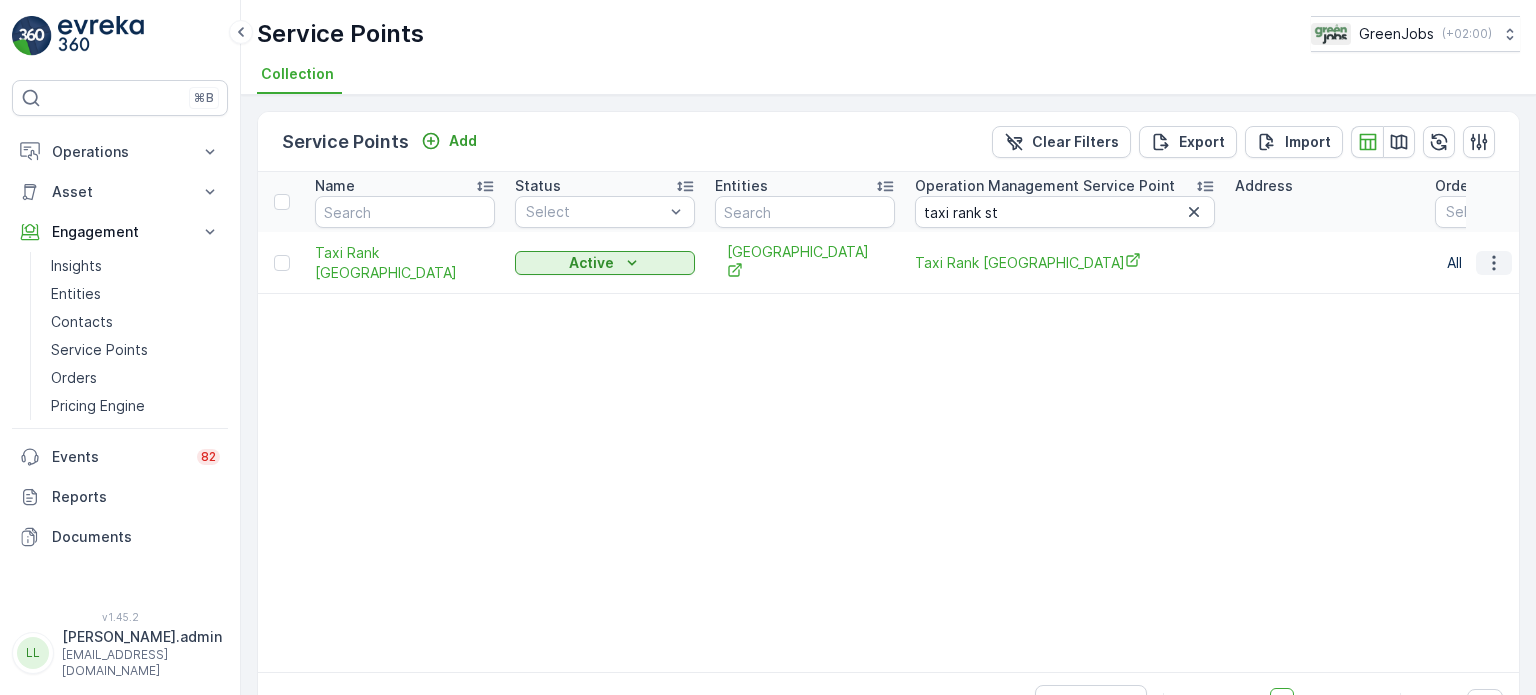 click 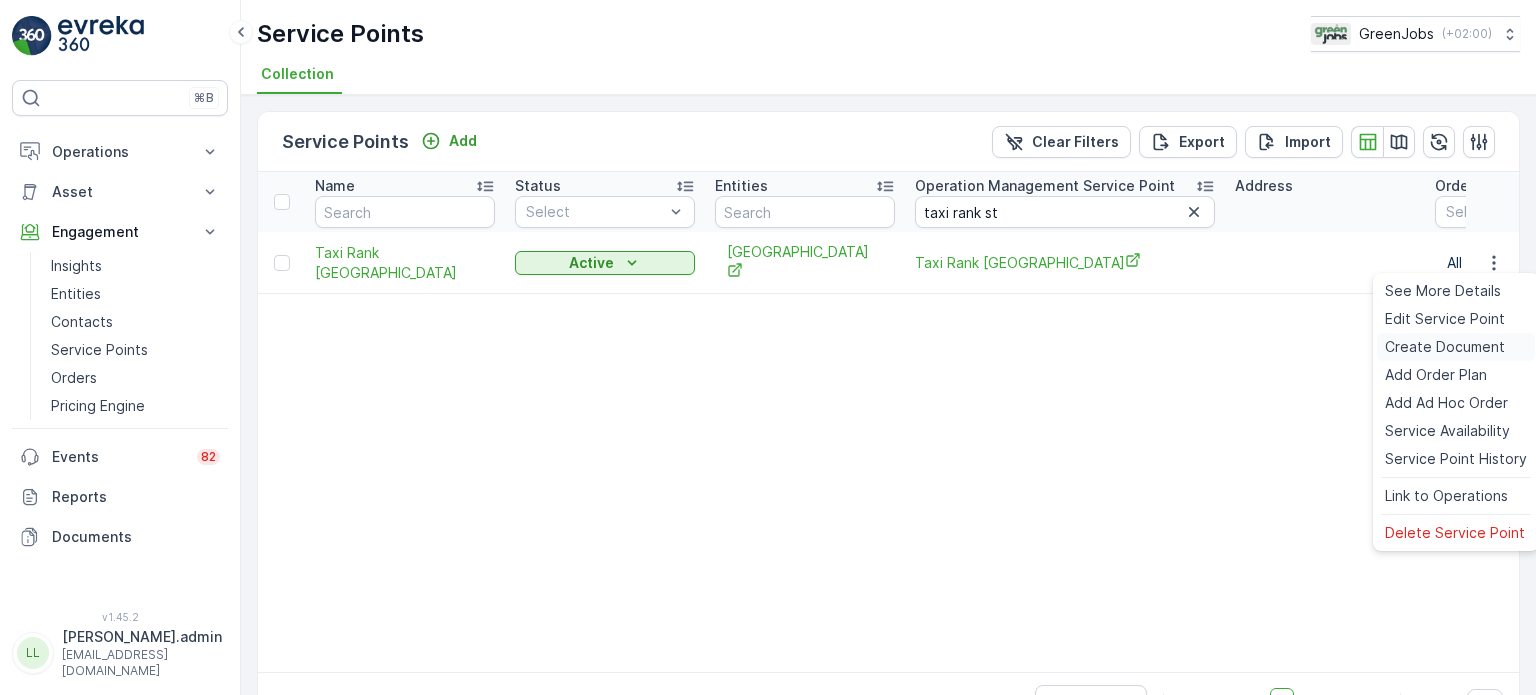 click on "Create Document" at bounding box center (1445, 347) 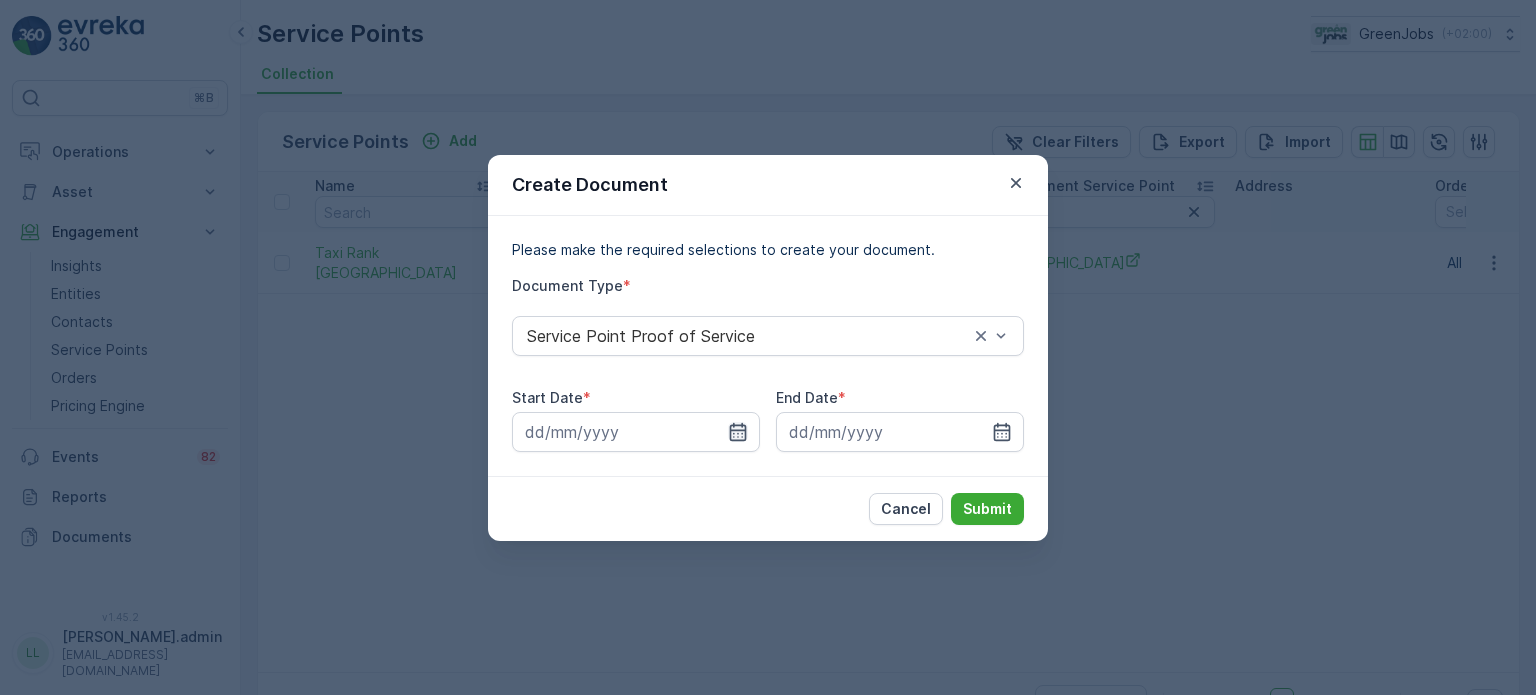click 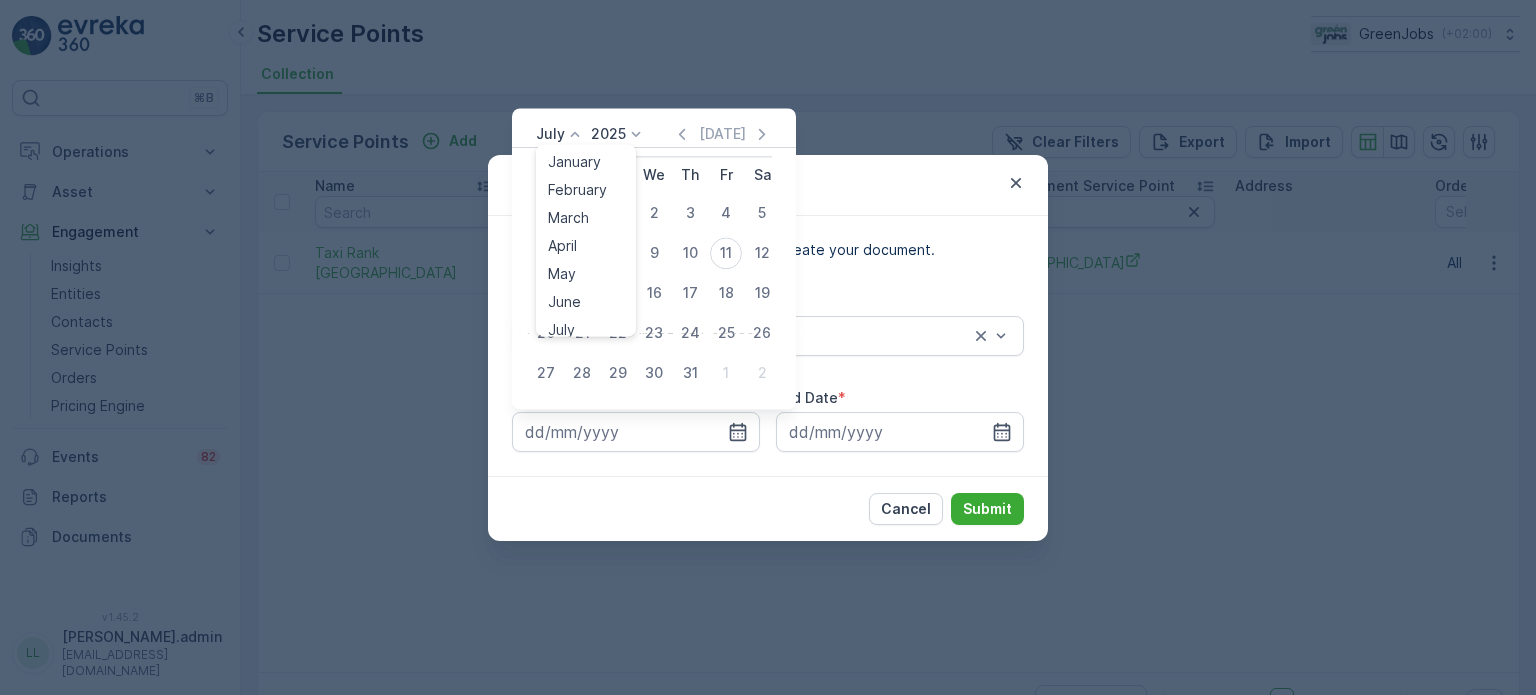 click 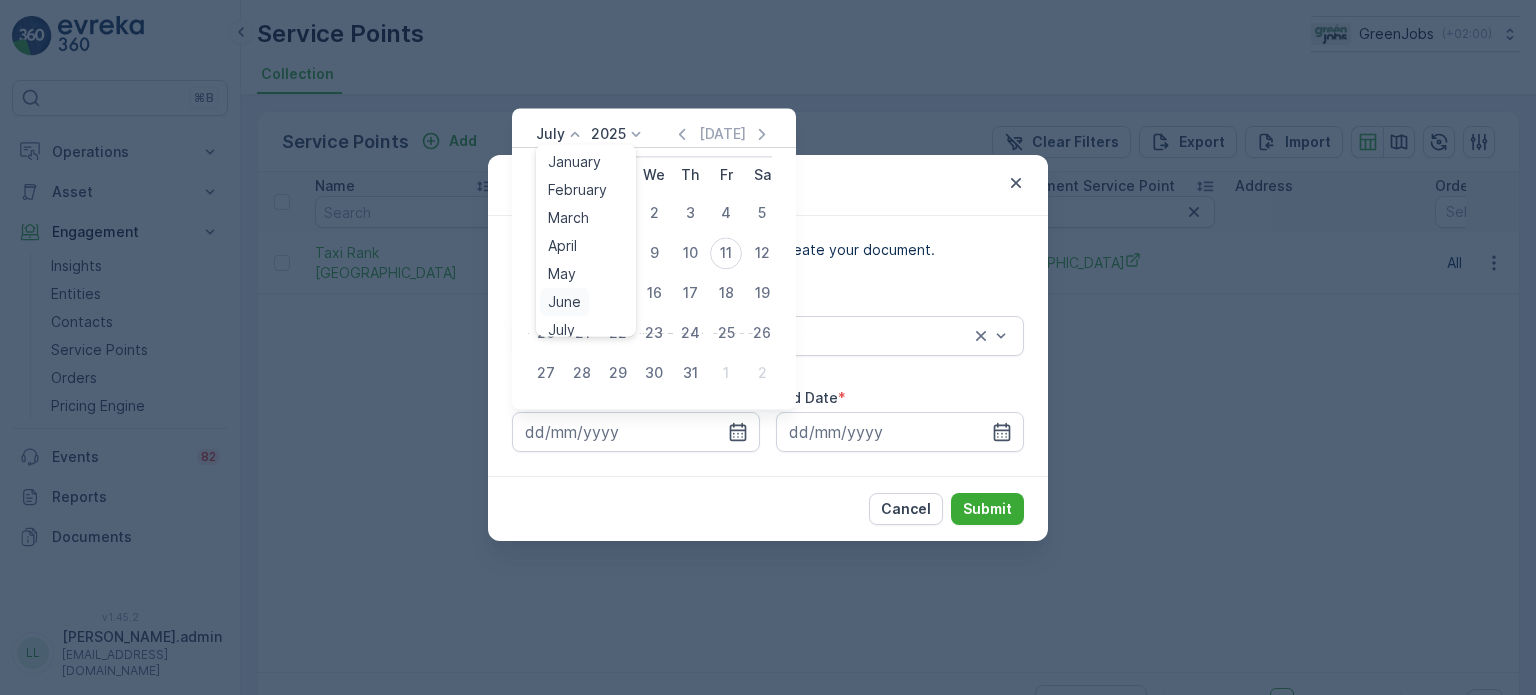 click on "June" at bounding box center [564, 302] 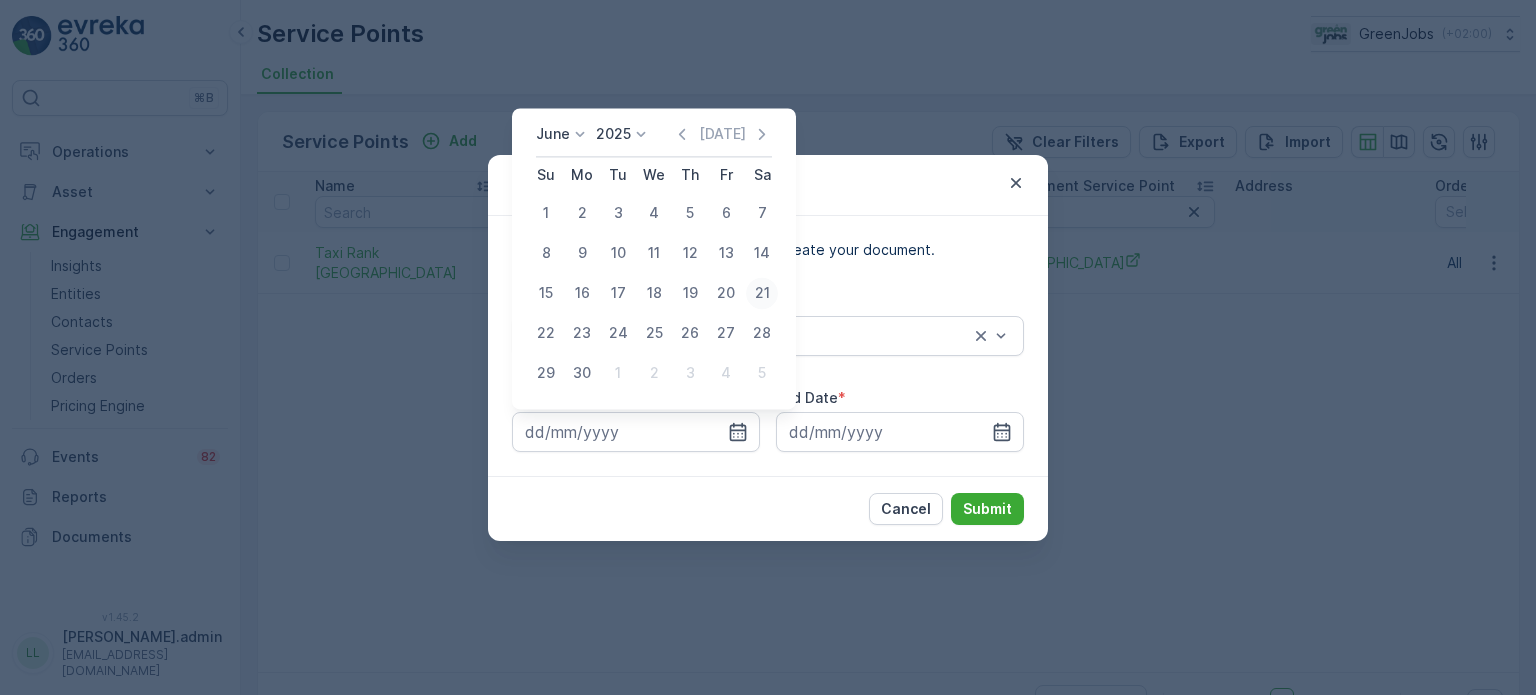 click on "21" at bounding box center (762, 293) 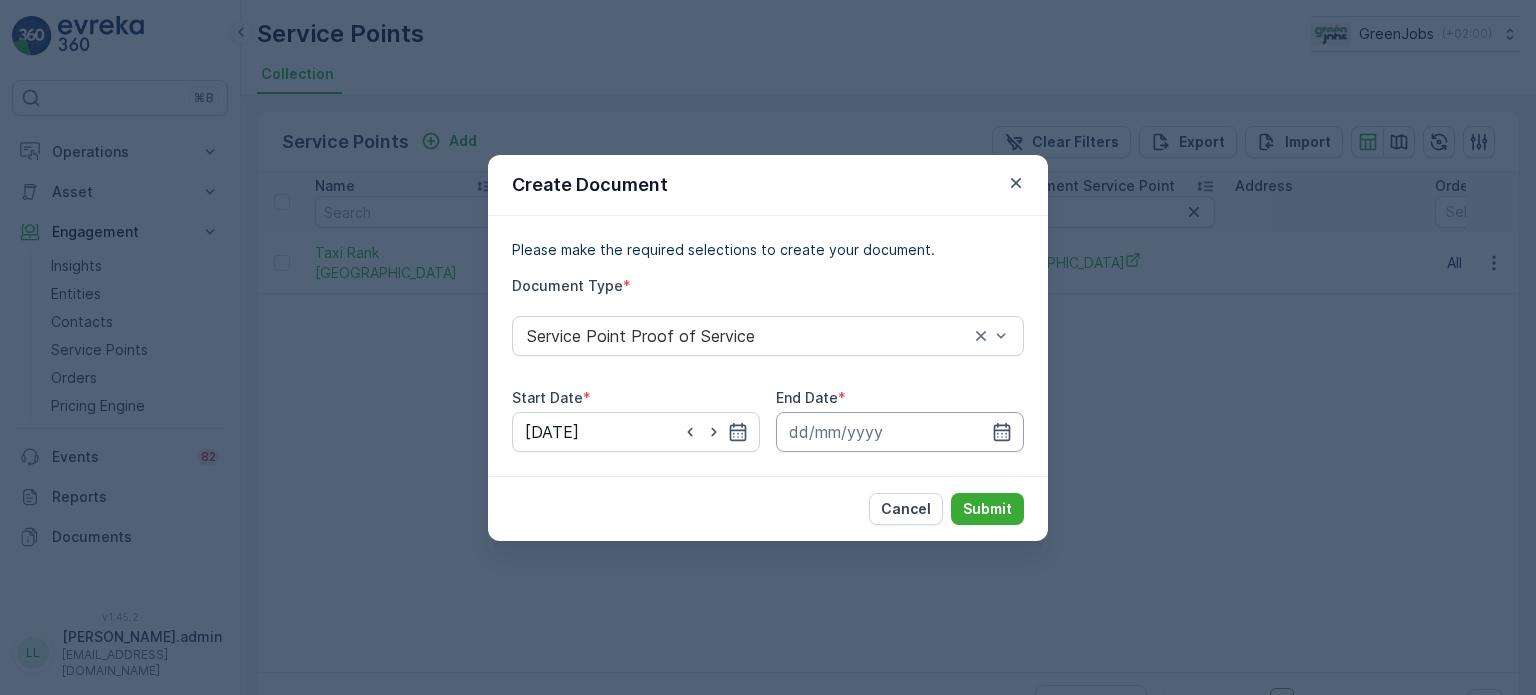 drag, startPoint x: 996, startPoint y: 427, endPoint x: 1000, endPoint y: 415, distance: 12.649111 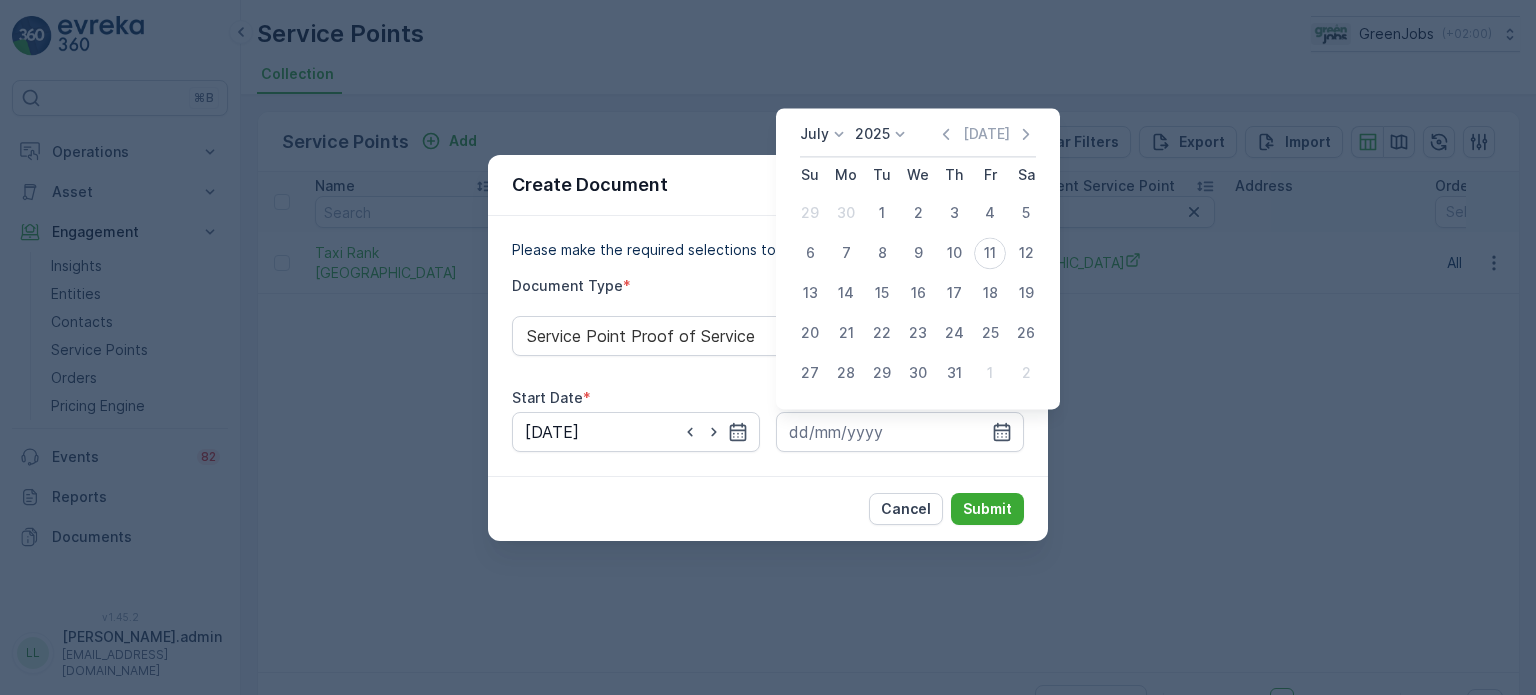 click on "July" at bounding box center (814, 134) 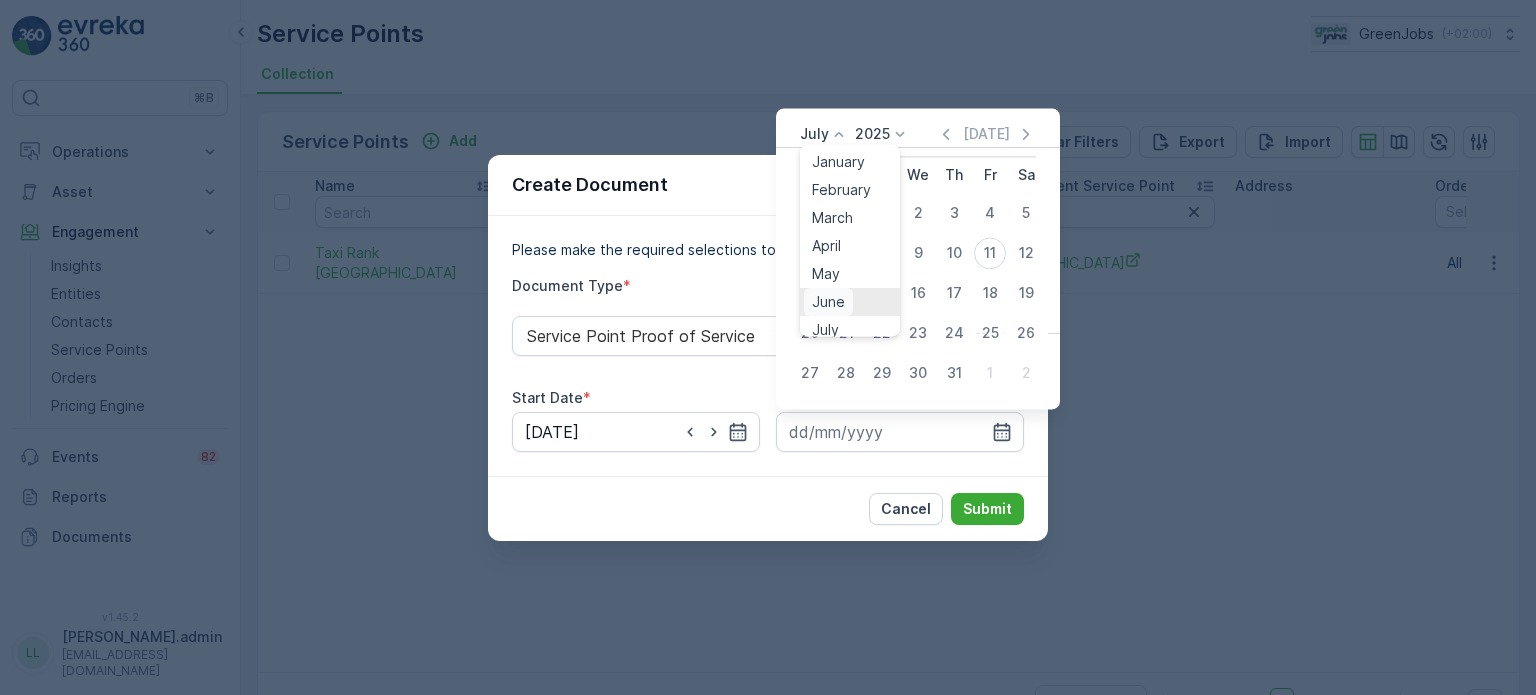 click on "June" at bounding box center (828, 302) 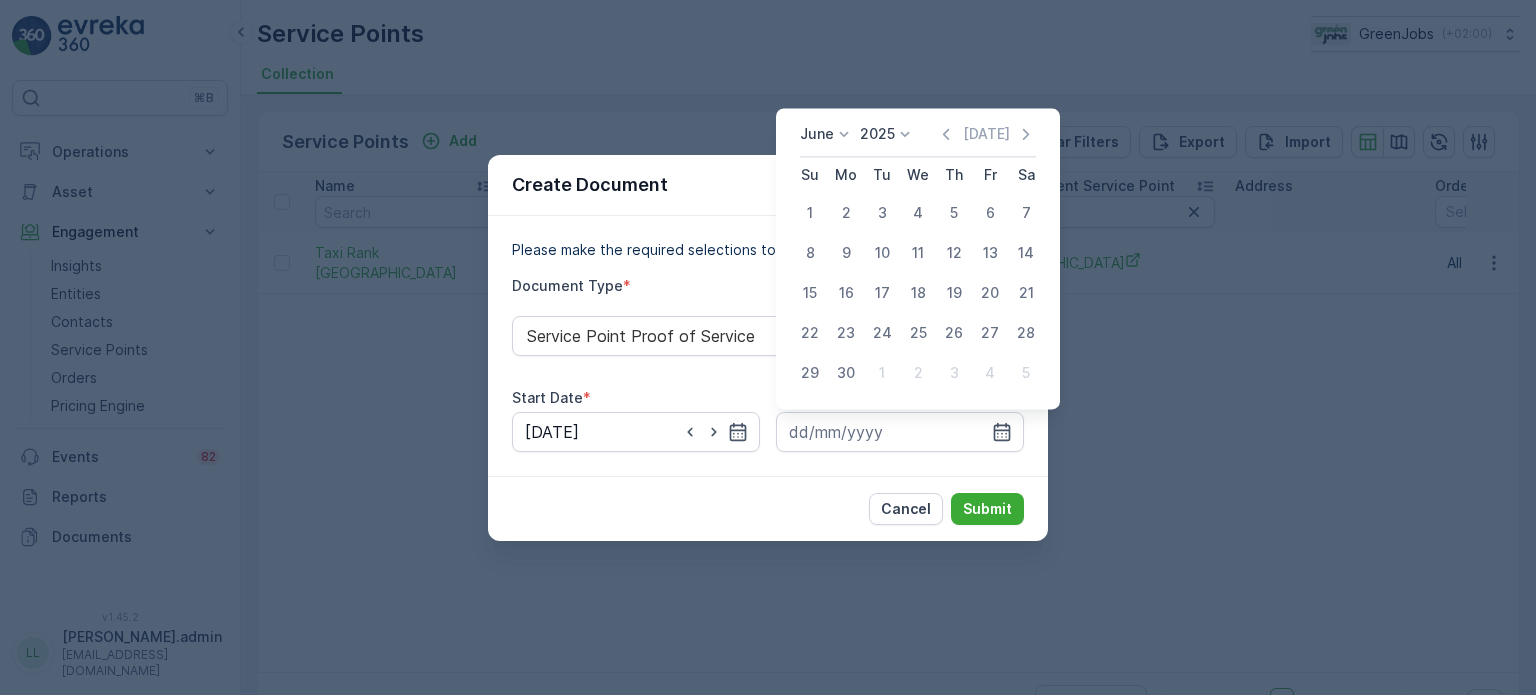 drag, startPoint x: 848, startPoint y: 369, endPoint x: 906, endPoint y: 383, distance: 59.665737 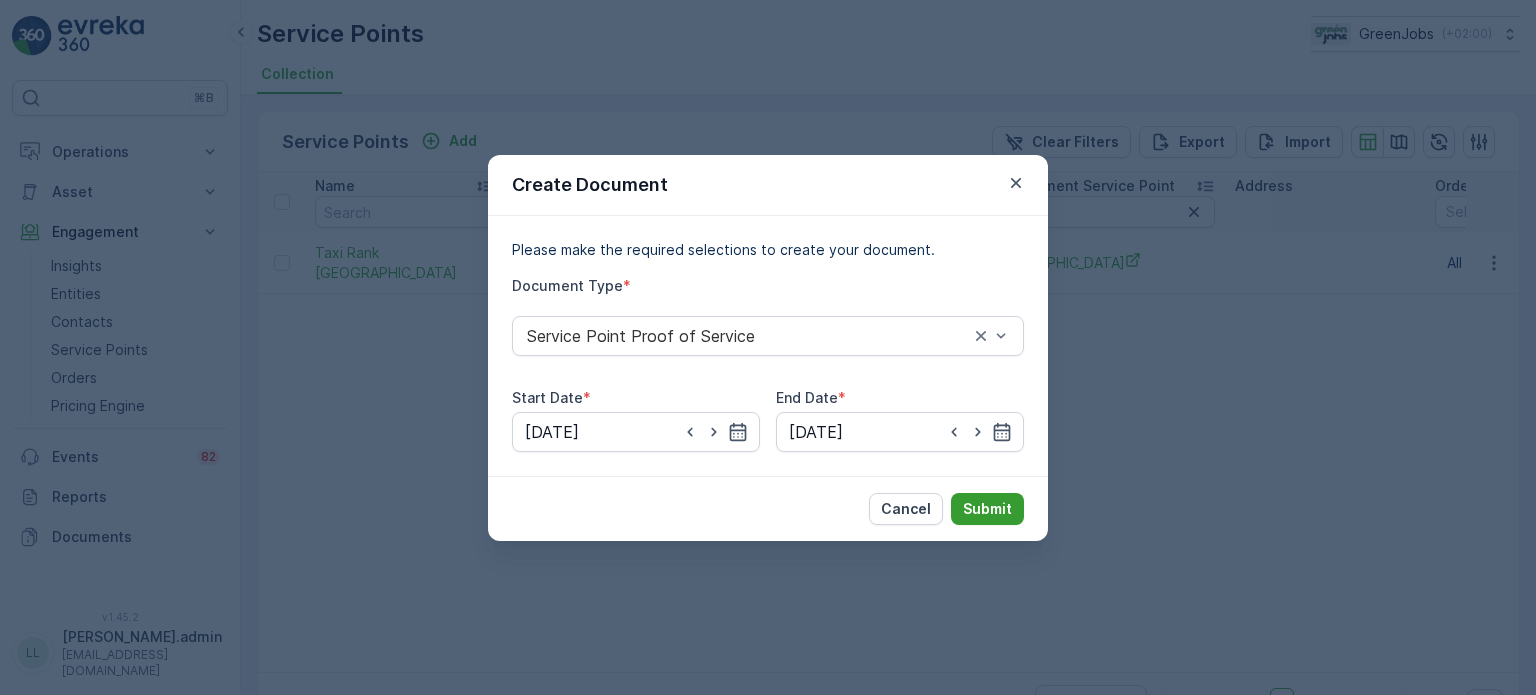 click on "Submit" at bounding box center (987, 509) 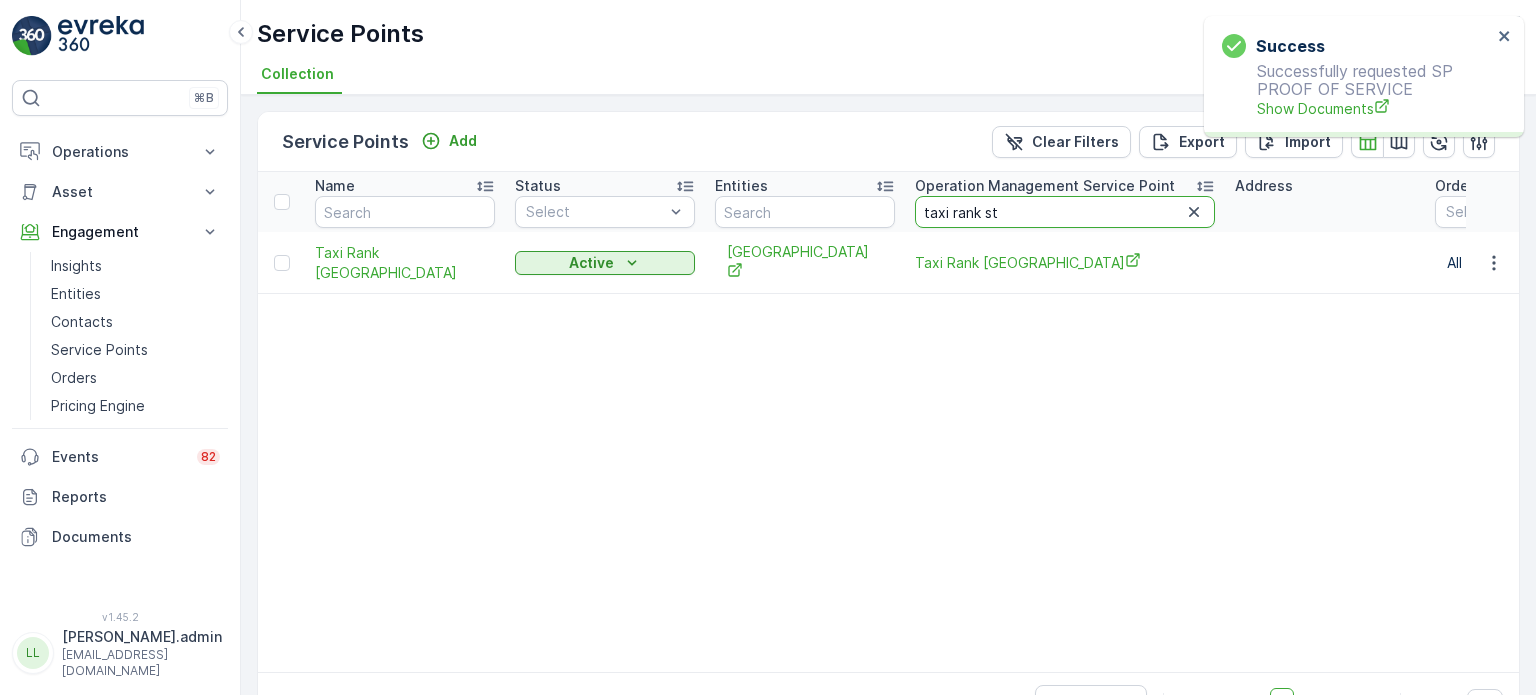 click on "taxi rank st" at bounding box center (1065, 212) 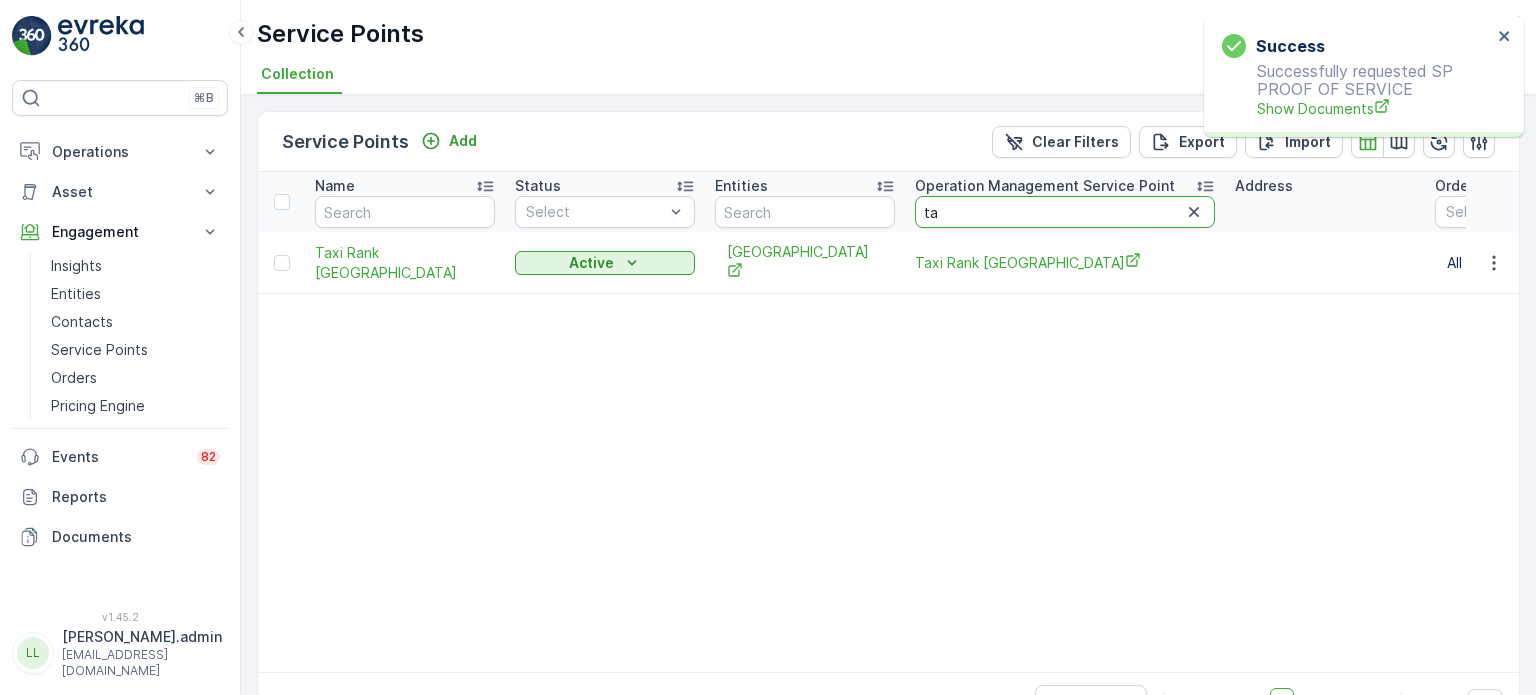 type on "t" 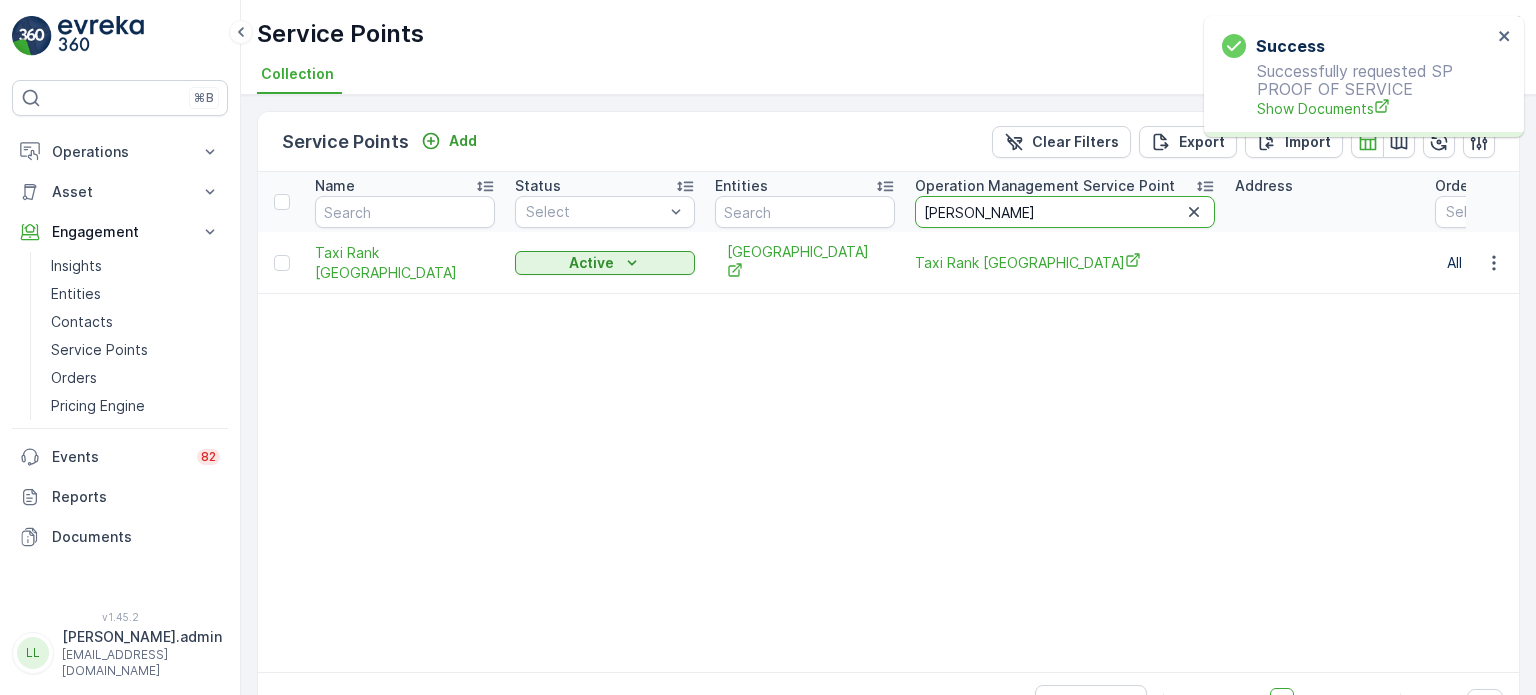 type on "kaya" 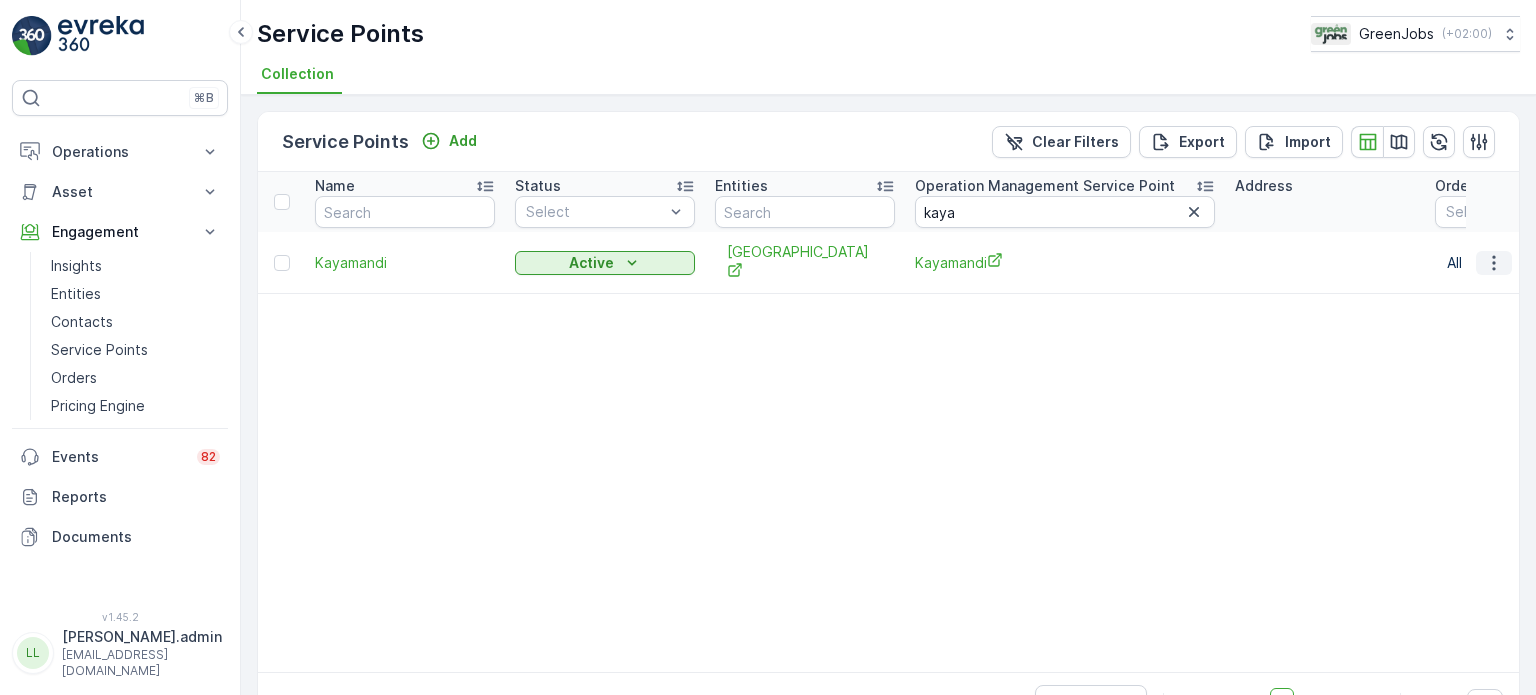 click 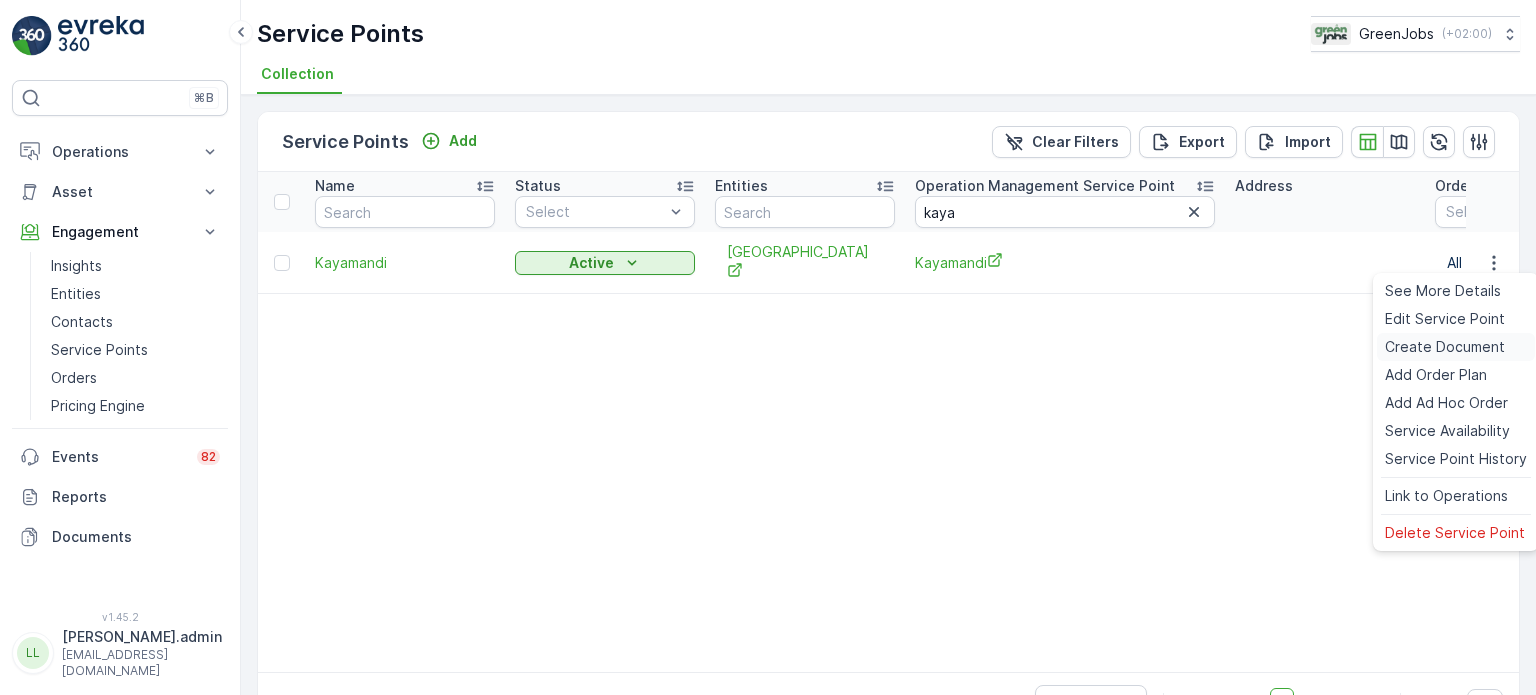 click on "Create Document" at bounding box center [1445, 347] 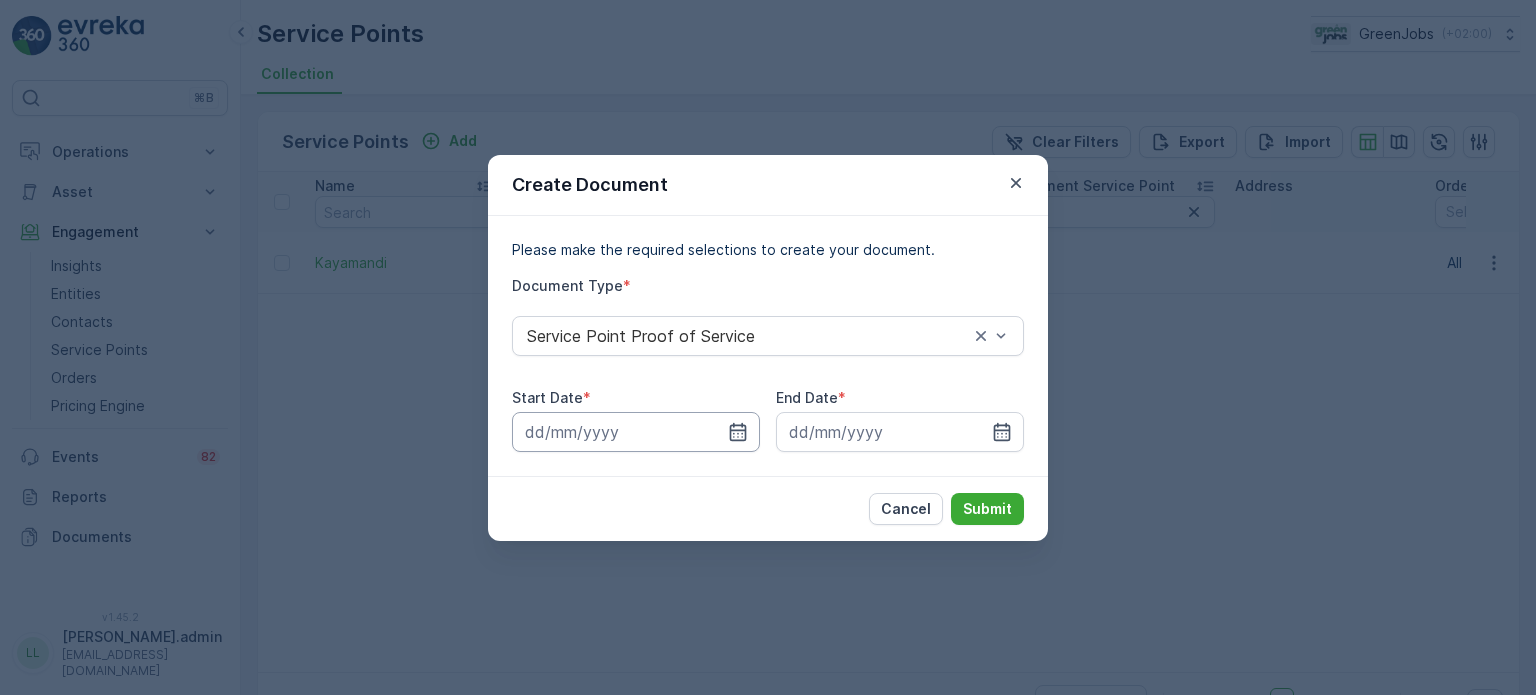 drag, startPoint x: 734, startPoint y: 435, endPoint x: 737, endPoint y: 413, distance: 22.203604 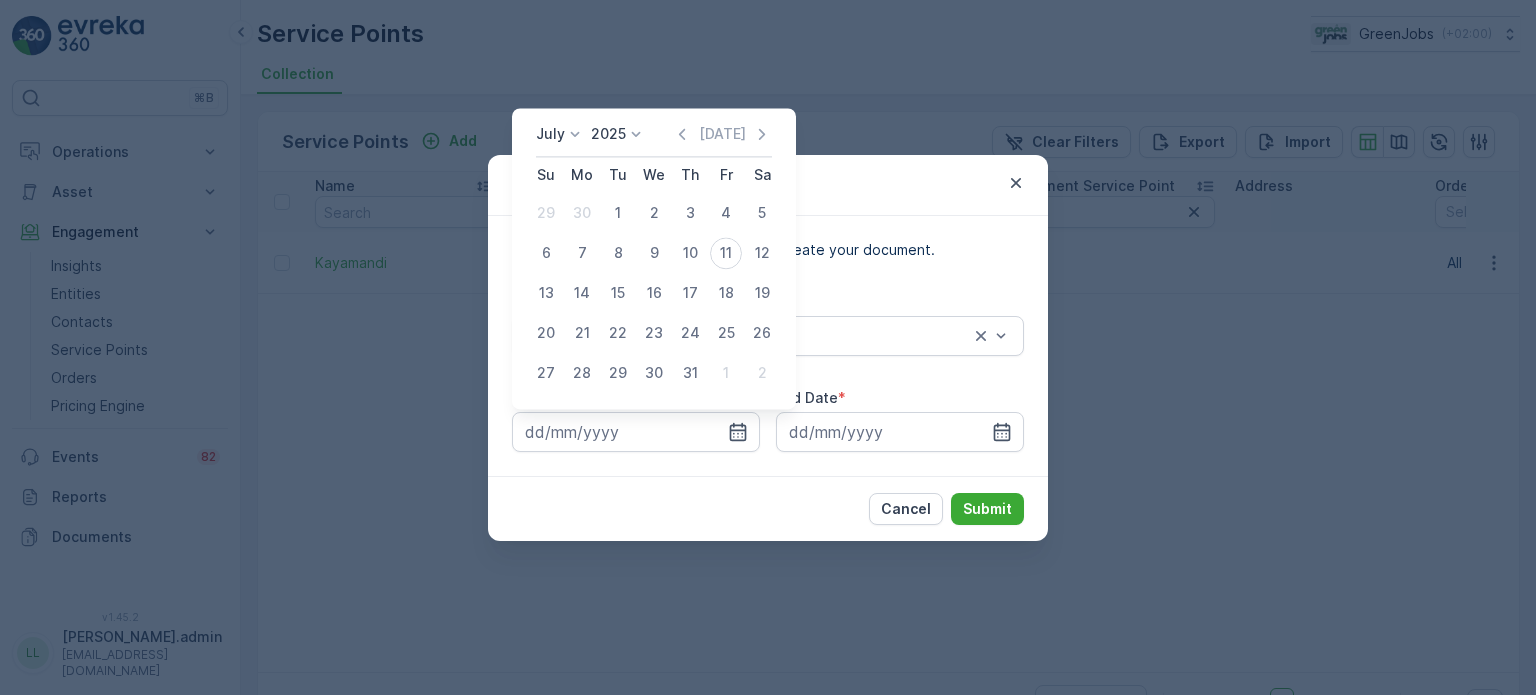 click on "July" at bounding box center (550, 134) 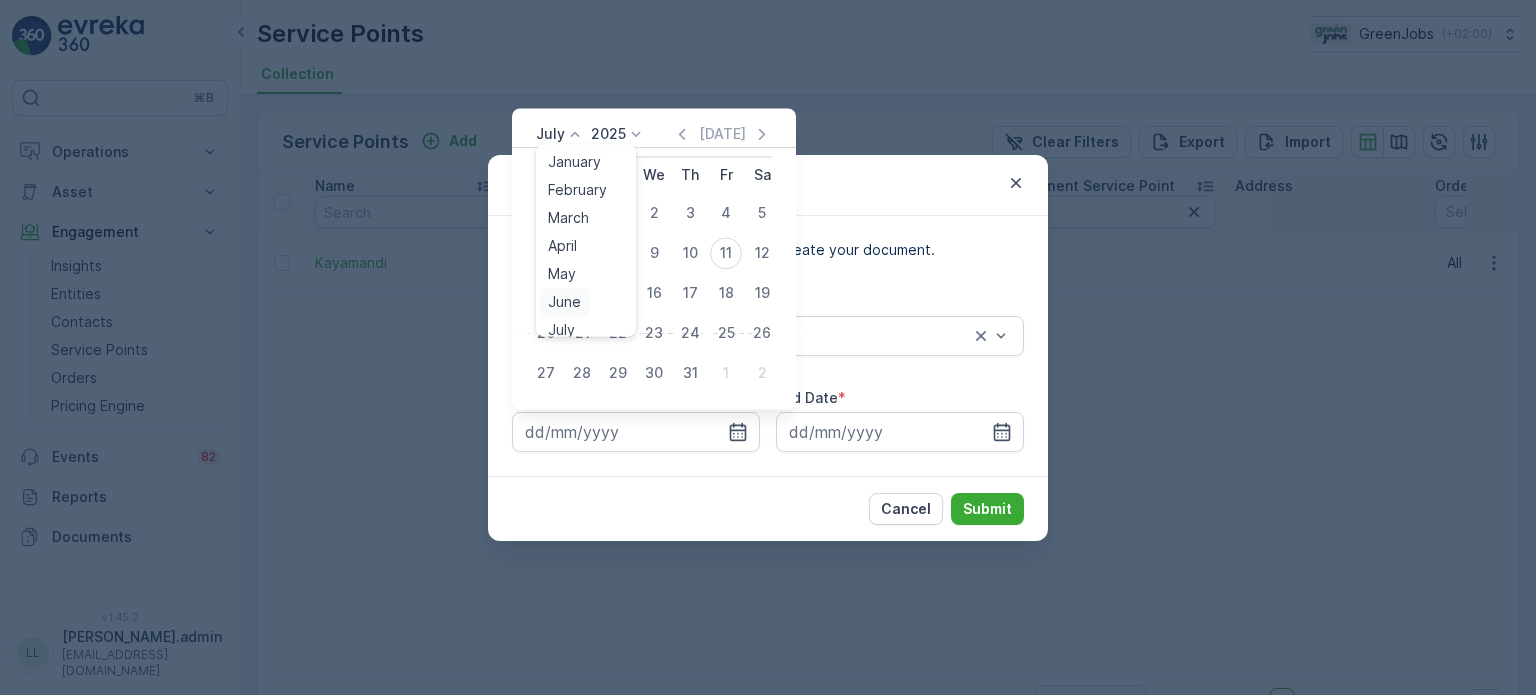 click on "June" at bounding box center (564, 302) 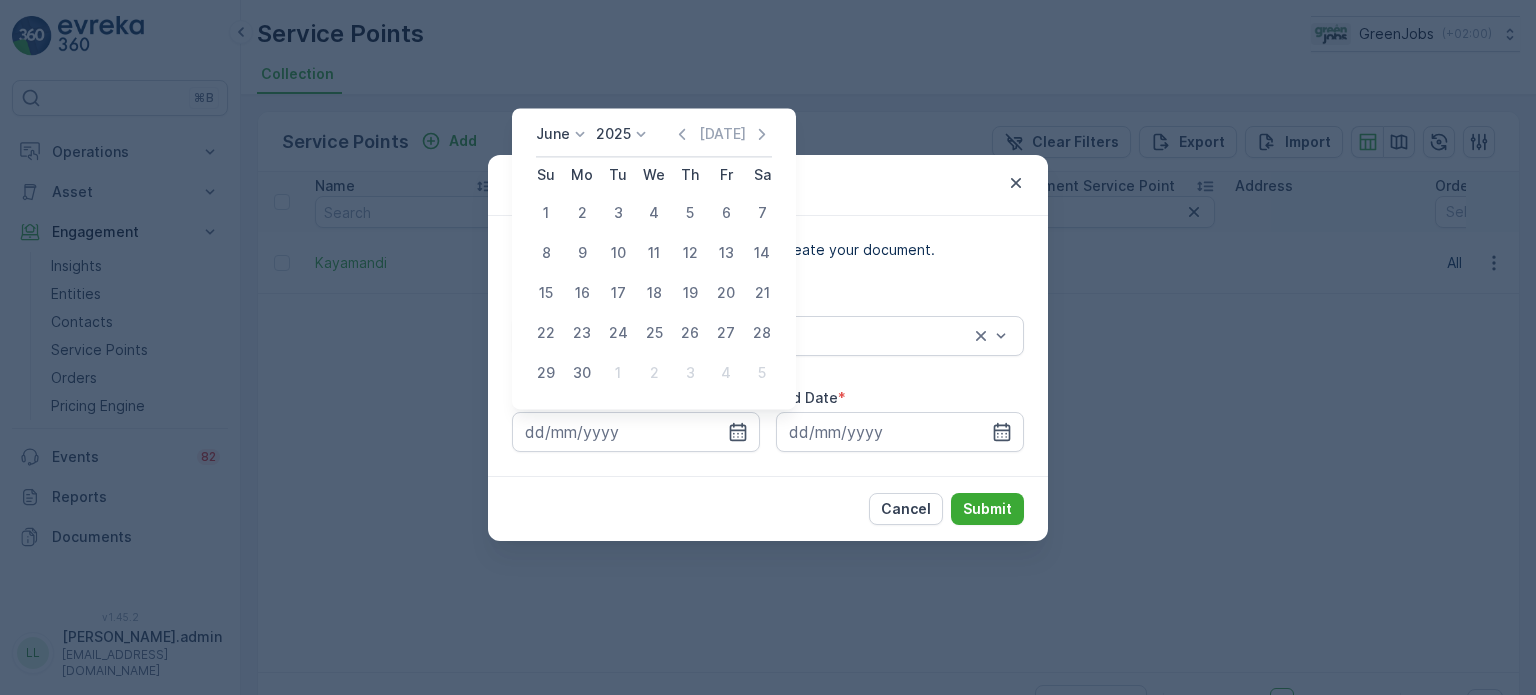 click on "21" at bounding box center [762, 293] 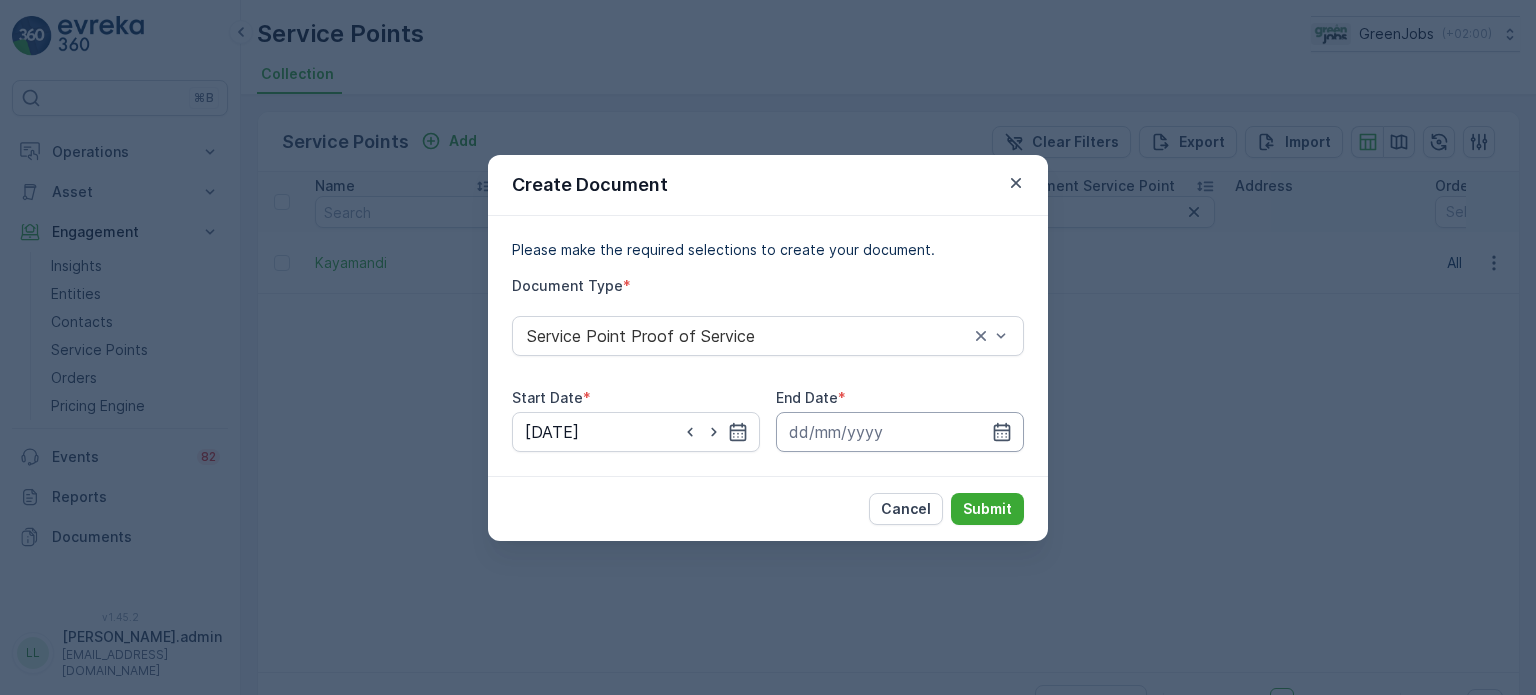 drag, startPoint x: 1005, startPoint y: 434, endPoint x: 998, endPoint y: 414, distance: 21.189621 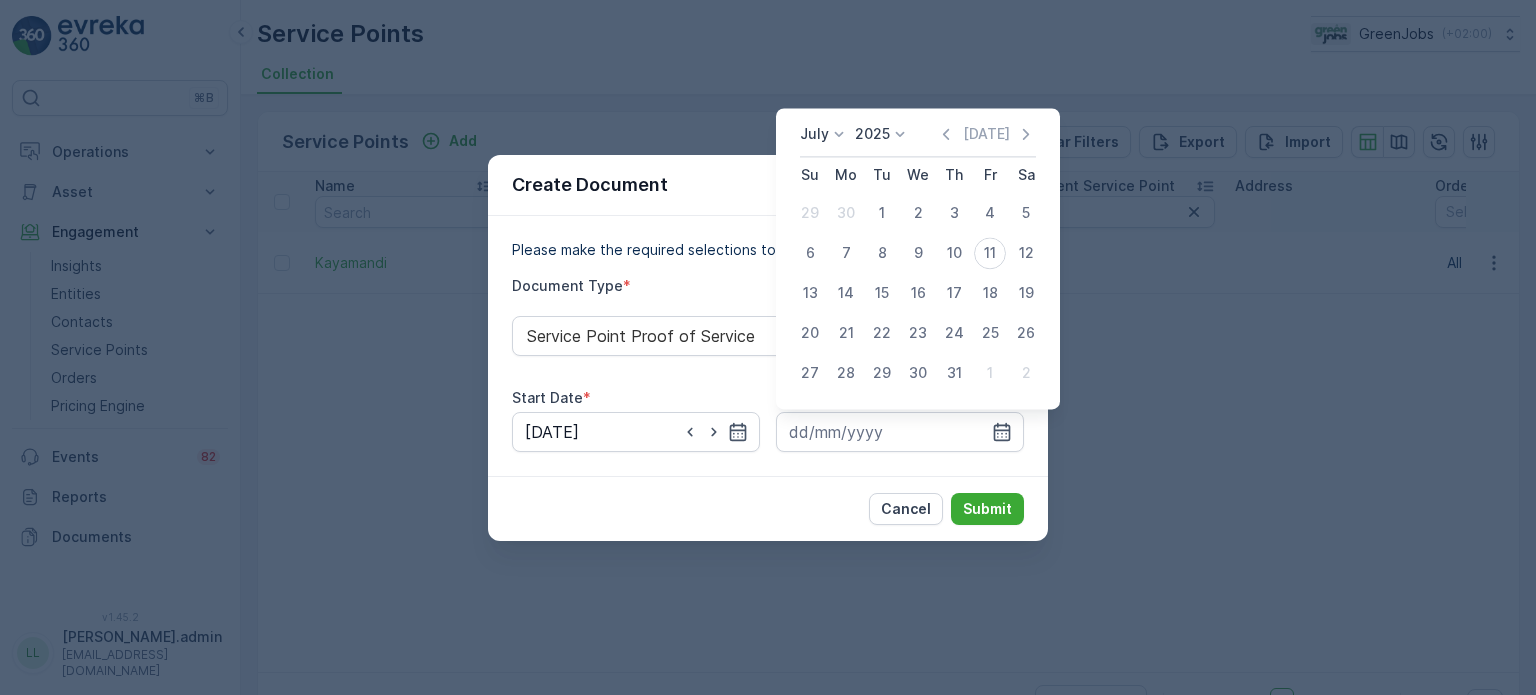 click on "July" at bounding box center [824, 134] 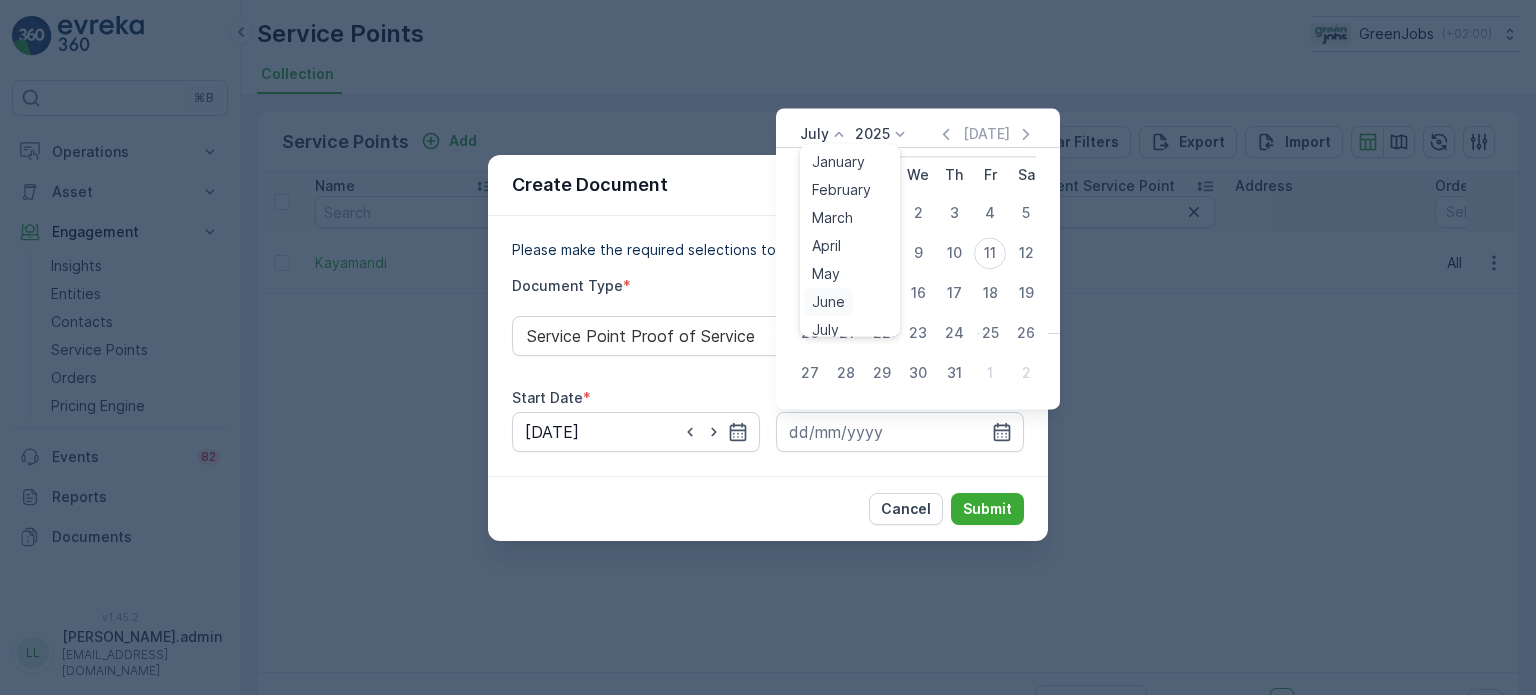 click on "June" at bounding box center [828, 302] 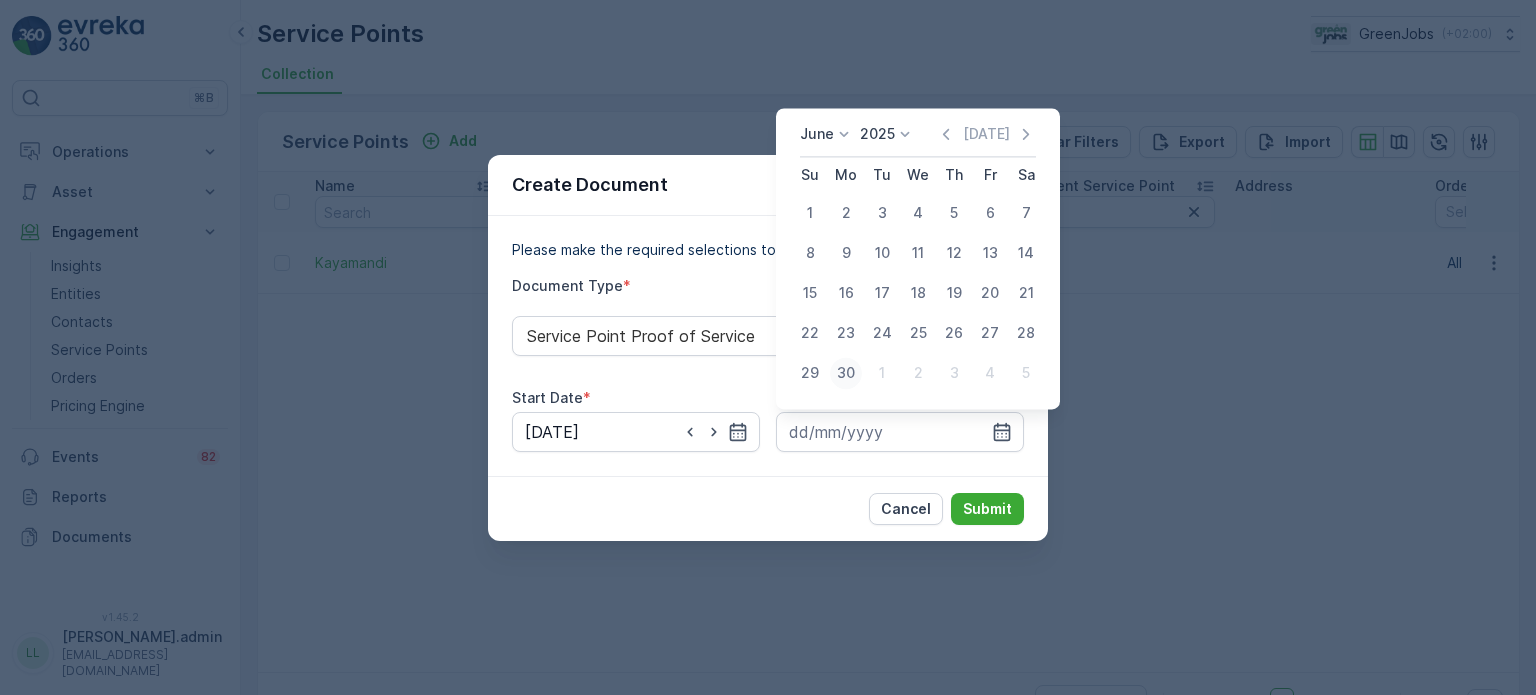 click on "30" at bounding box center (846, 373) 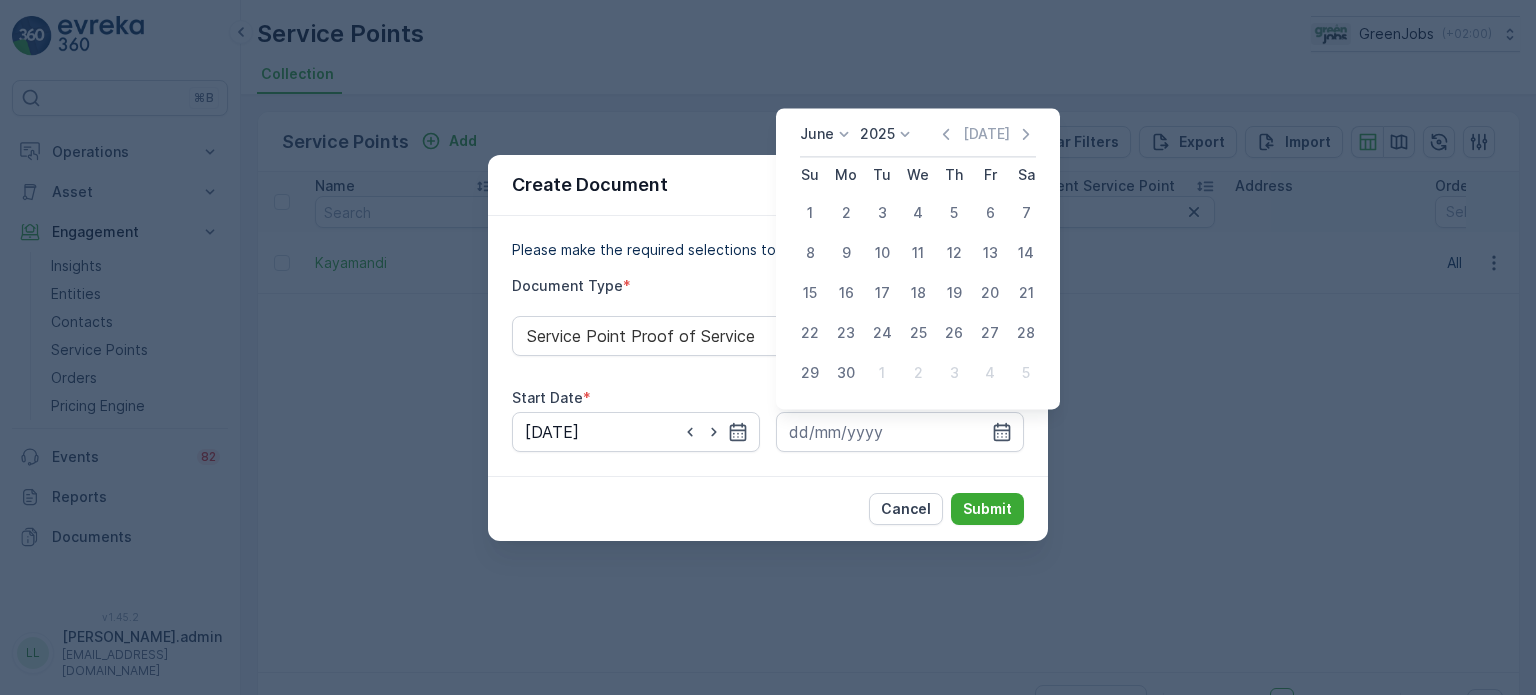 type on "30.06.2025" 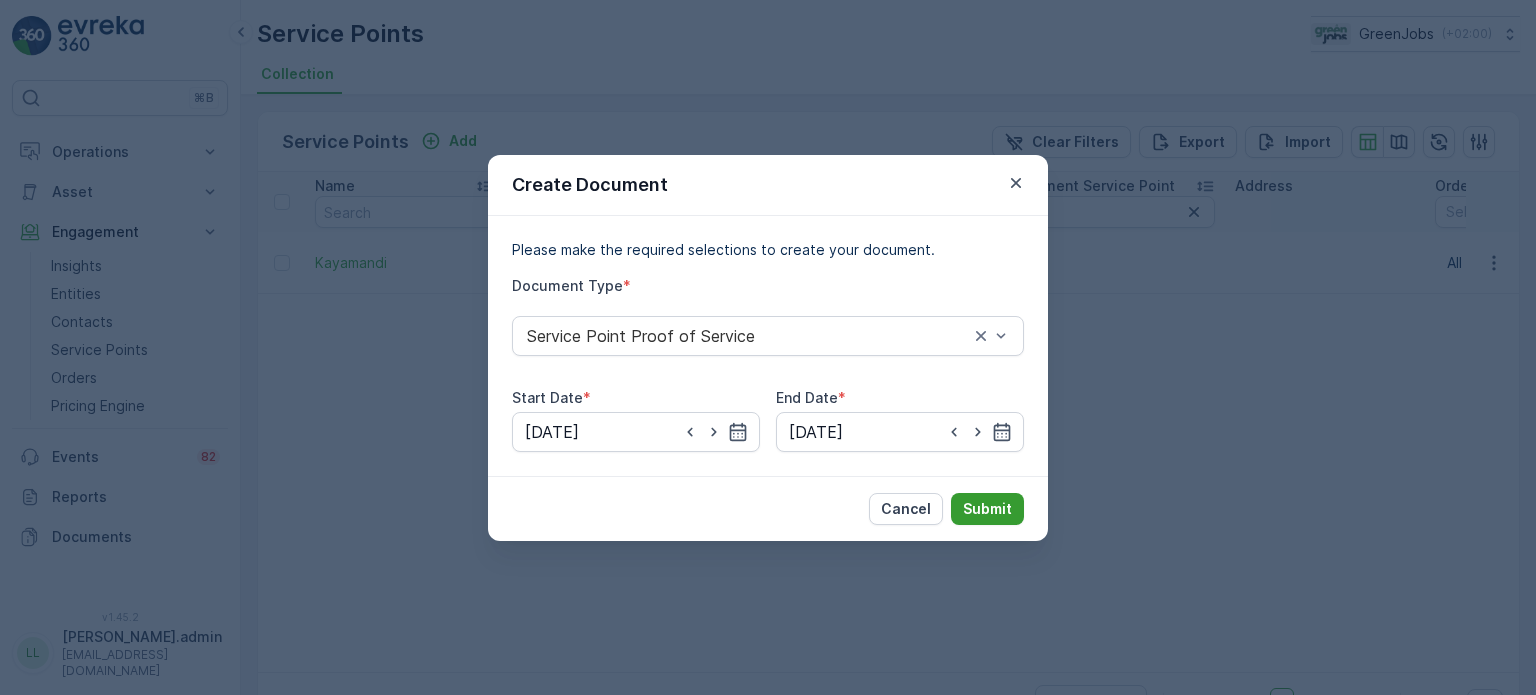 click on "Submit" at bounding box center (987, 509) 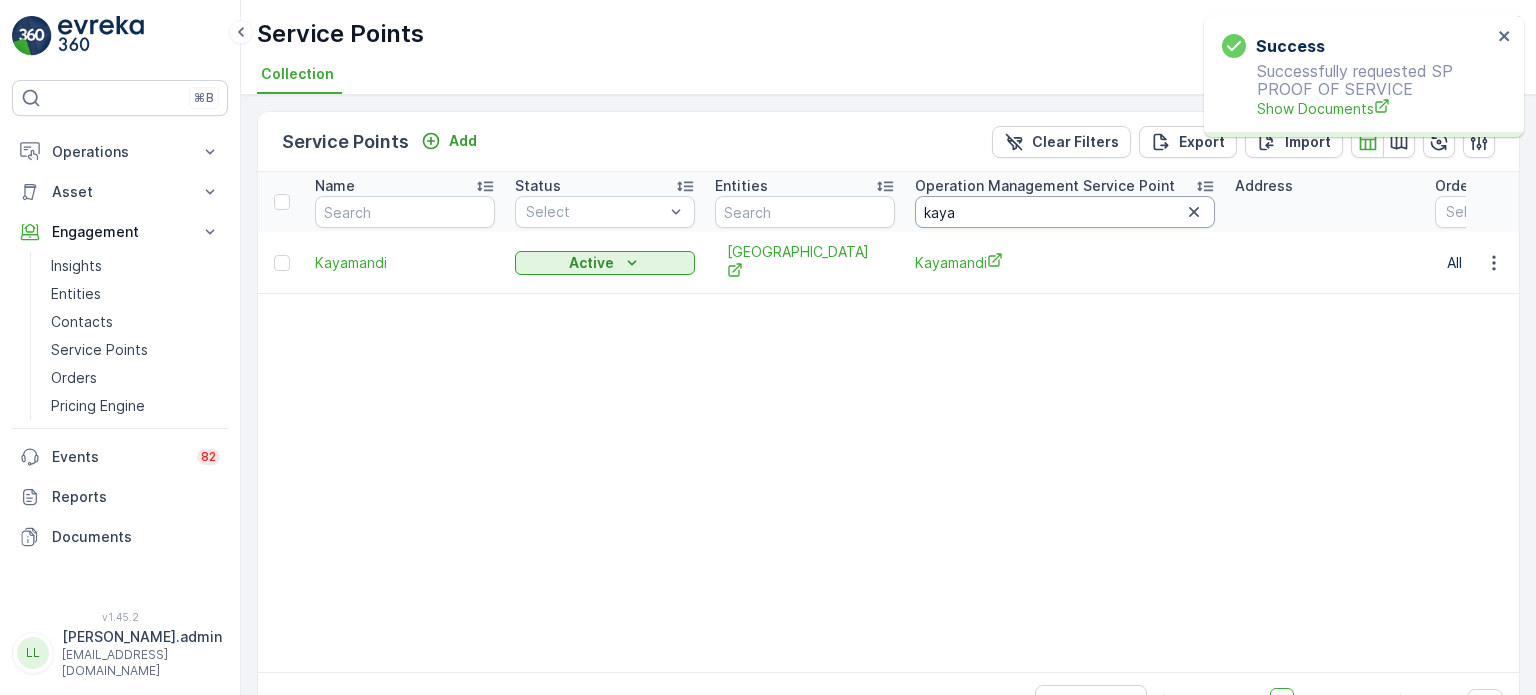 click on "kaya" at bounding box center [1065, 212] 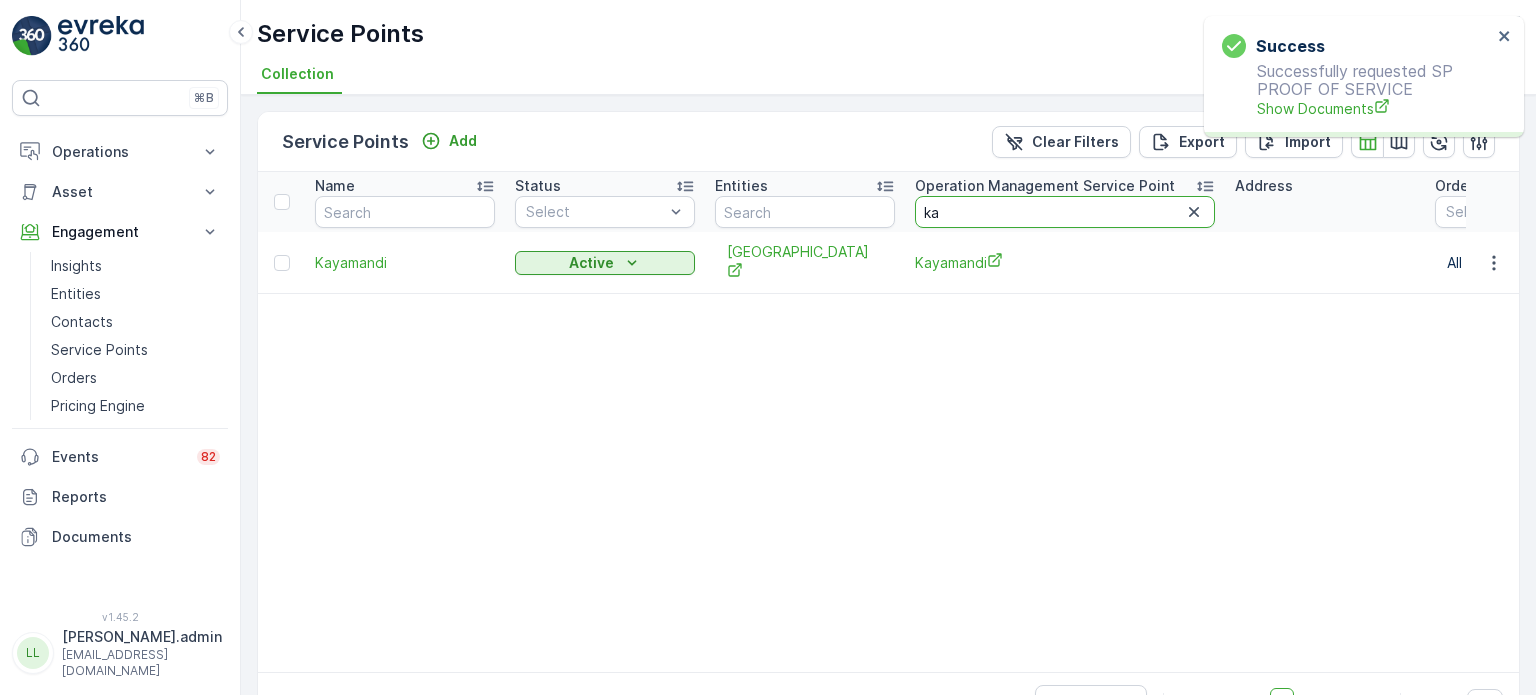 type on "k" 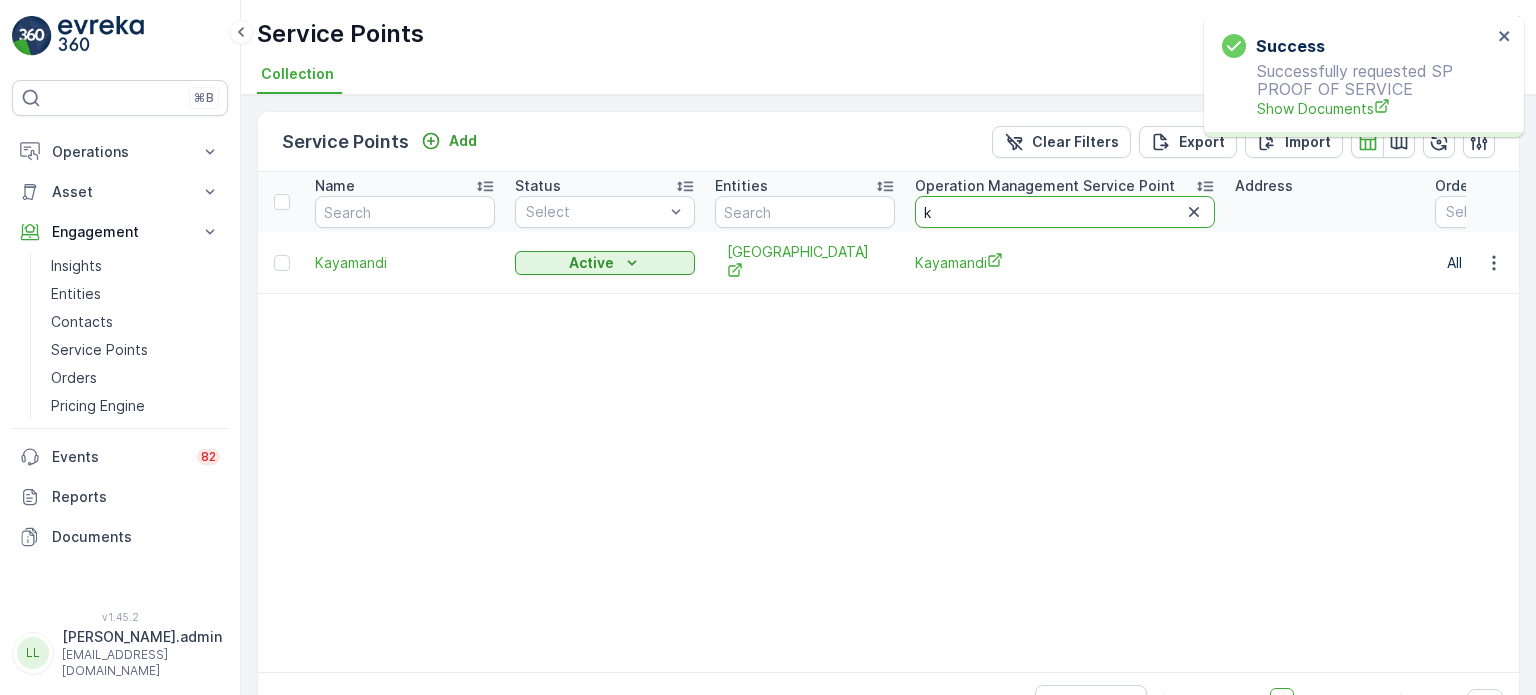 type 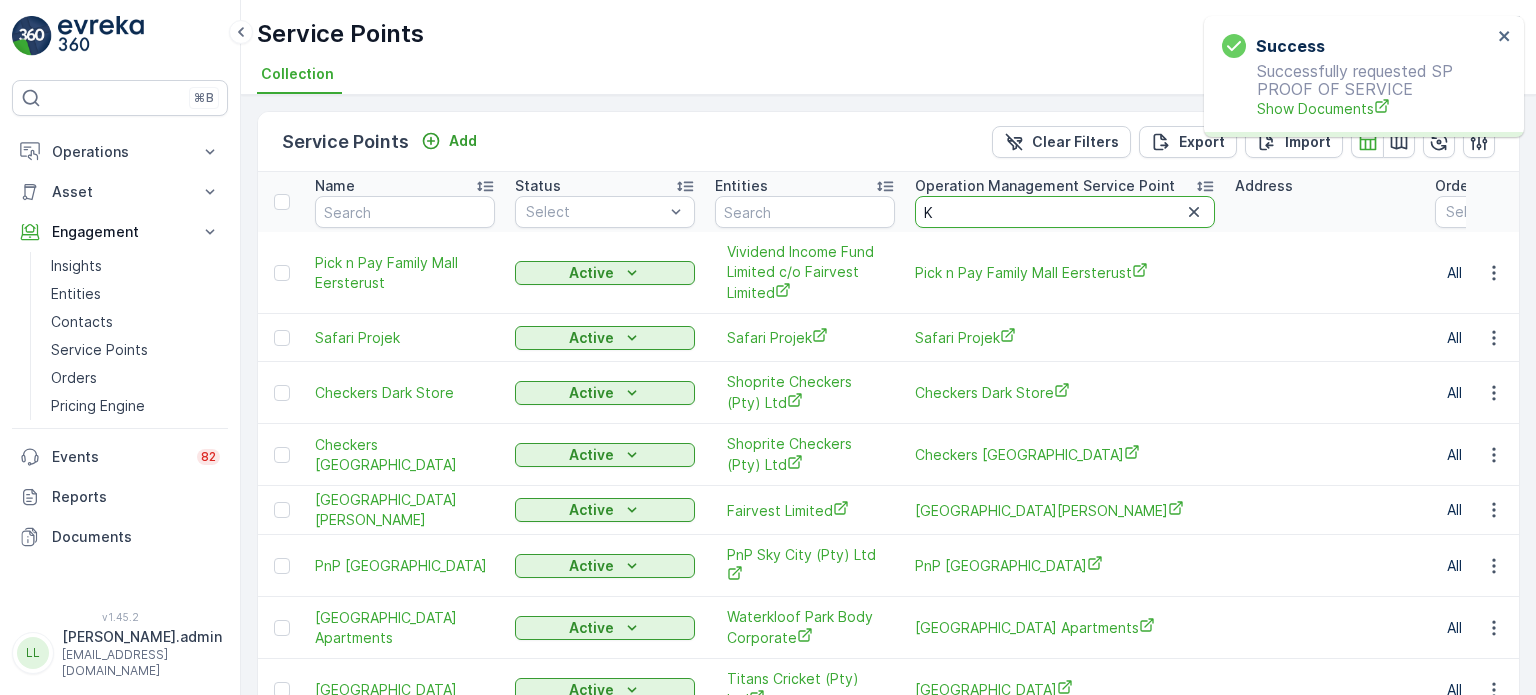 click on "K" at bounding box center (1065, 212) 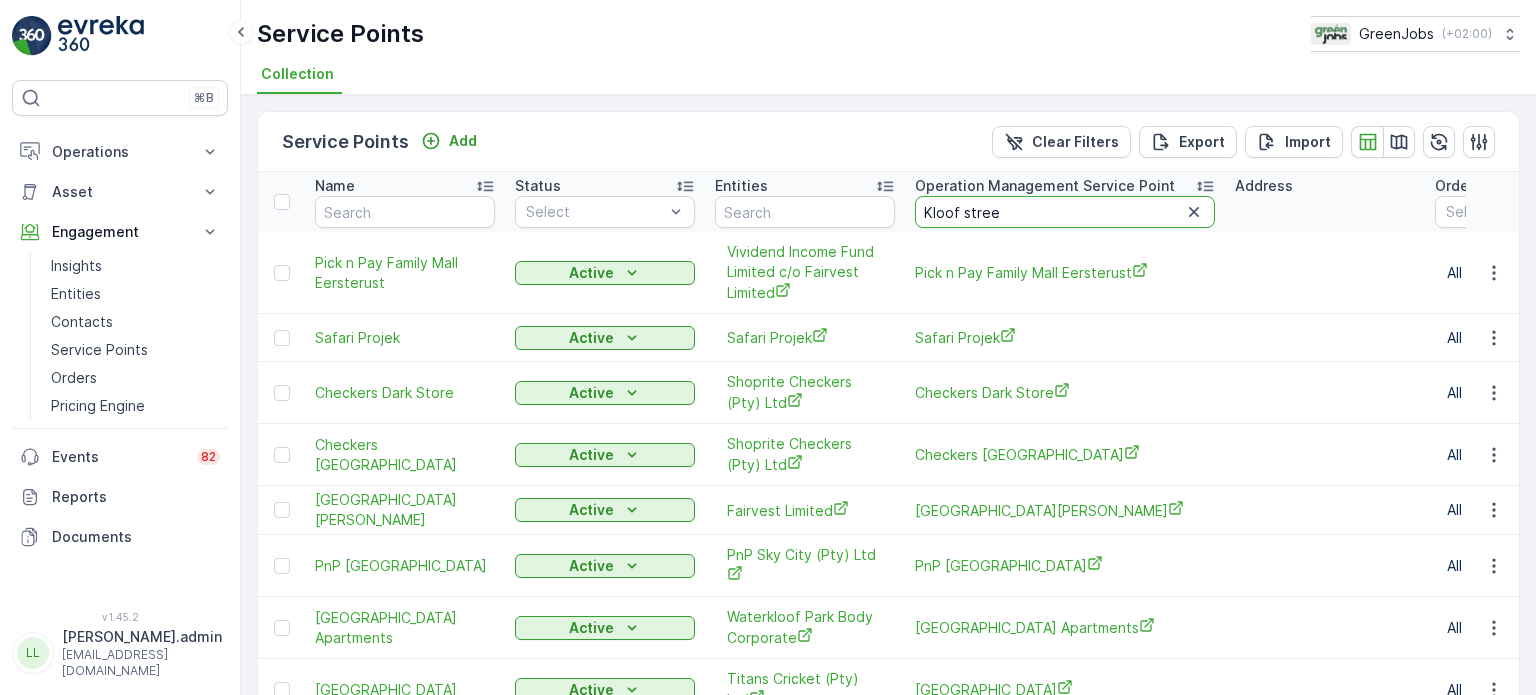 type on "Kloof street" 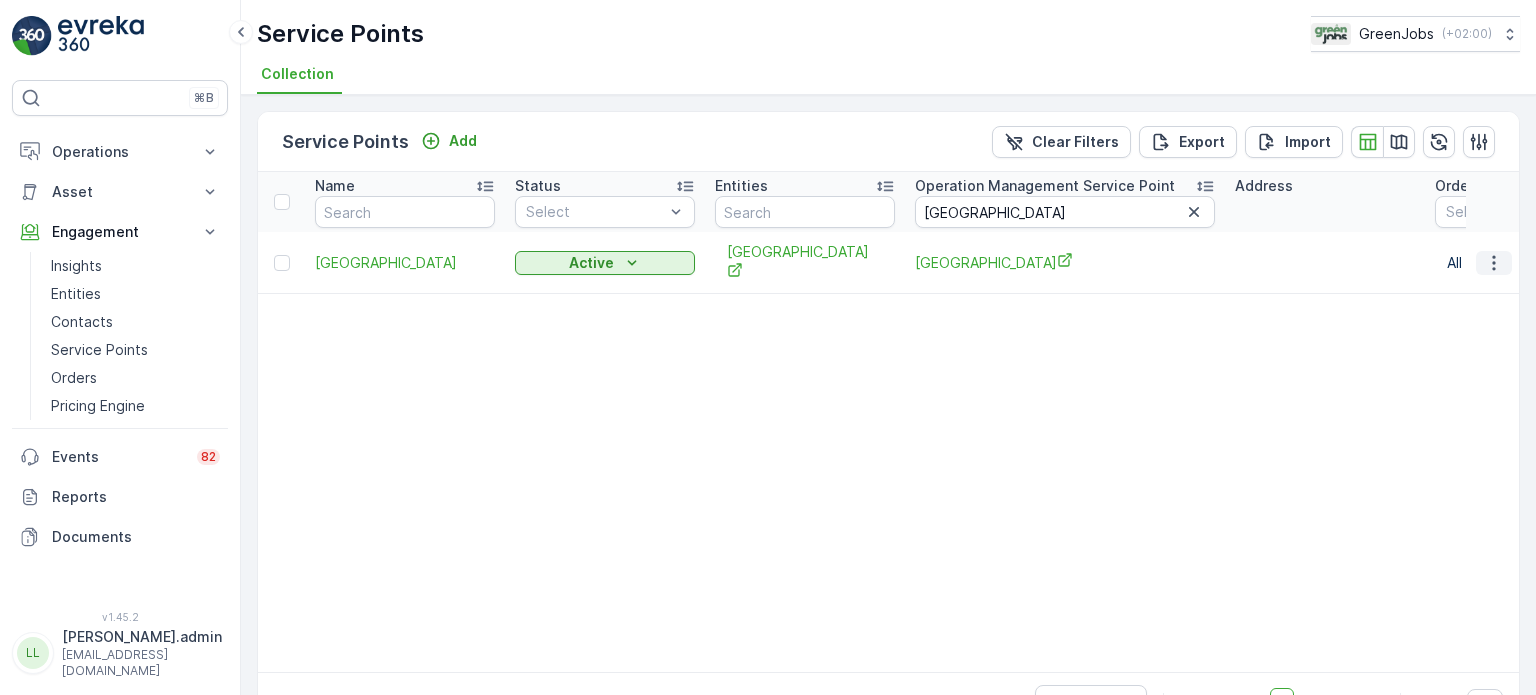 click 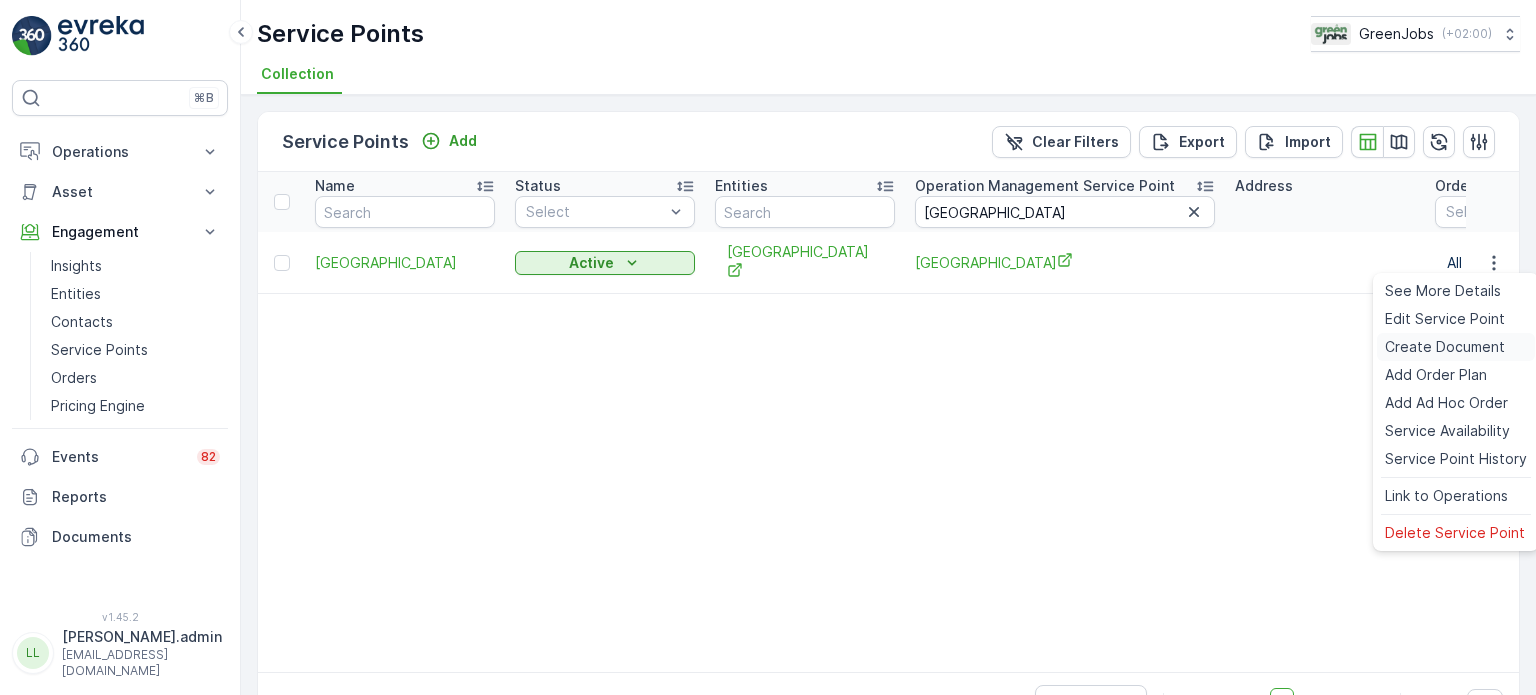 click on "Create Document" at bounding box center [1445, 347] 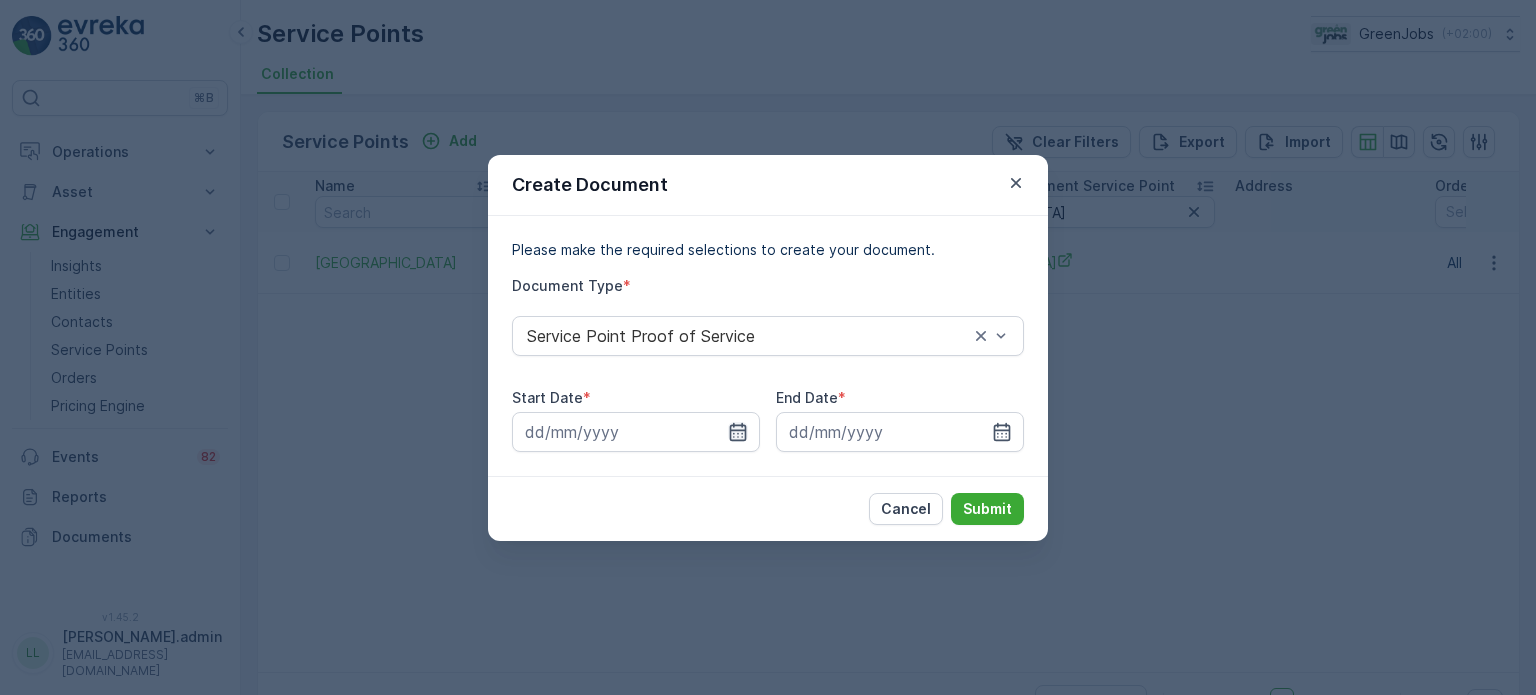 click 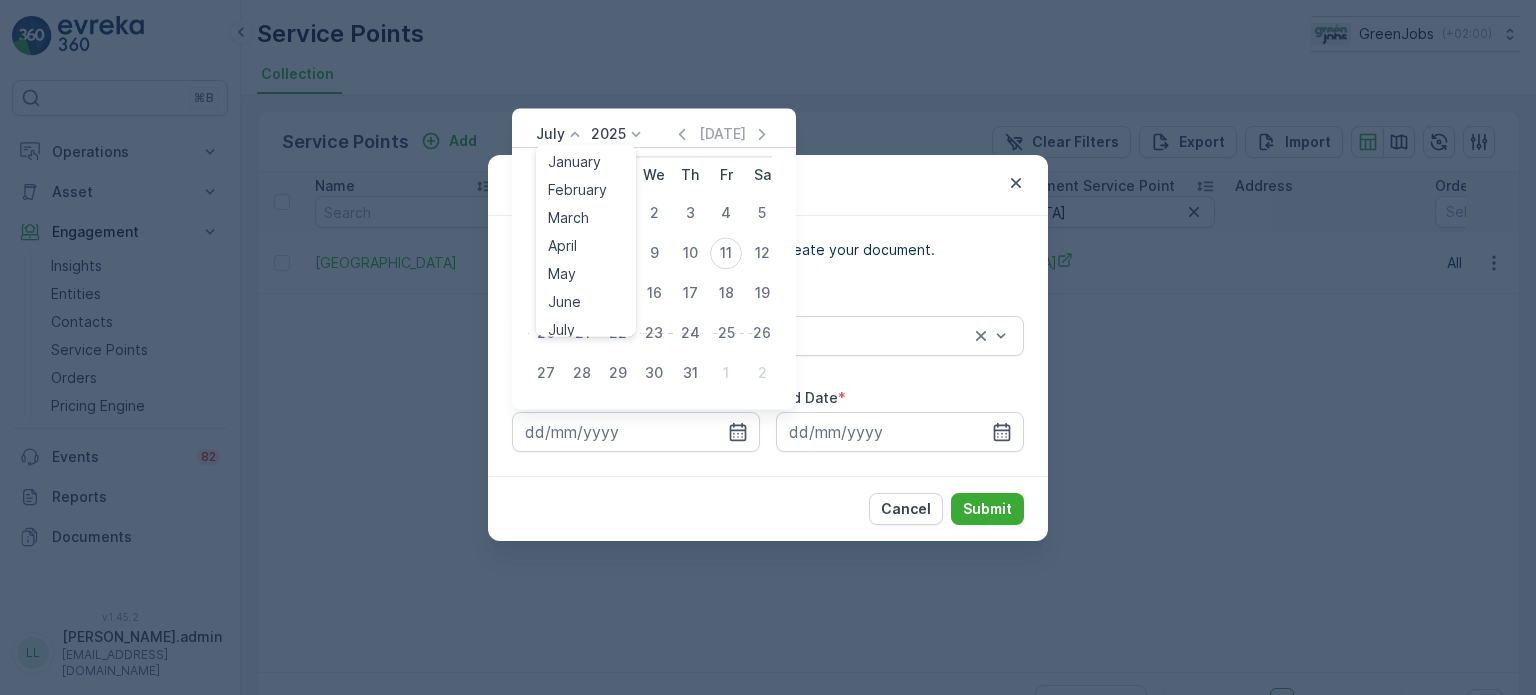 click 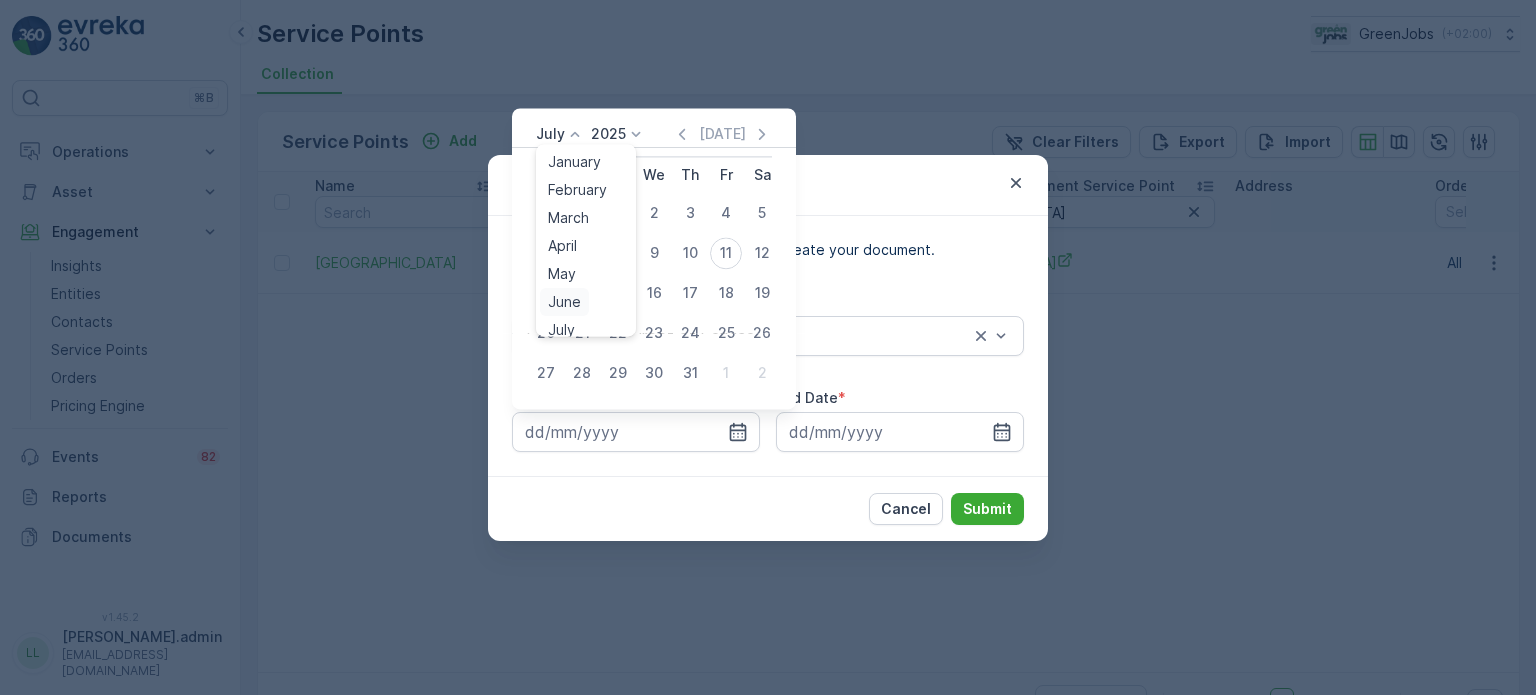 click on "June" at bounding box center [564, 302] 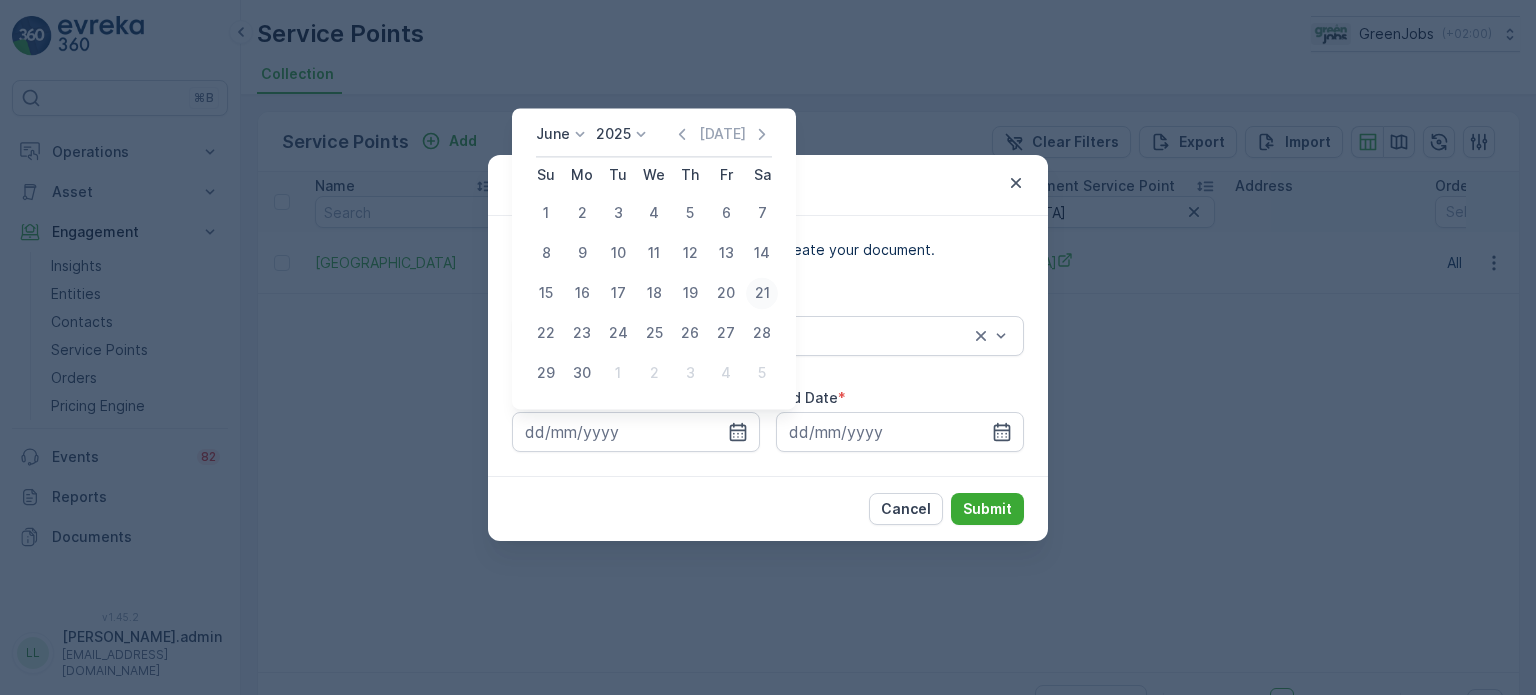 click on "21" at bounding box center (762, 293) 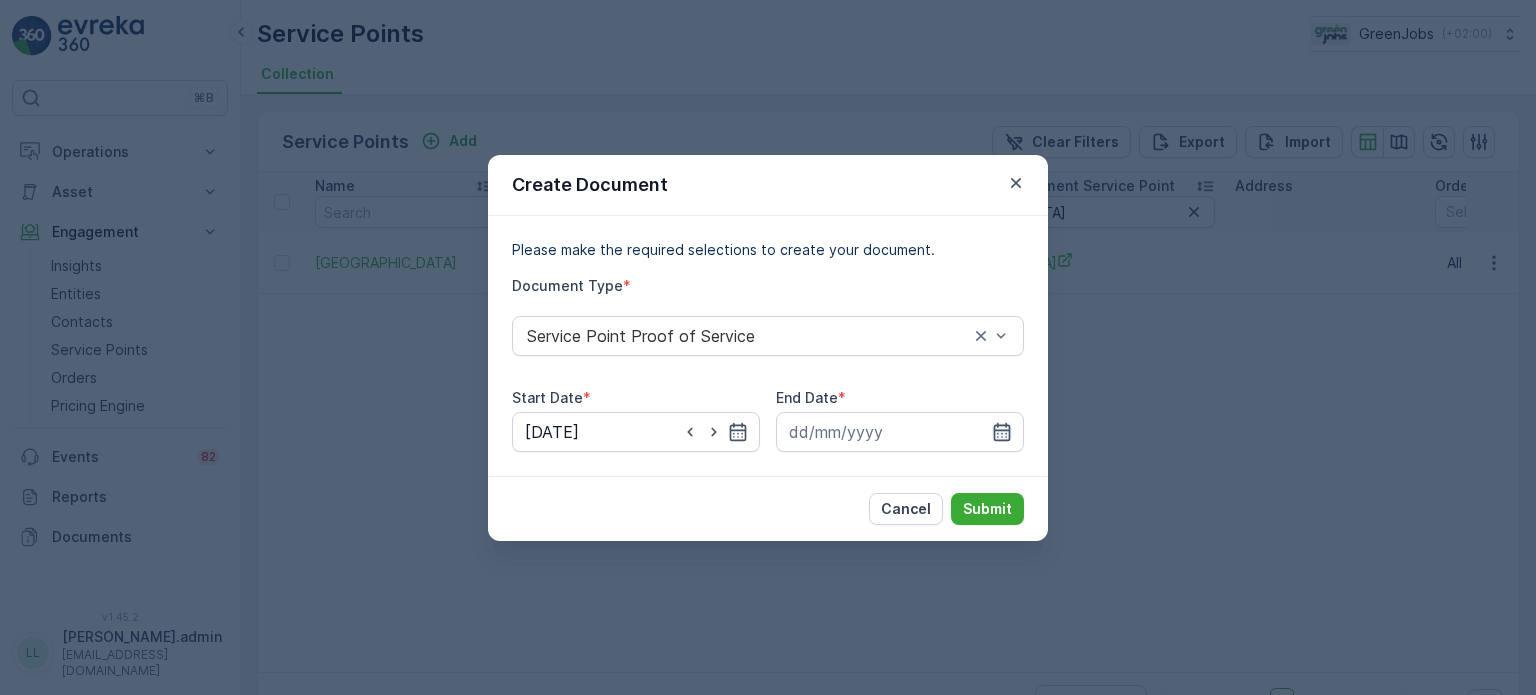 click 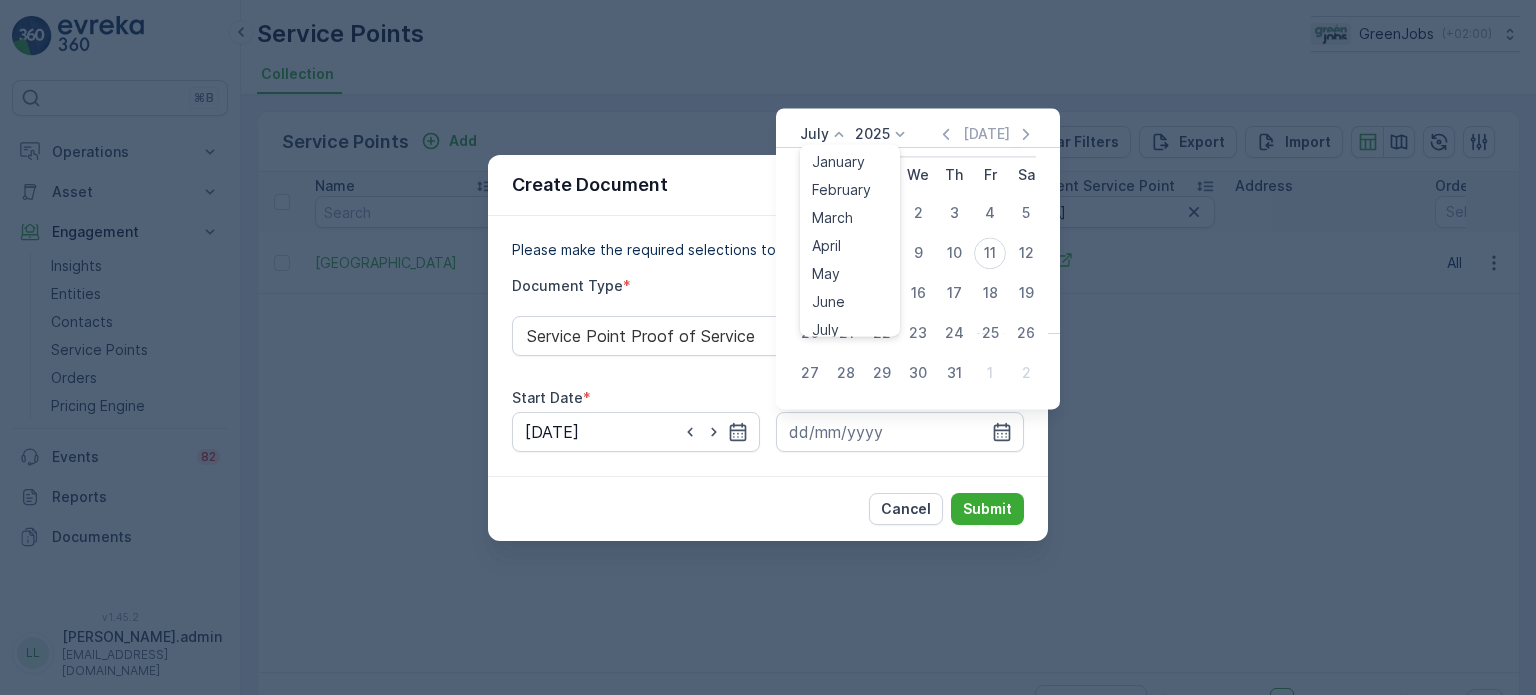 click on "July" at bounding box center [814, 134] 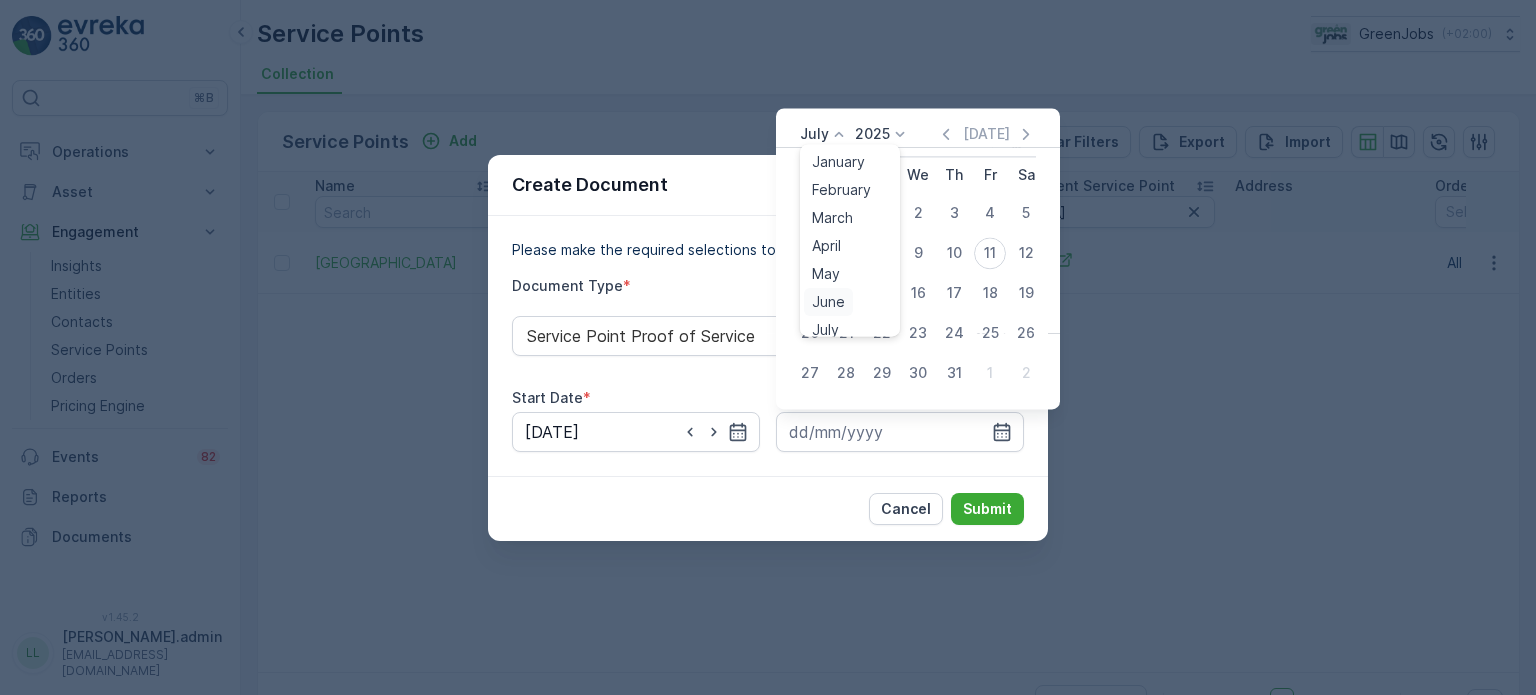 click on "June" at bounding box center (828, 302) 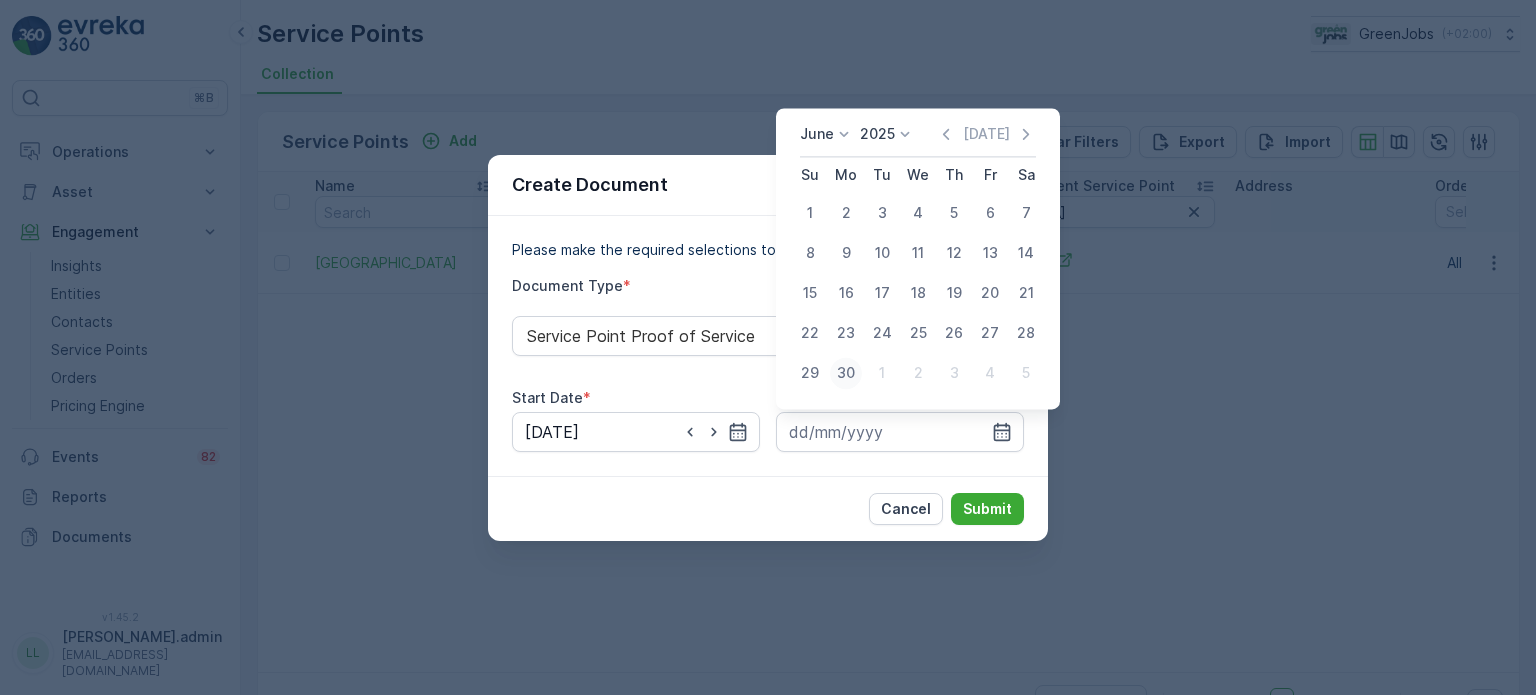 click on "30" at bounding box center (846, 373) 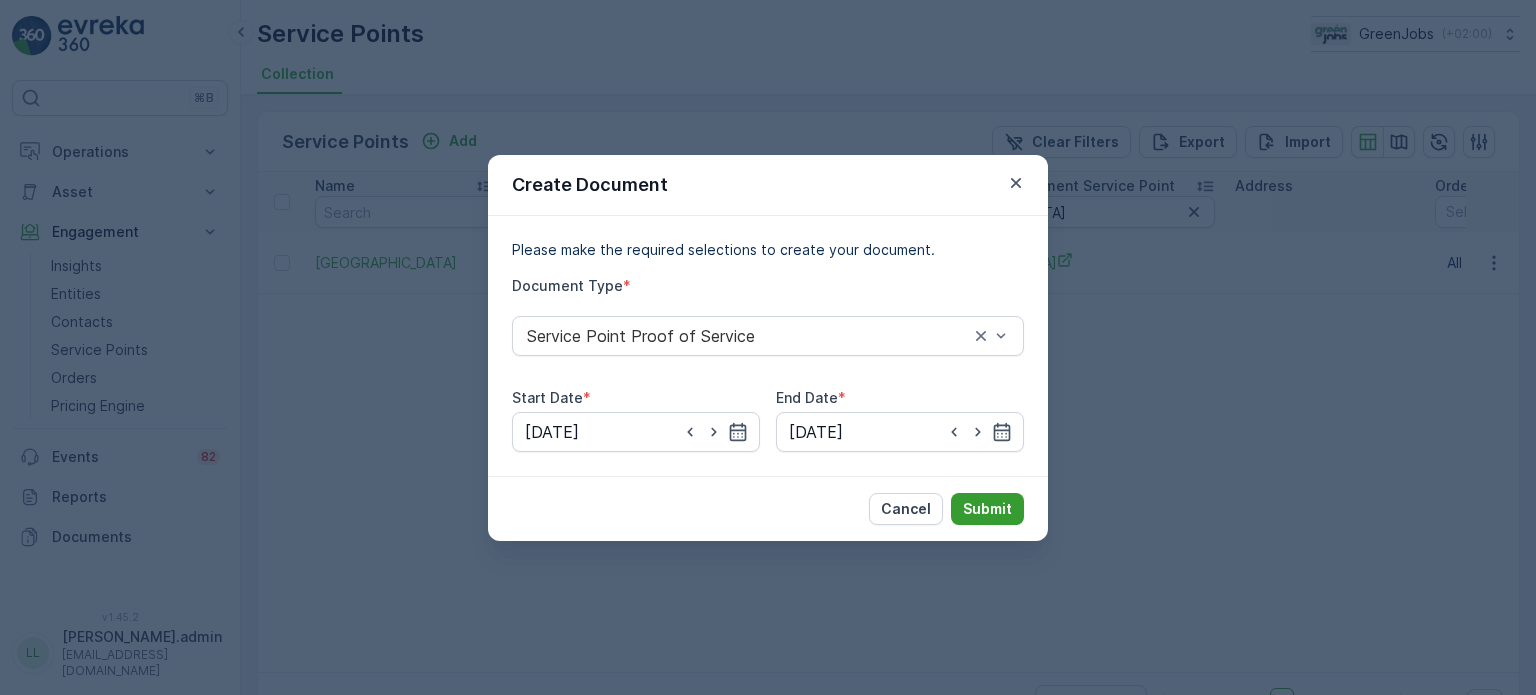 click on "Submit" at bounding box center [987, 509] 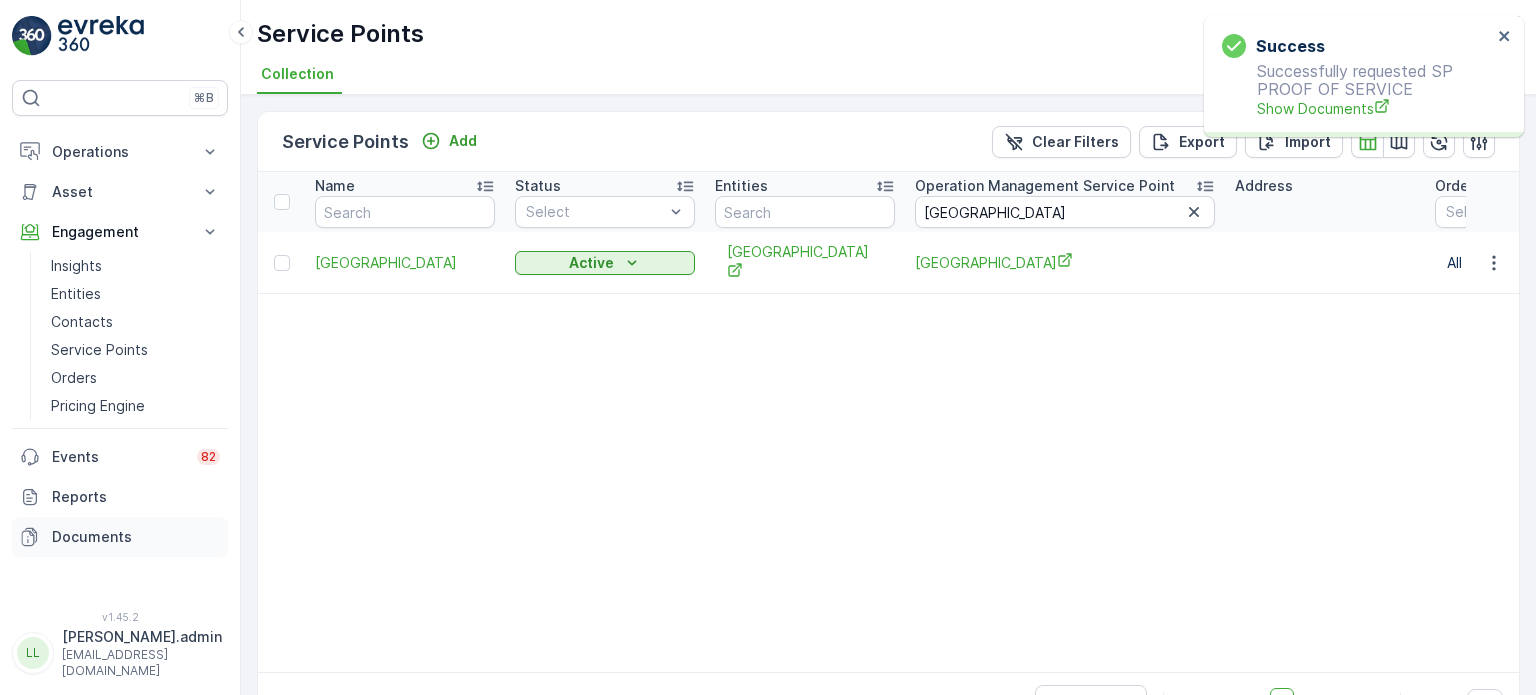 click on "Documents" at bounding box center (136, 537) 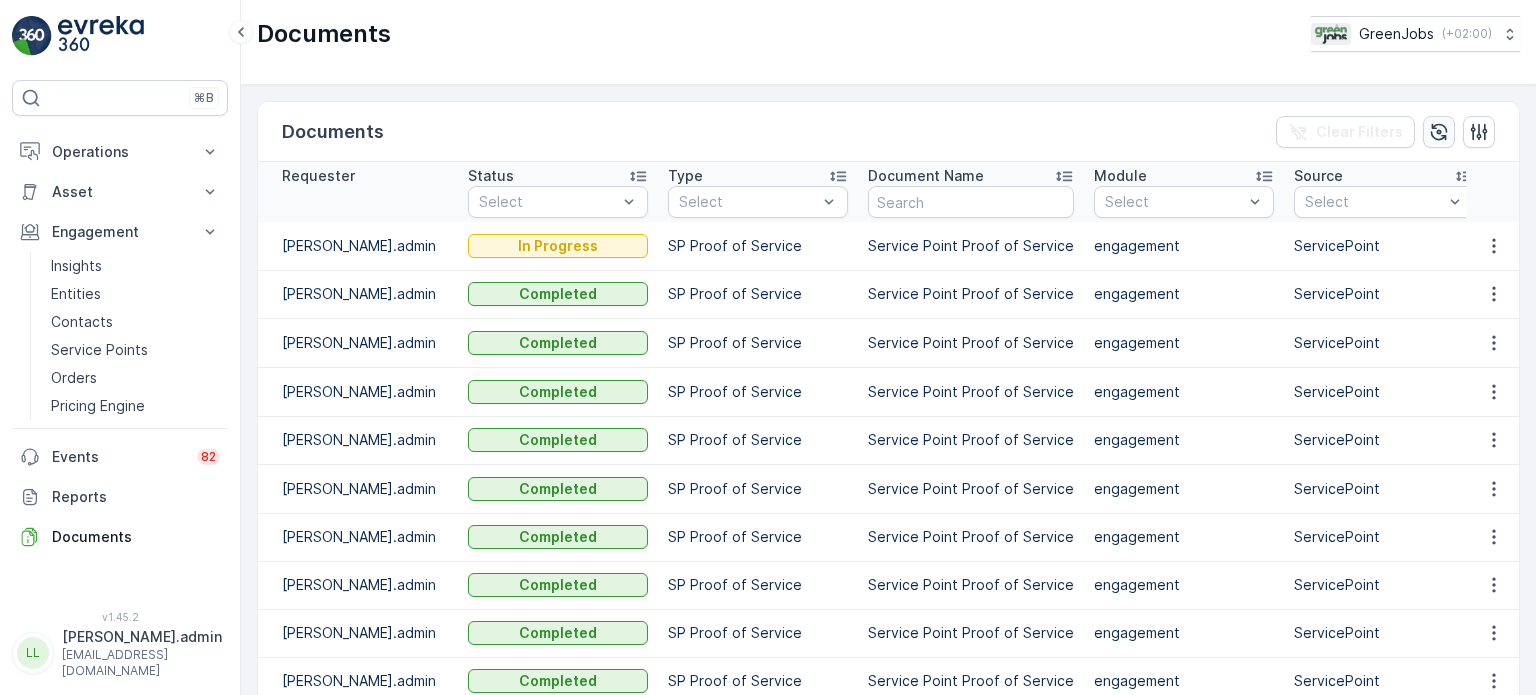 click 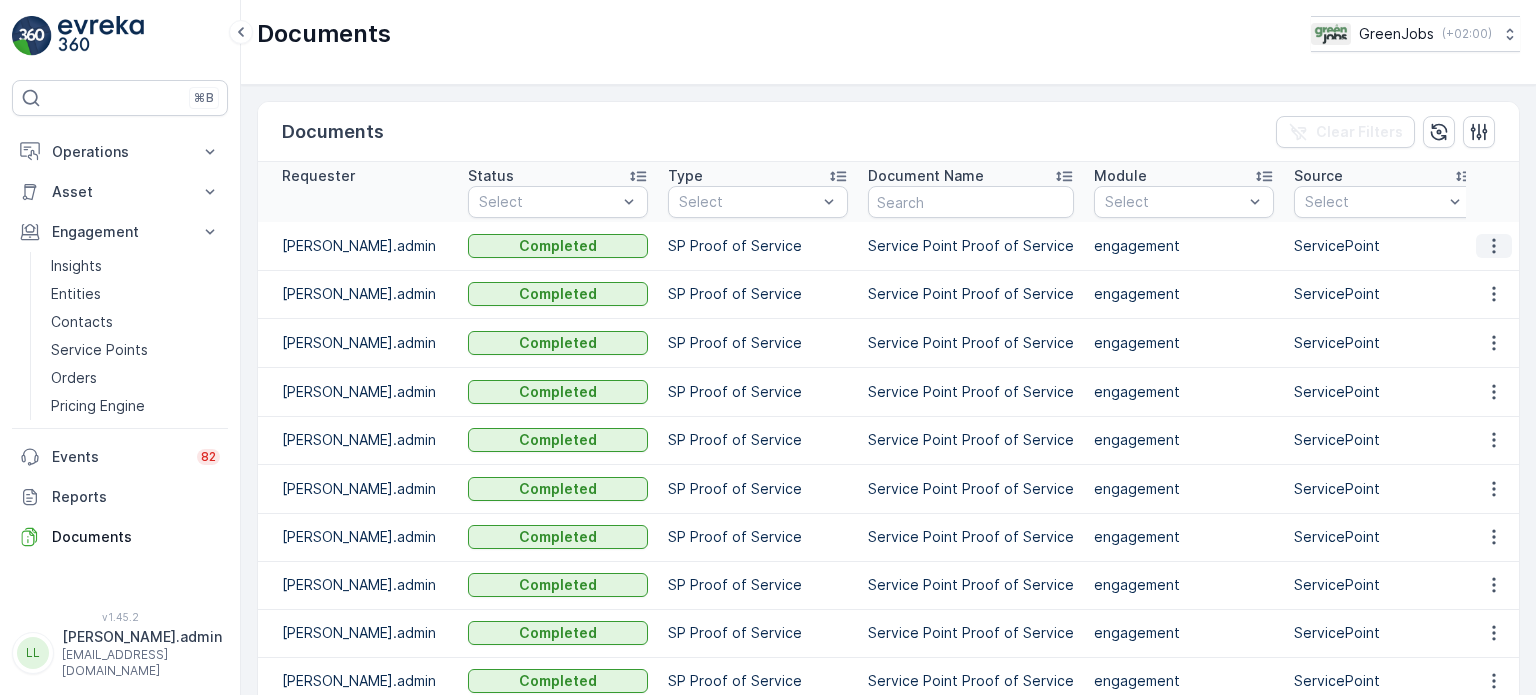 click 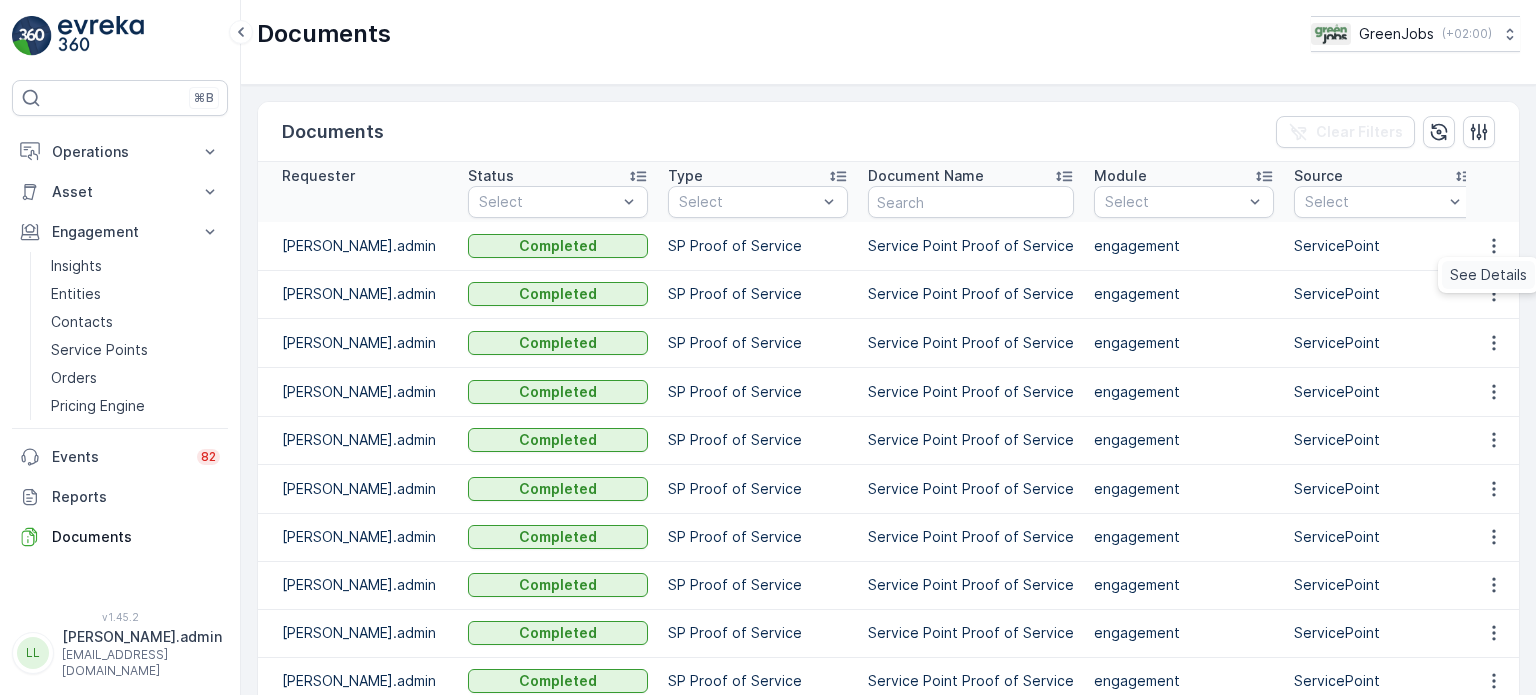 click on "See Details" at bounding box center [1488, 275] 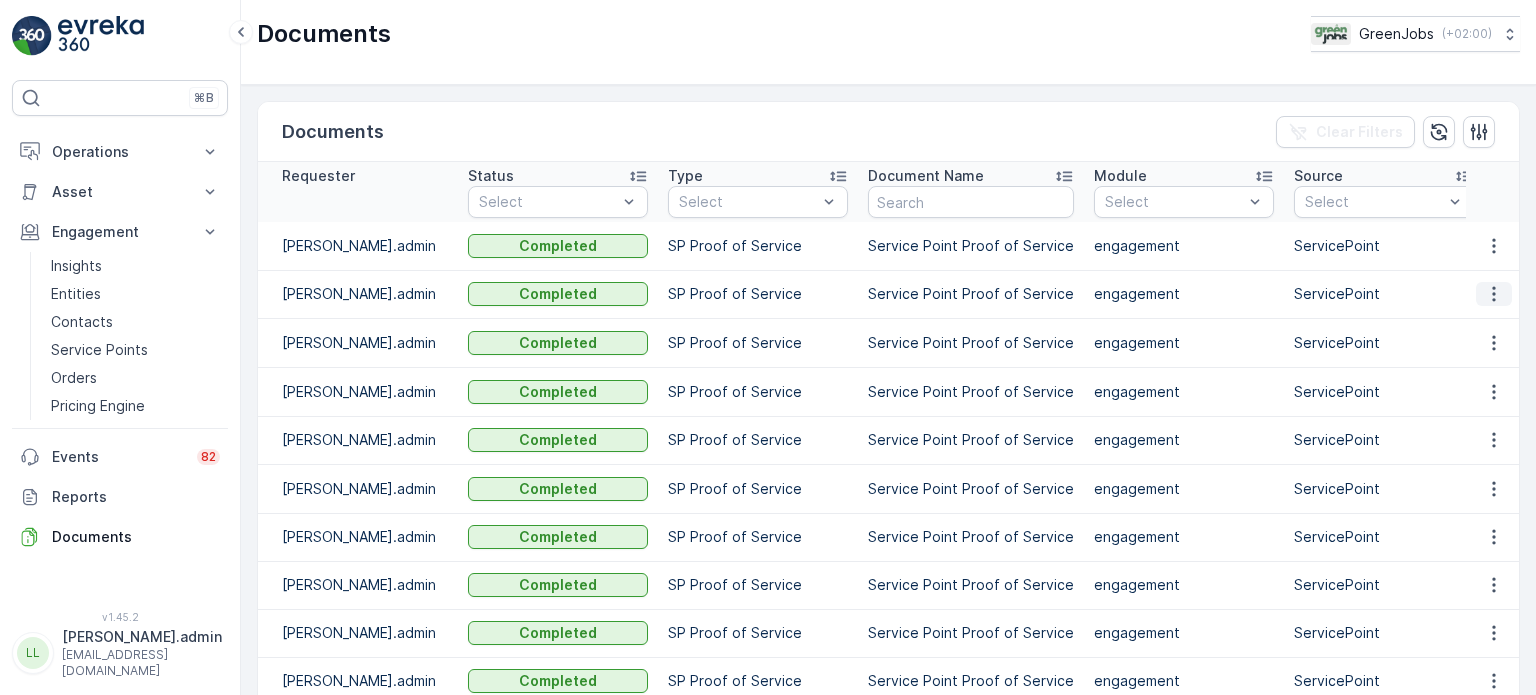 click 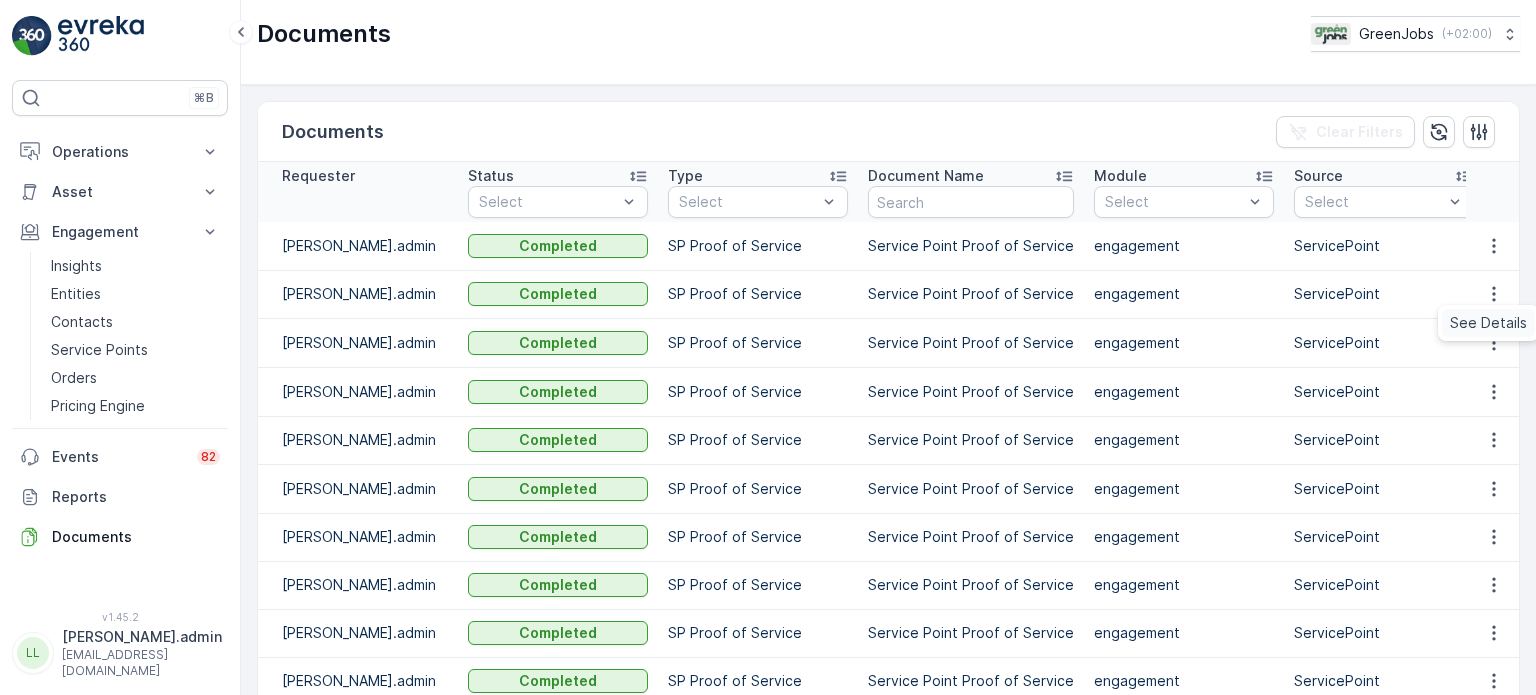 click on "See Details" at bounding box center [1488, 323] 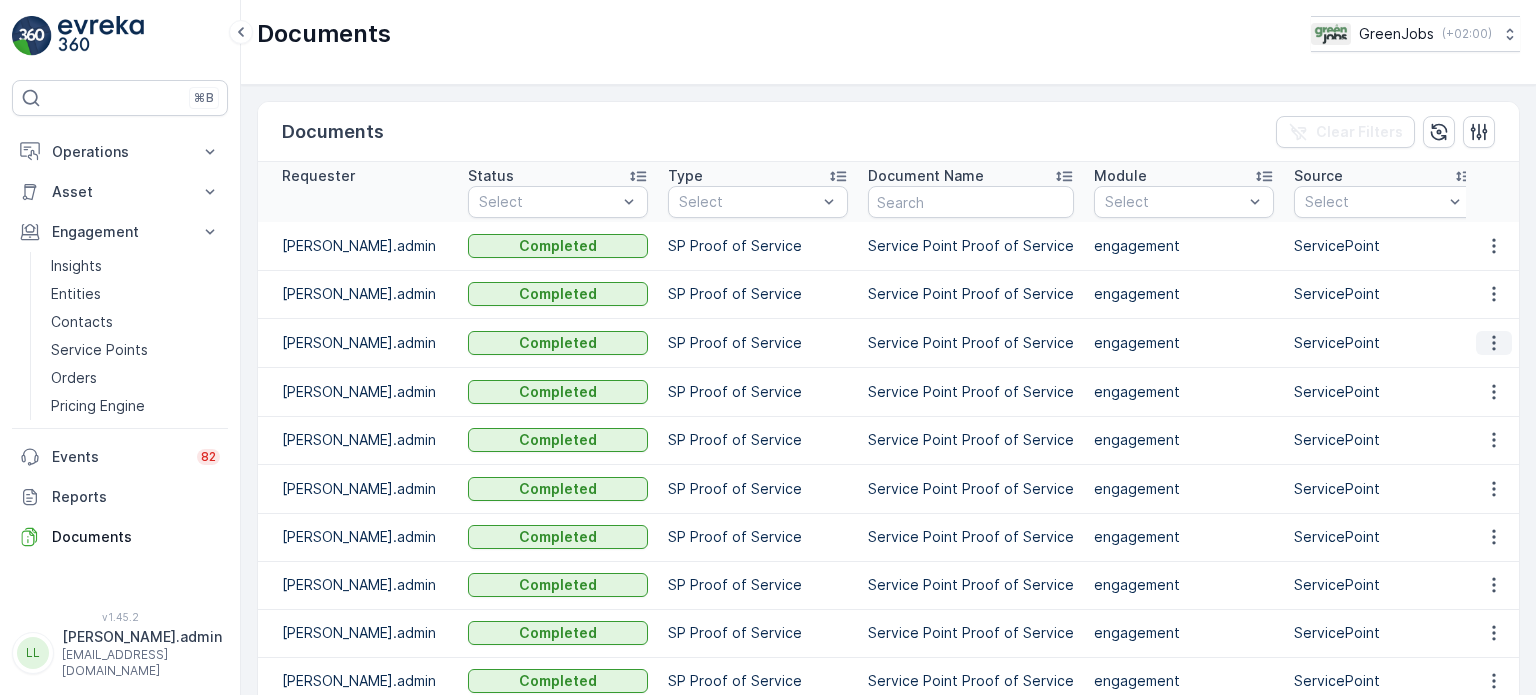 click 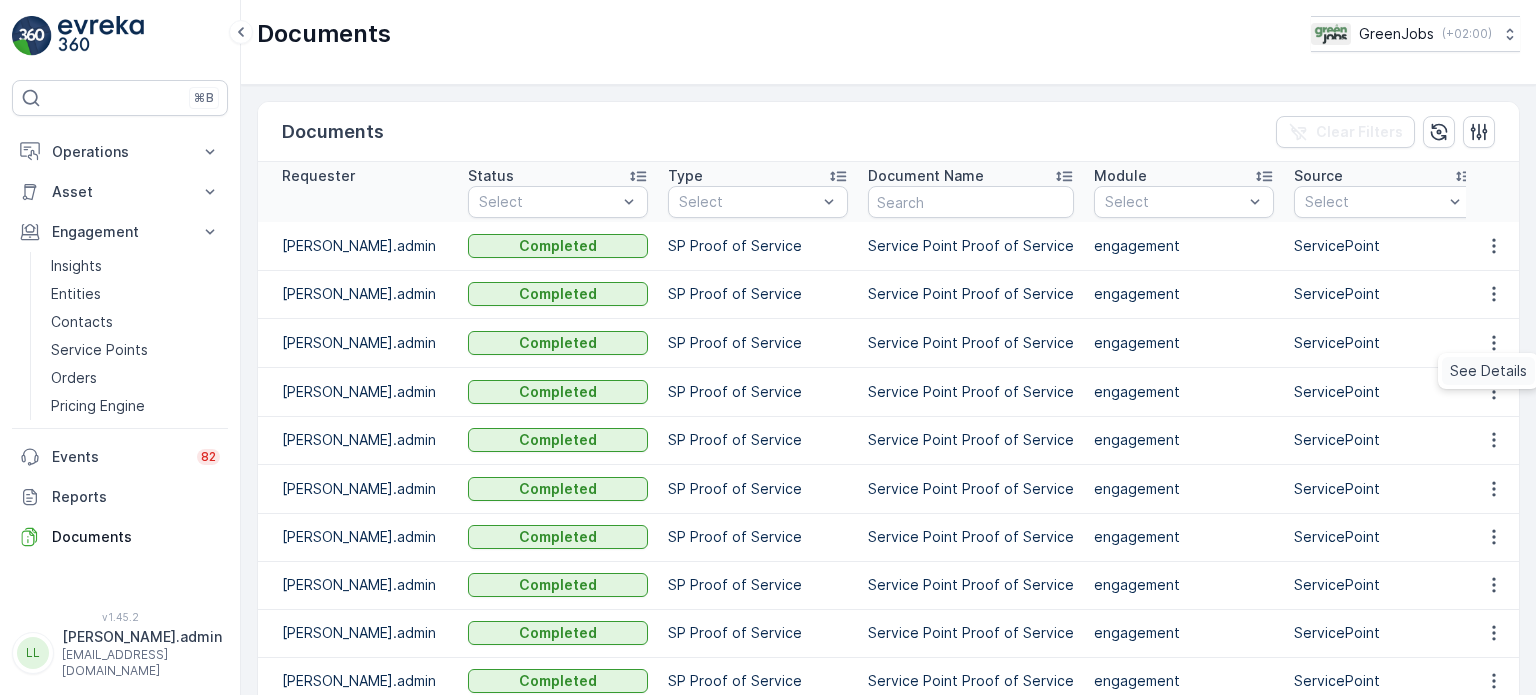 click on "See Details" at bounding box center (1488, 371) 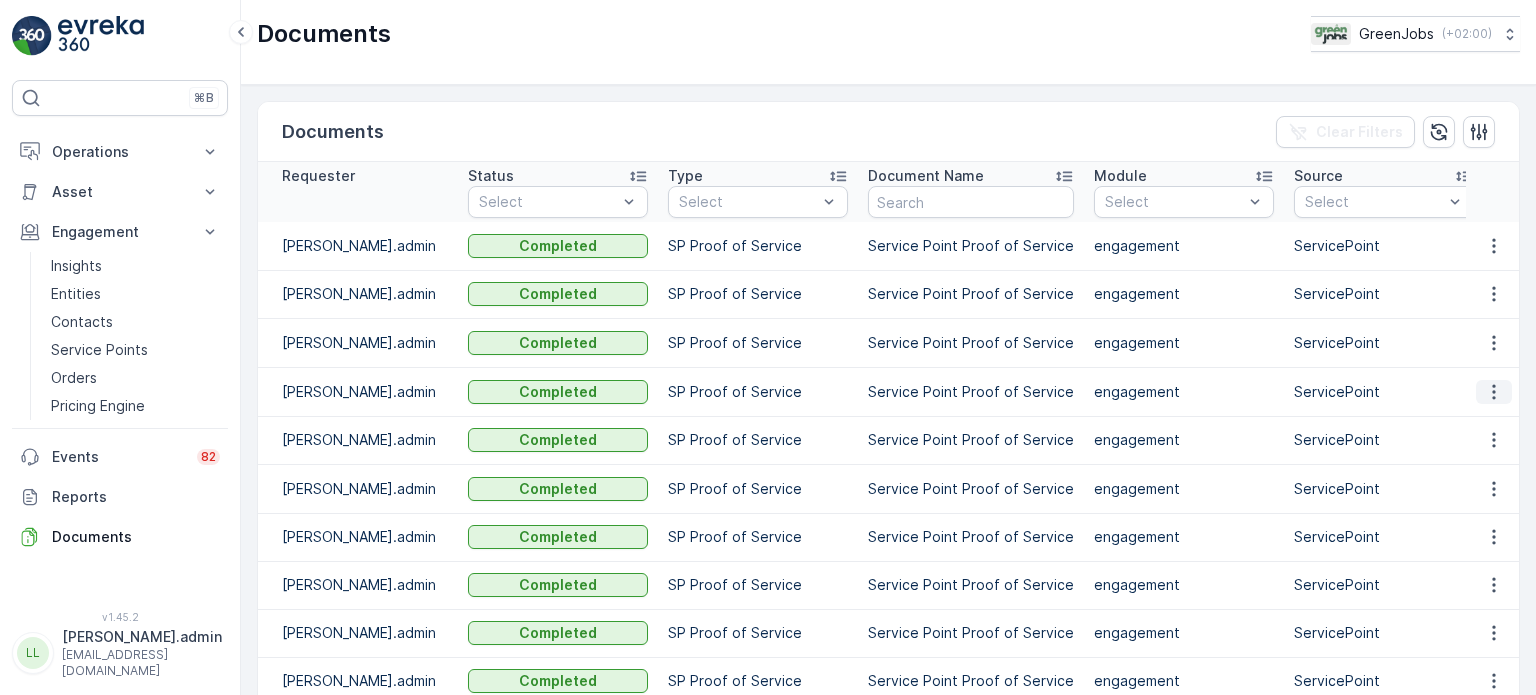 click 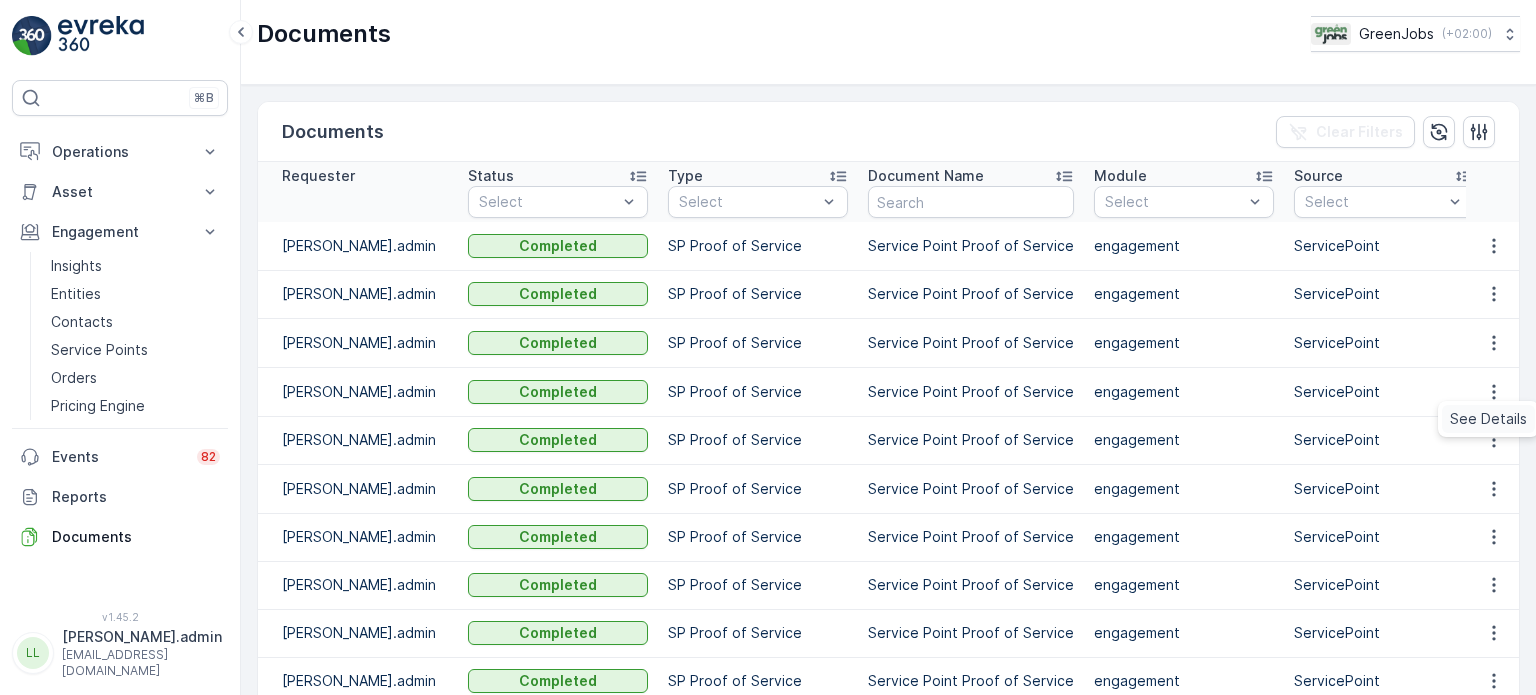 click on "See Details" at bounding box center (1488, 419) 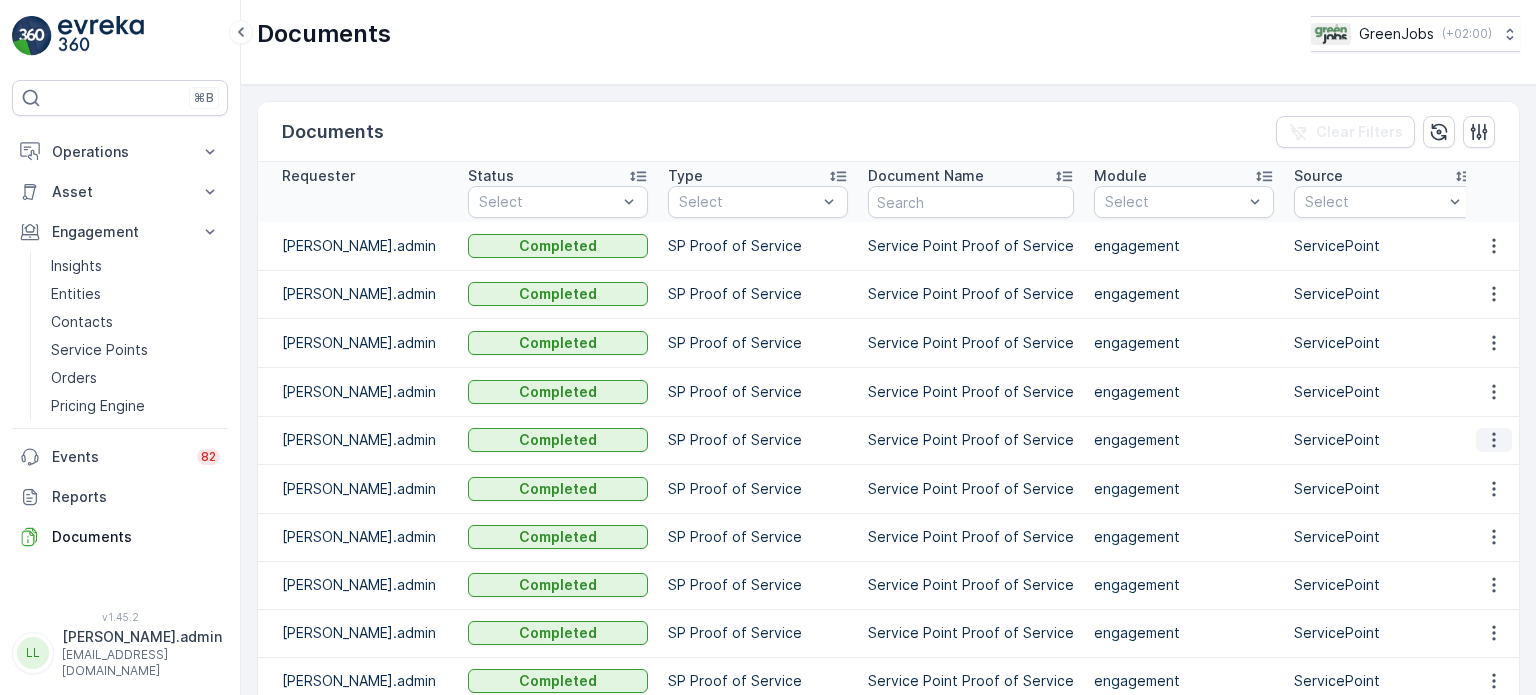drag, startPoint x: 1489, startPoint y: 431, endPoint x: 1490, endPoint y: 448, distance: 17.029387 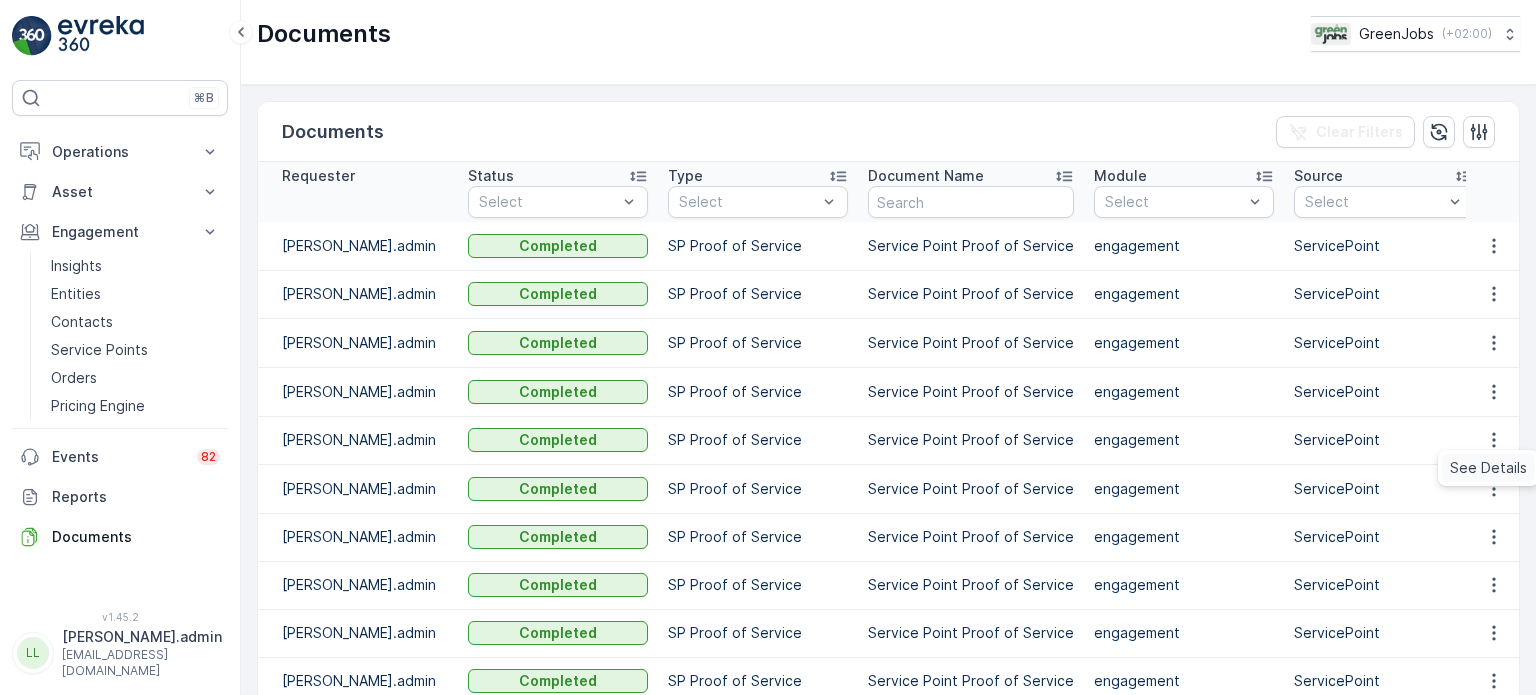 click on "See Details" at bounding box center [1488, 468] 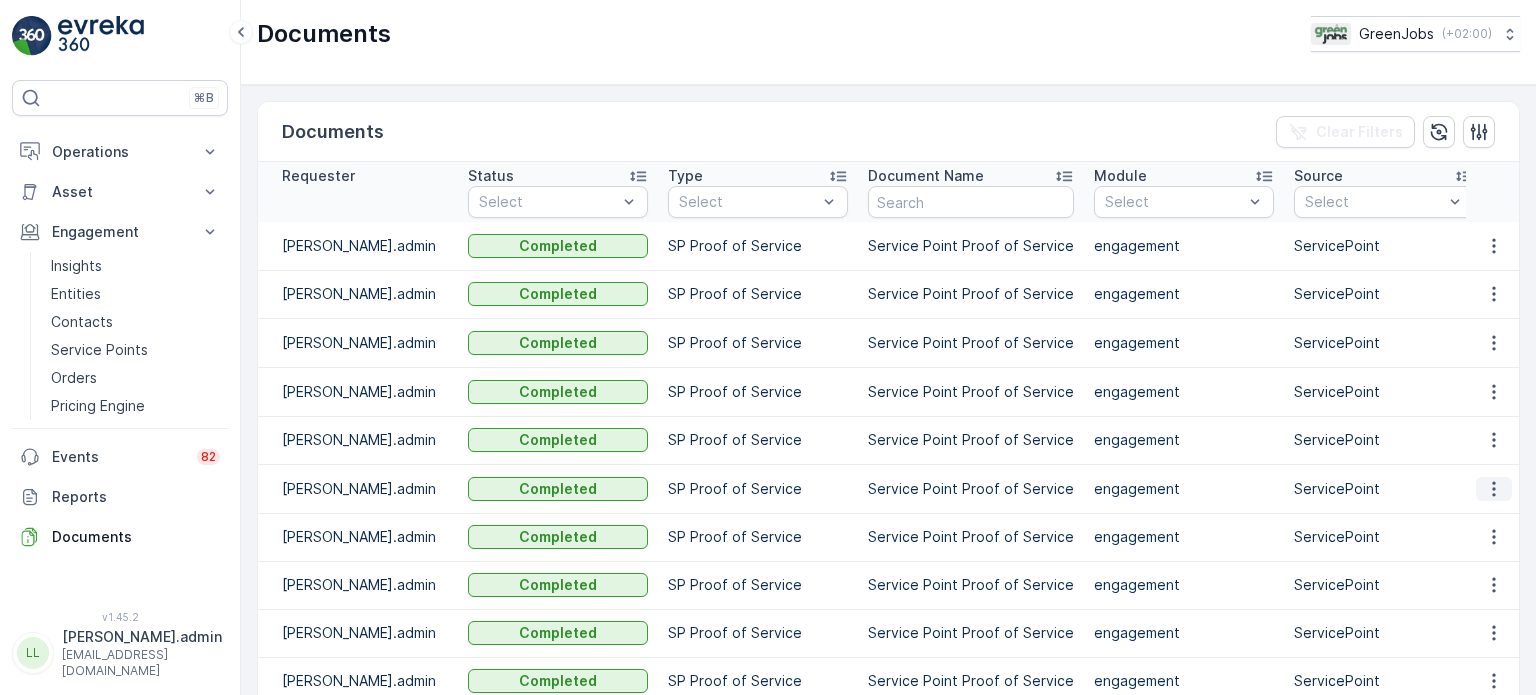 click 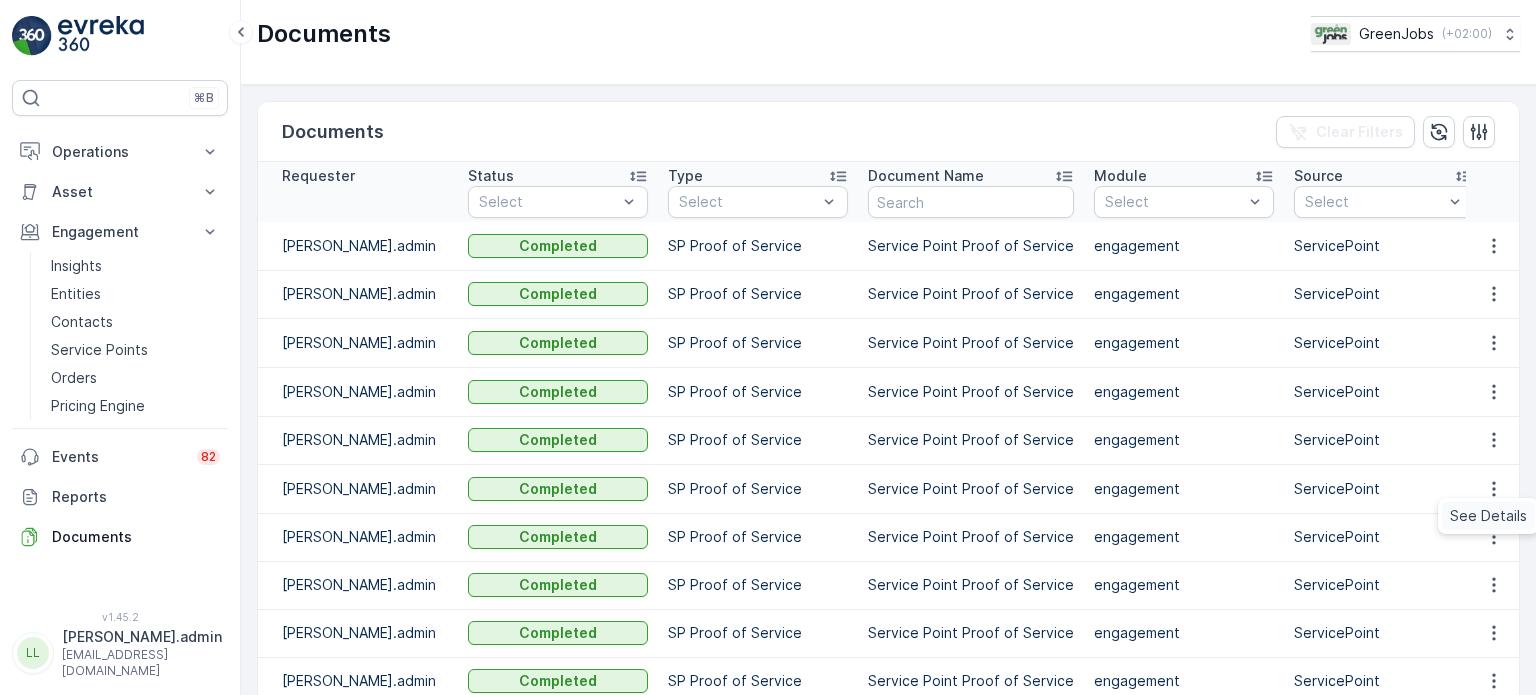 click on "See Details" at bounding box center (1488, 516) 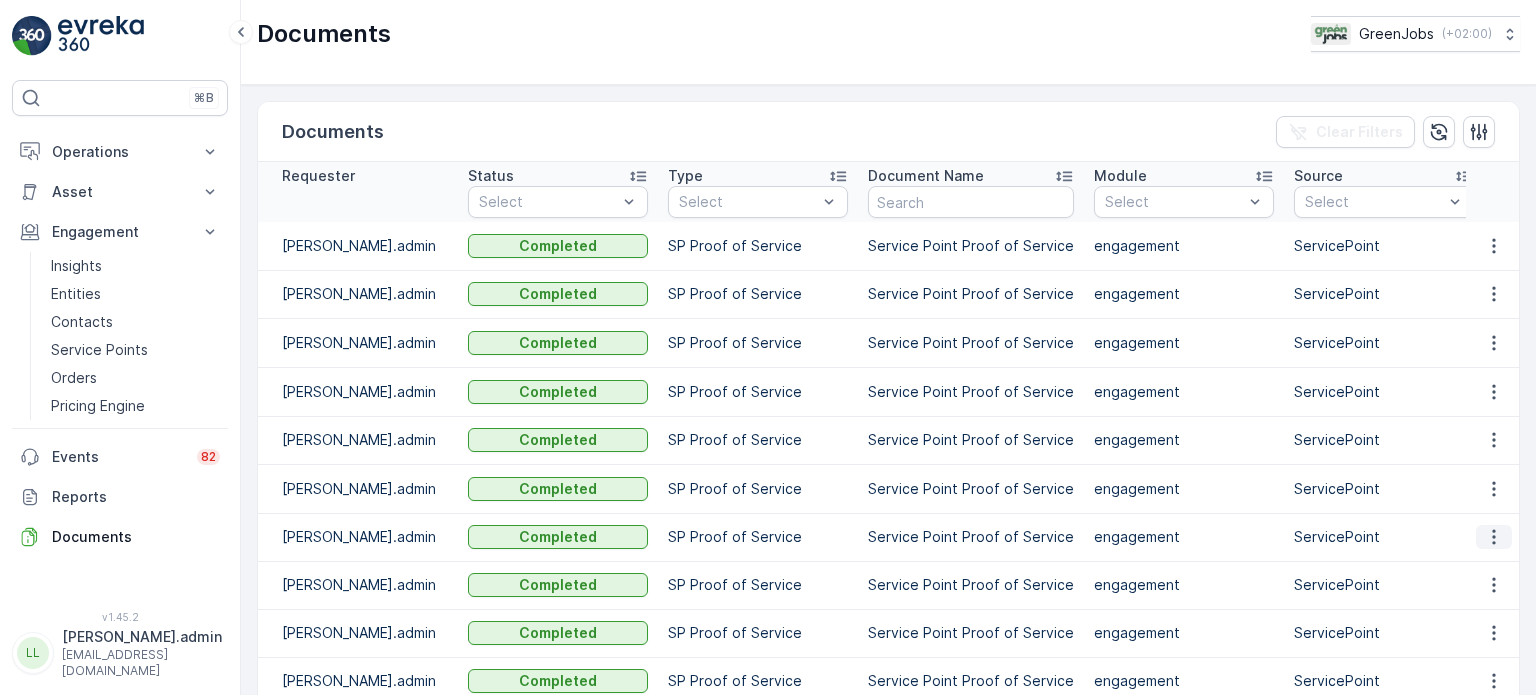click 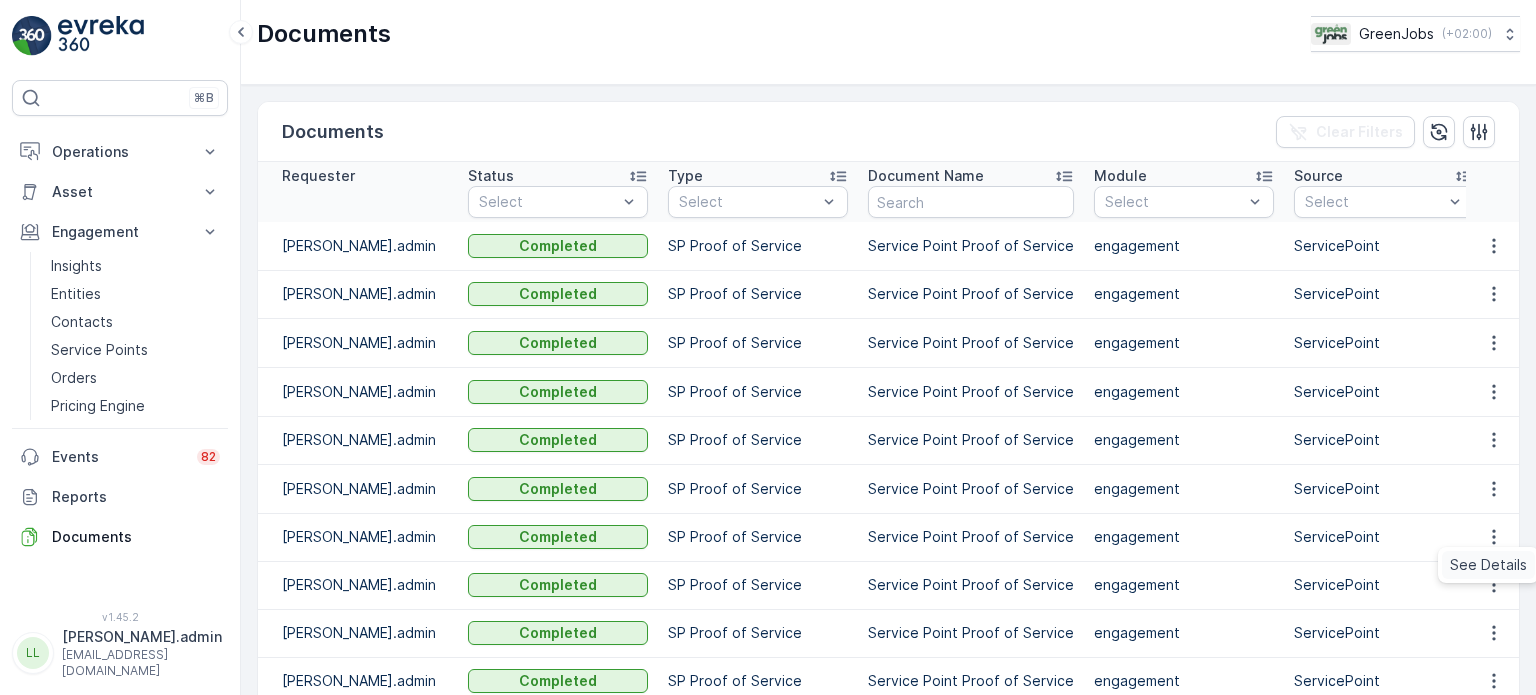 click on "See Details" at bounding box center (1488, 565) 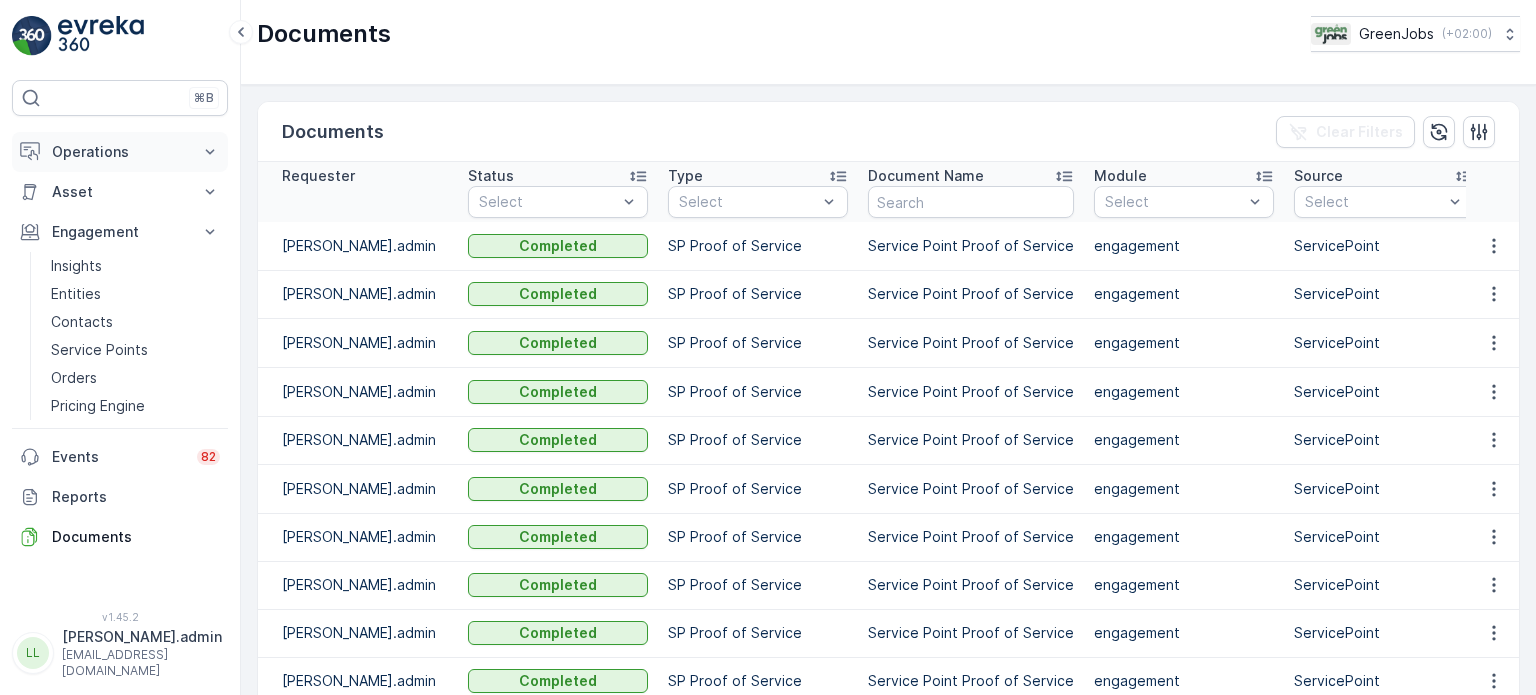 click on "Operations" at bounding box center [120, 152] 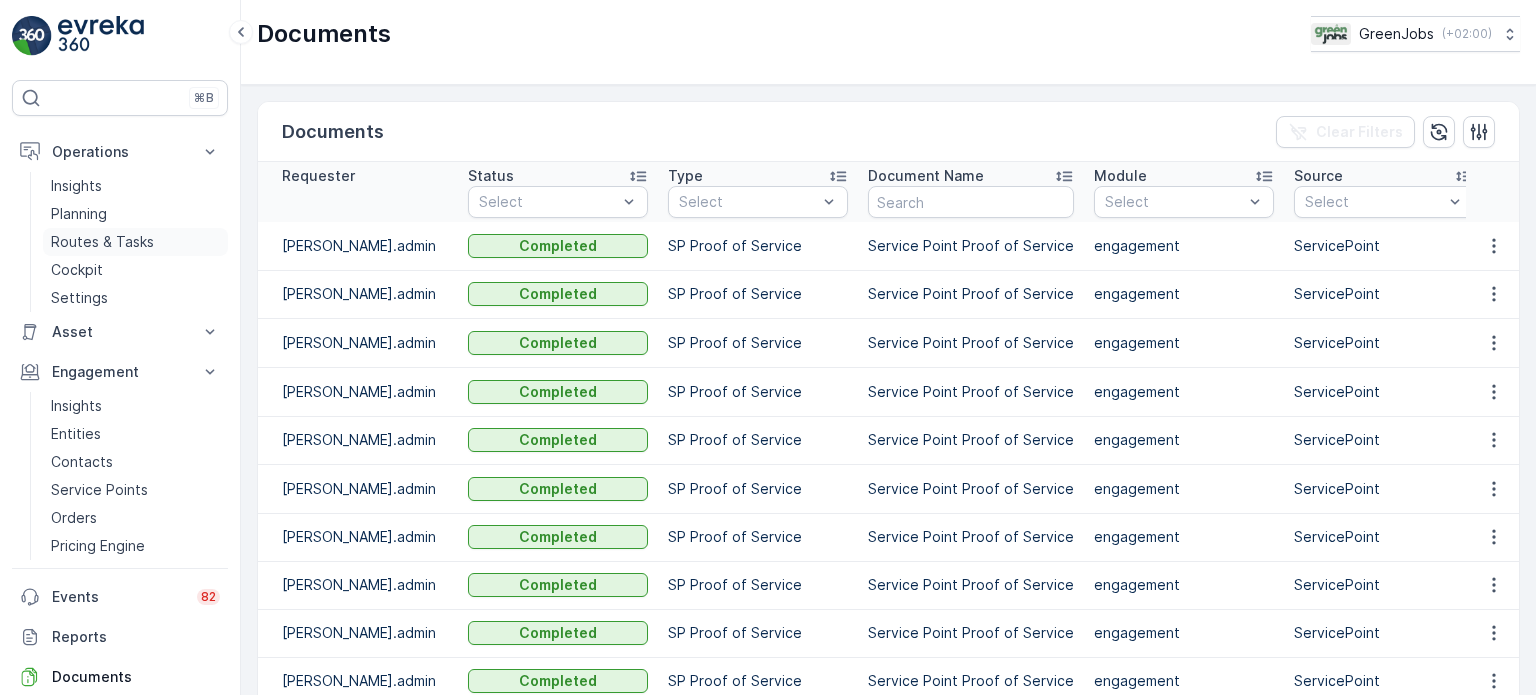 click on "Routes & Tasks" at bounding box center (102, 242) 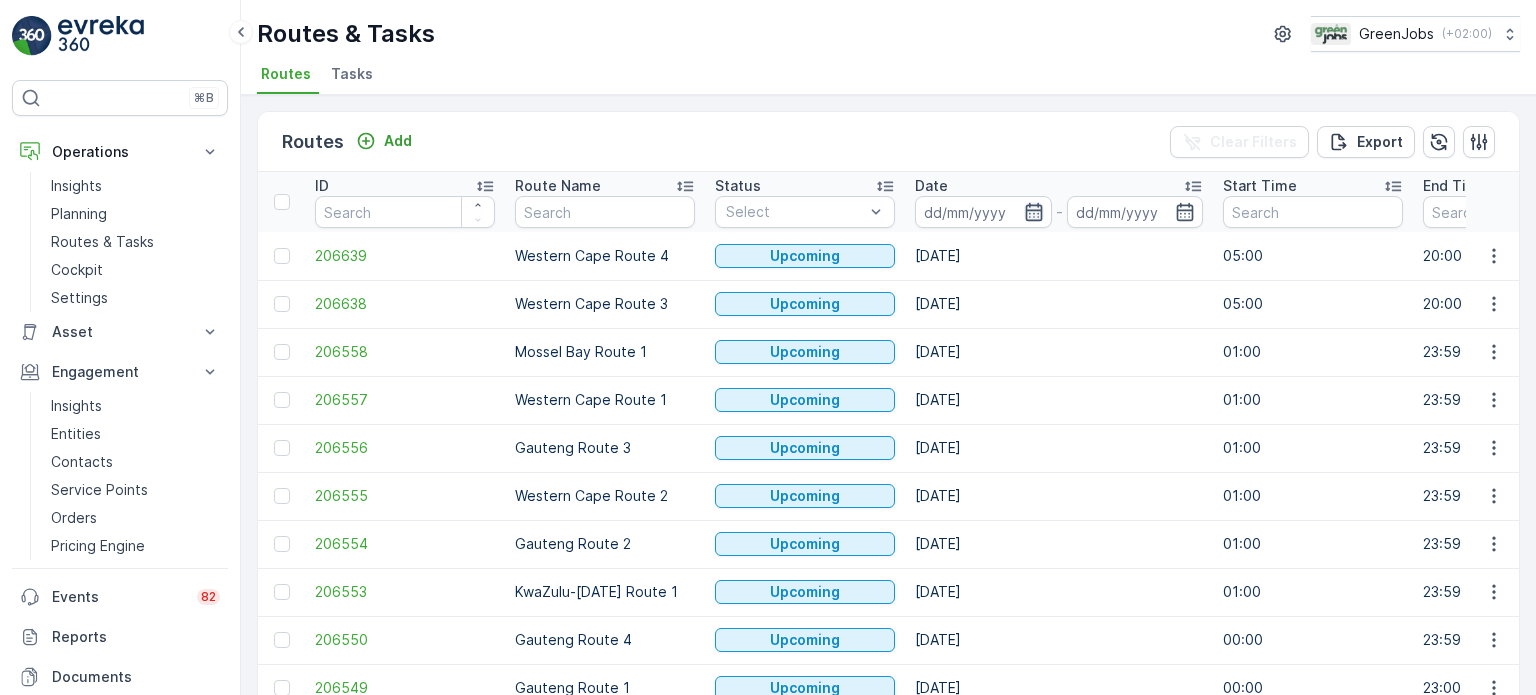 click 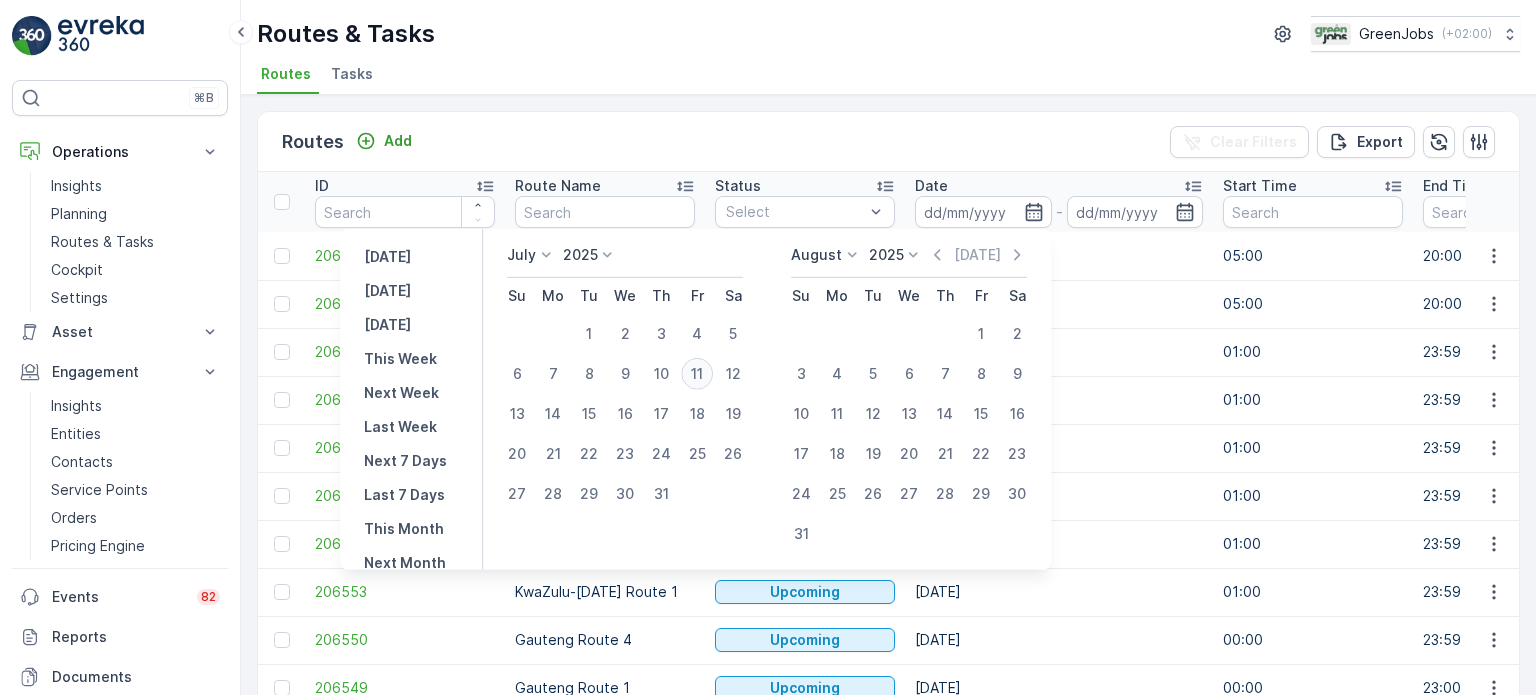 click on "11" at bounding box center [697, 374] 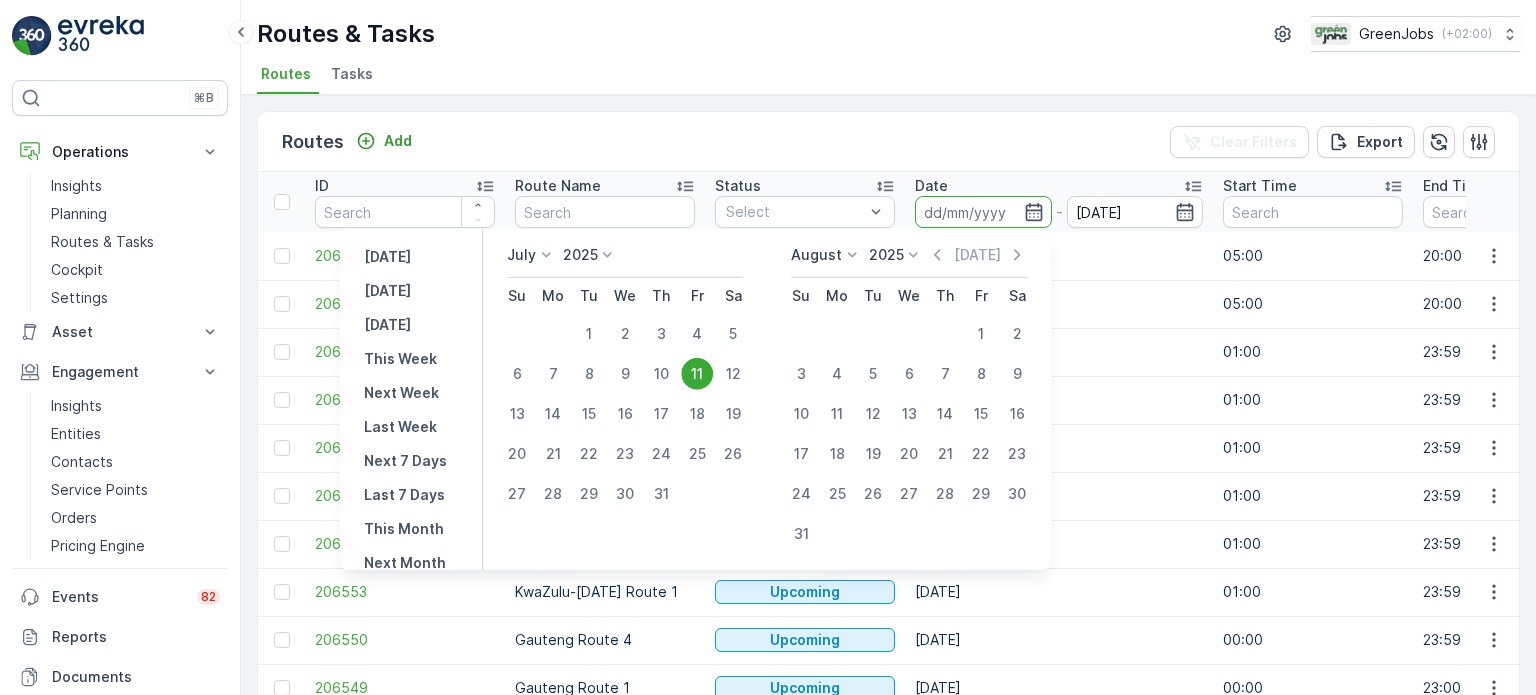 click on "11" at bounding box center (697, 374) 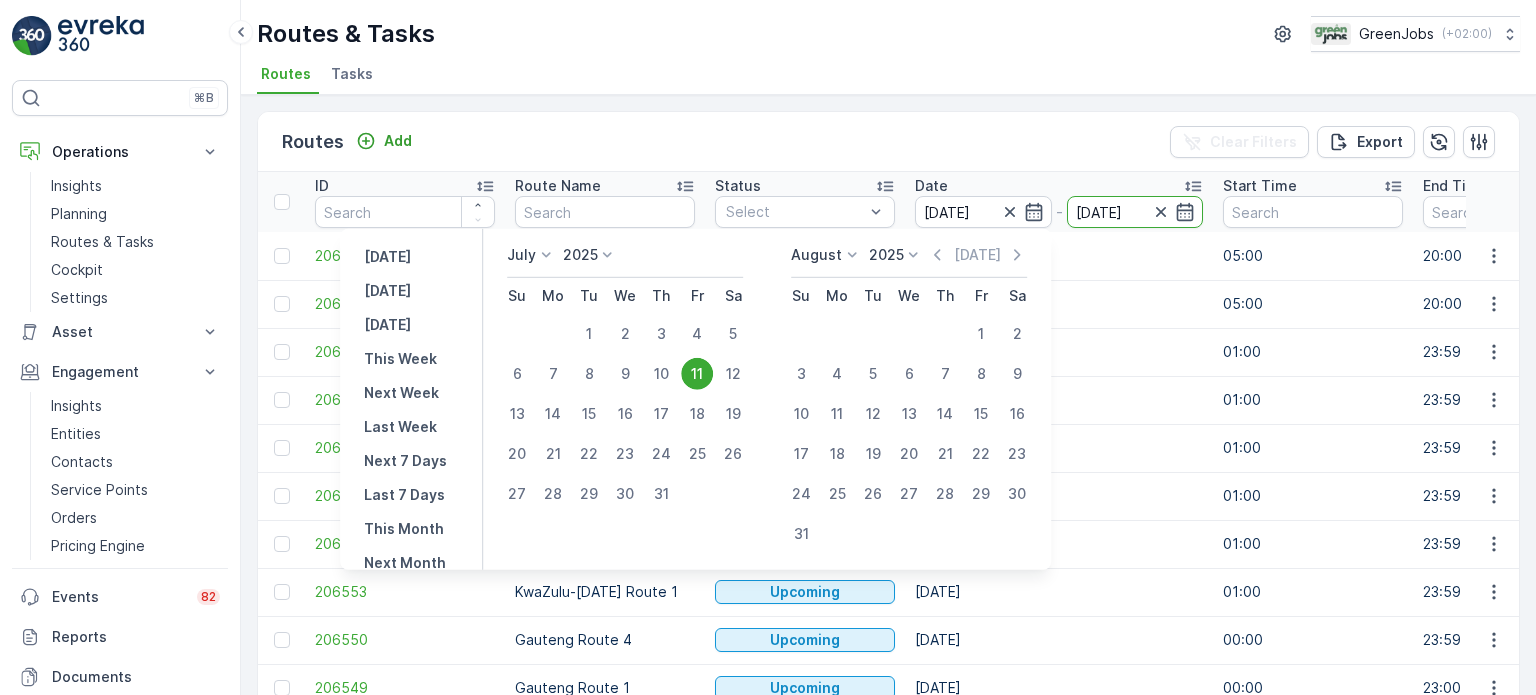 click on "11" at bounding box center (697, 374) 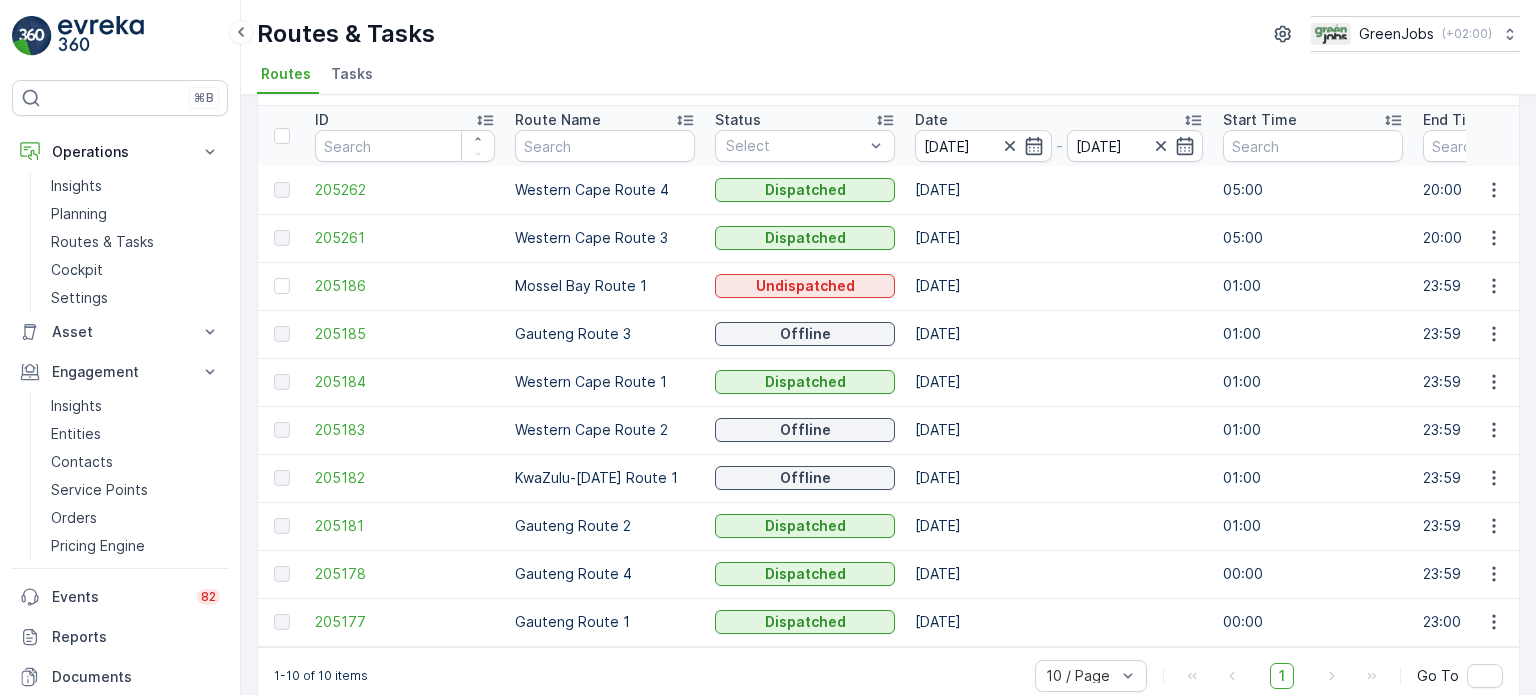 scroll, scrollTop: 99, scrollLeft: 0, axis: vertical 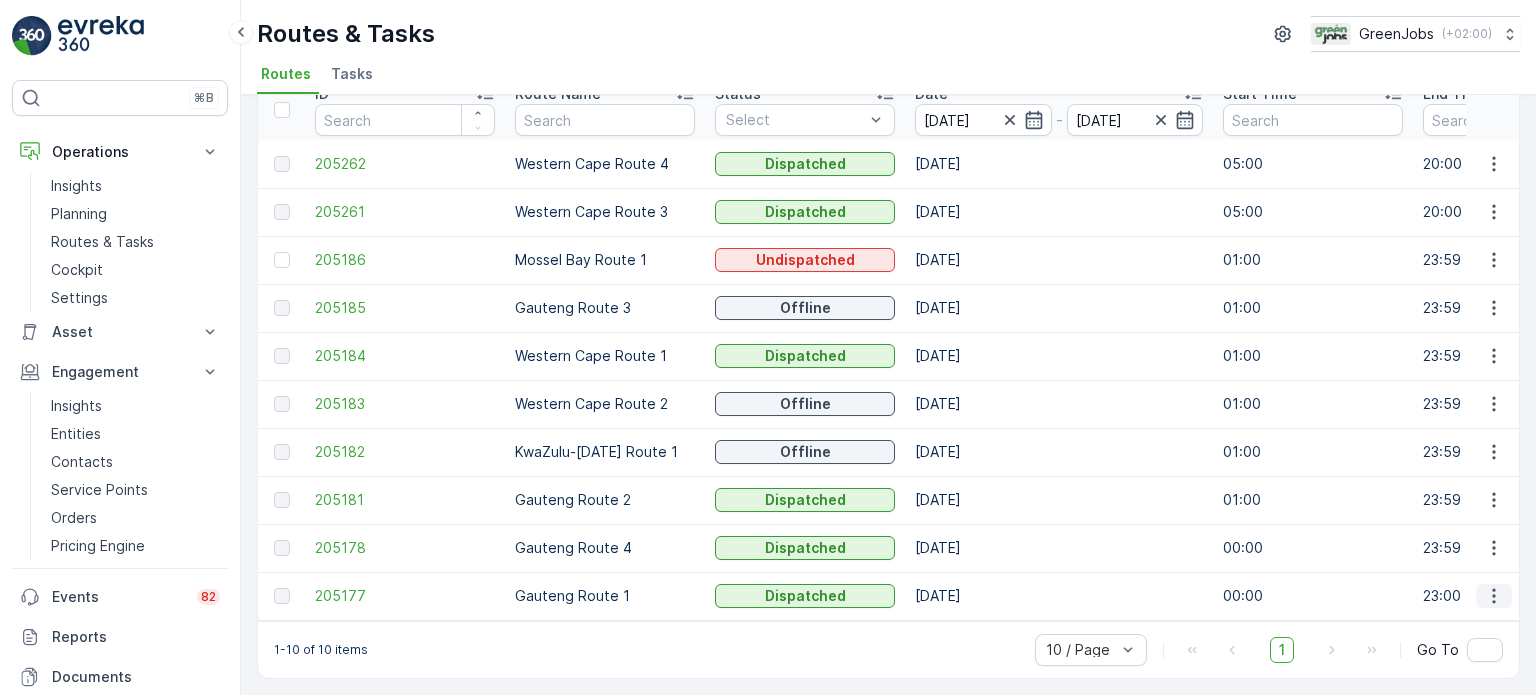 click 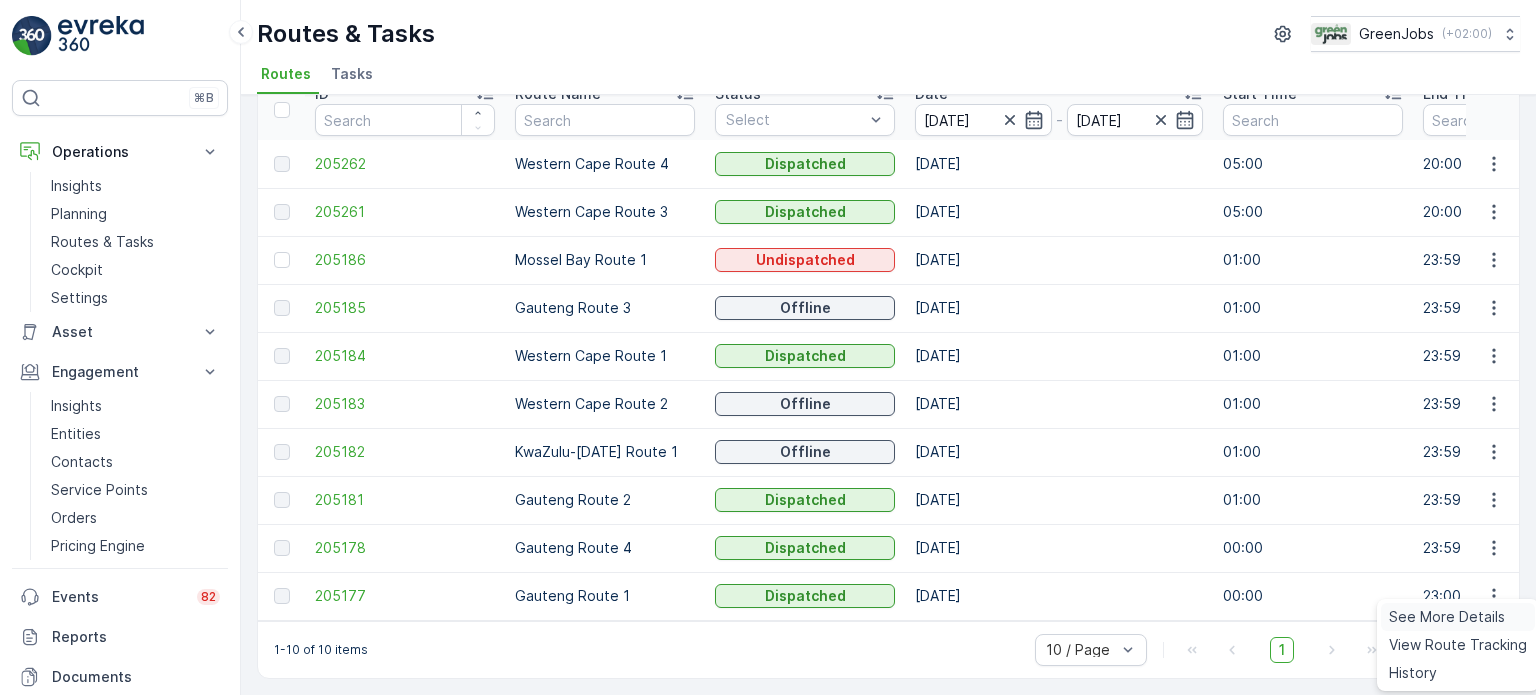 click on "See More Details" at bounding box center [1447, 617] 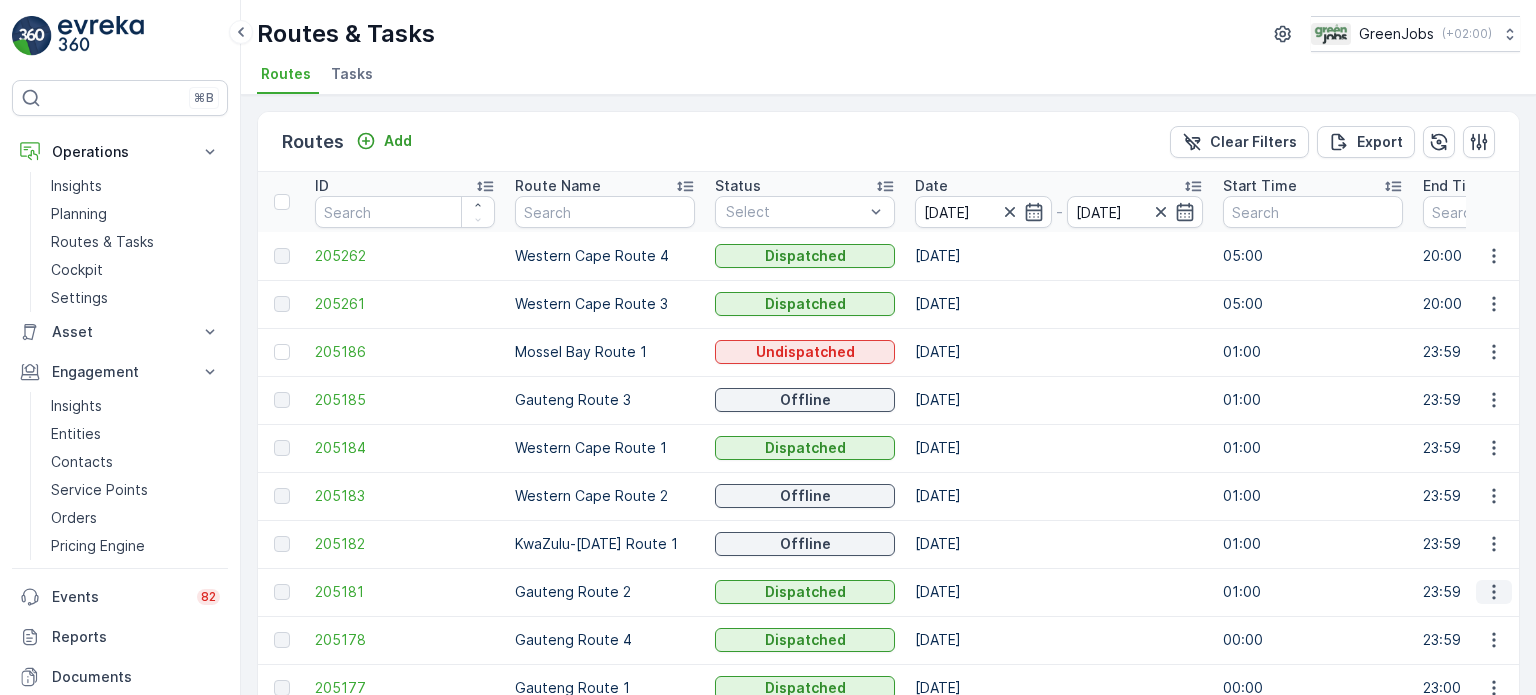 click 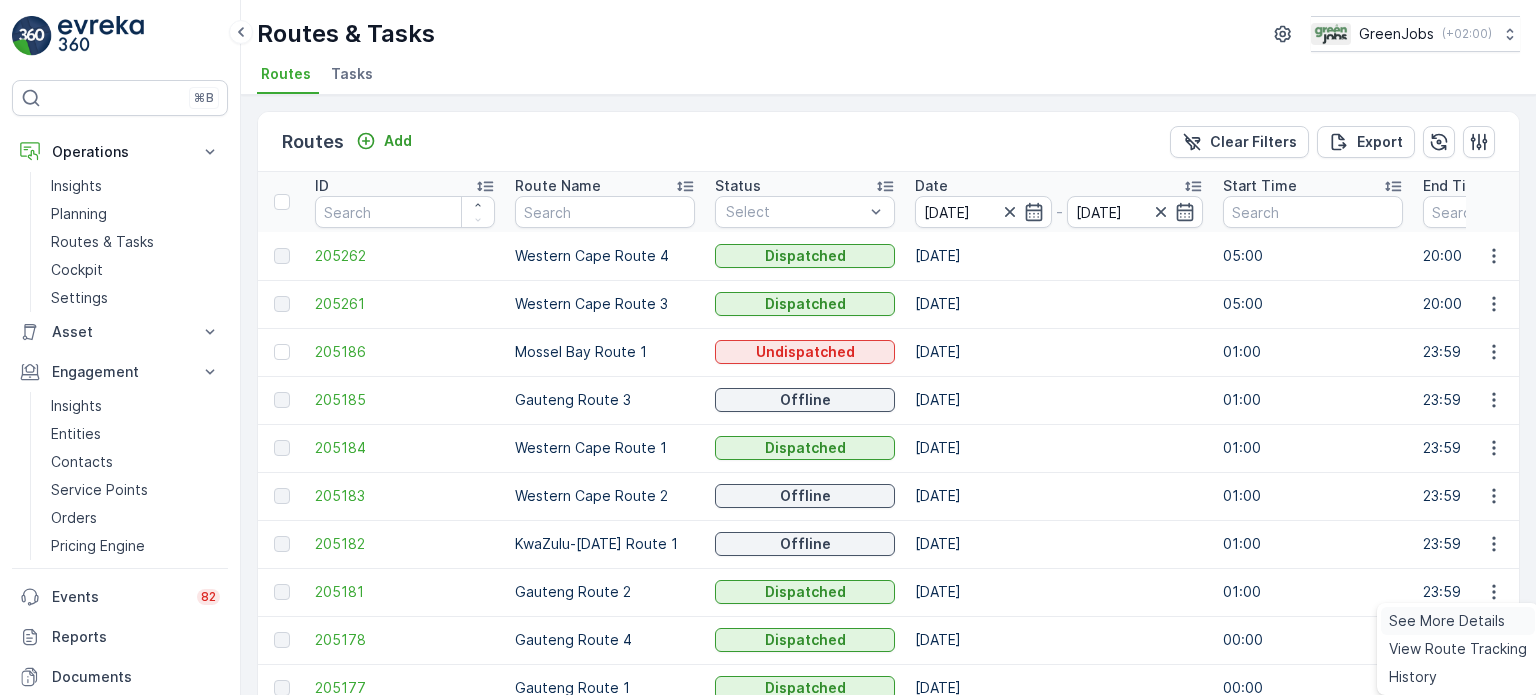 click on "See More Details" at bounding box center [1447, 621] 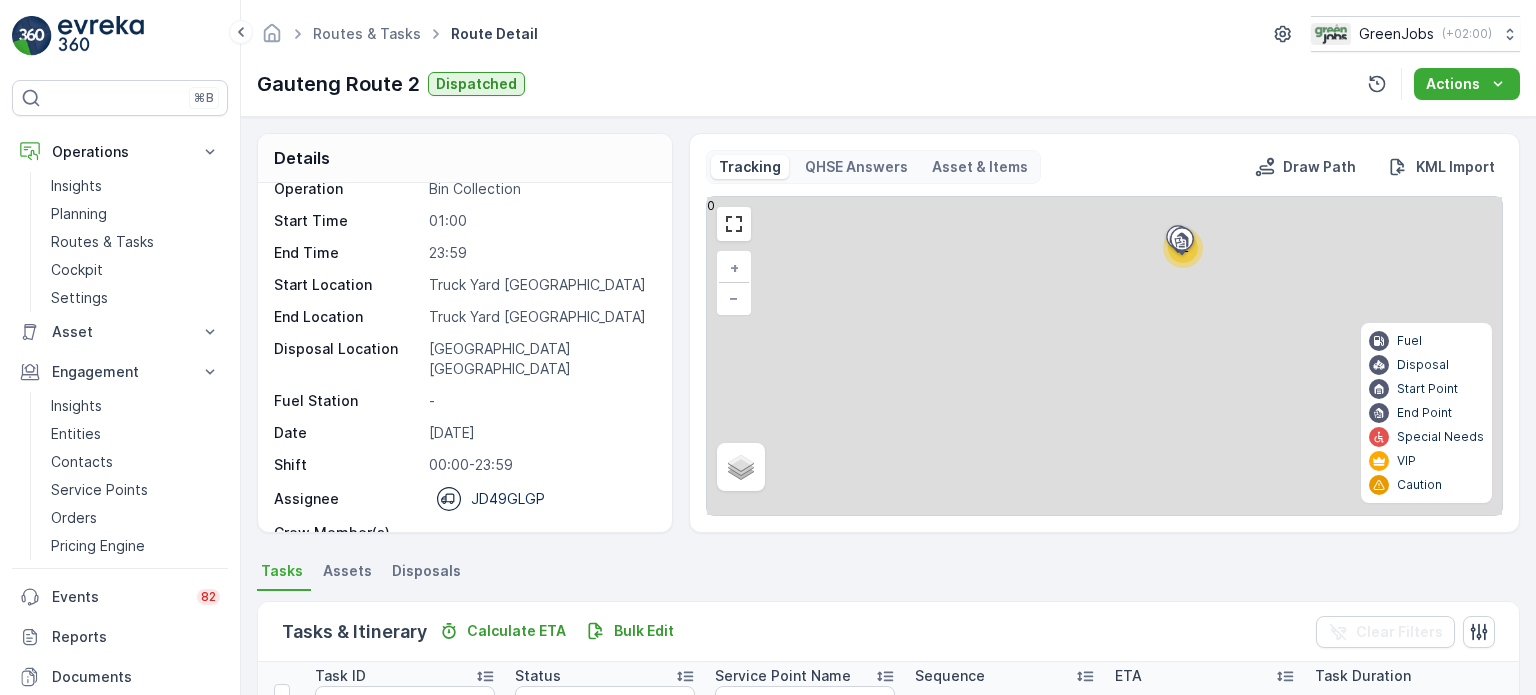 scroll, scrollTop: 26, scrollLeft: 0, axis: vertical 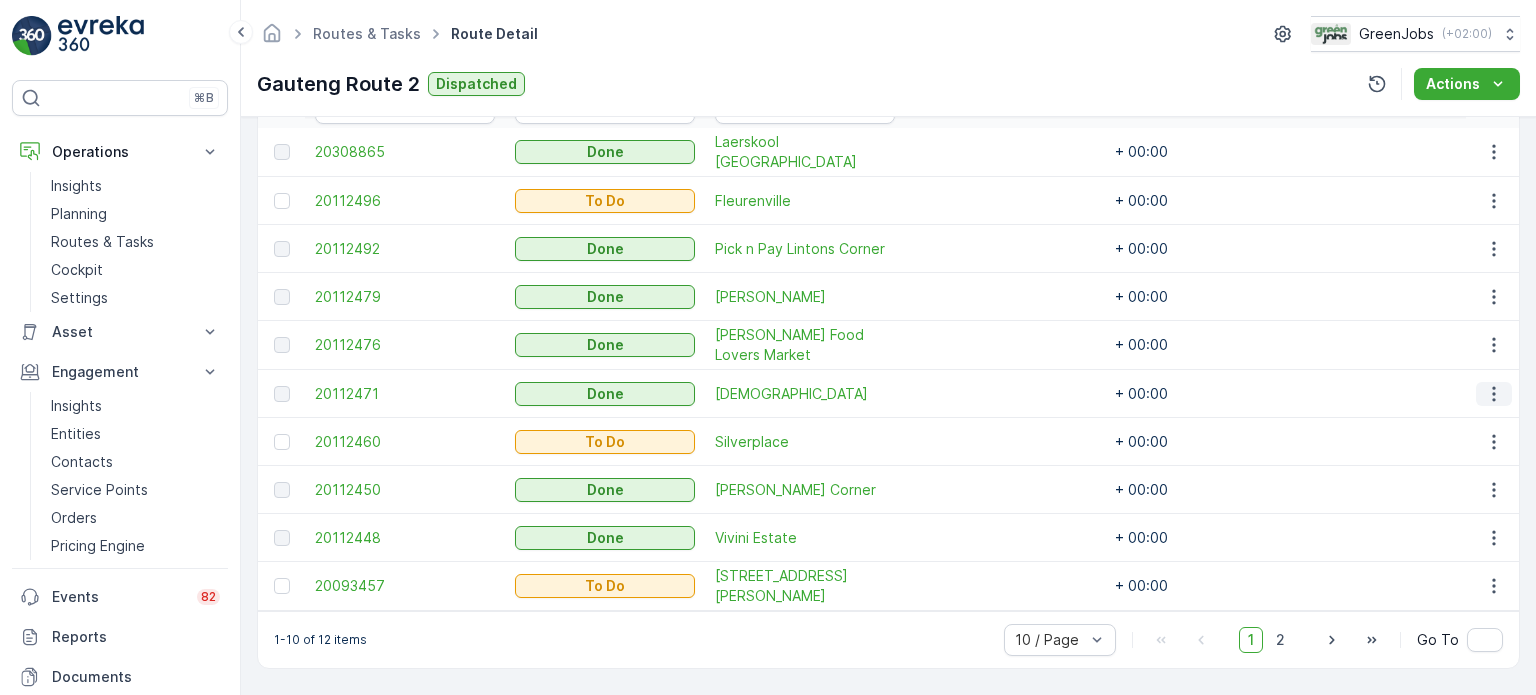 click 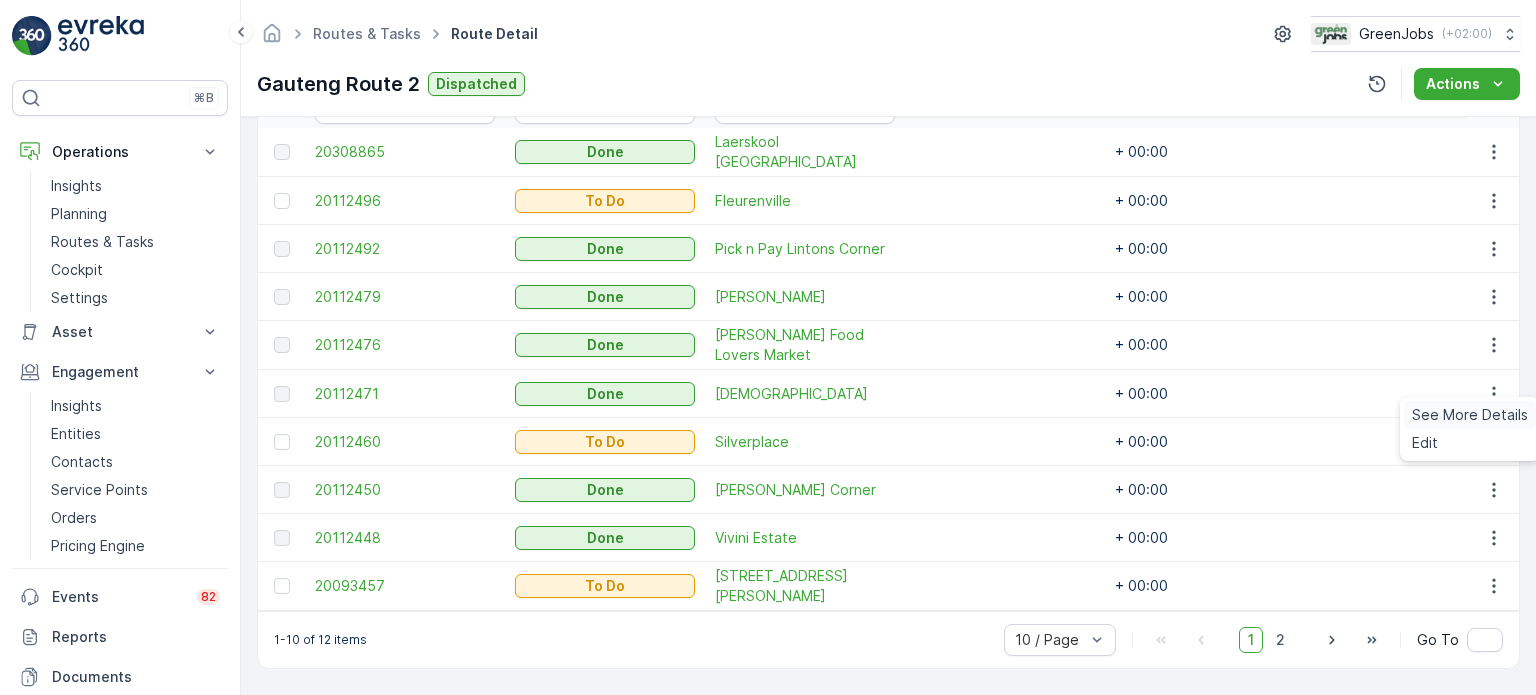 click on "See More Details" at bounding box center [1470, 415] 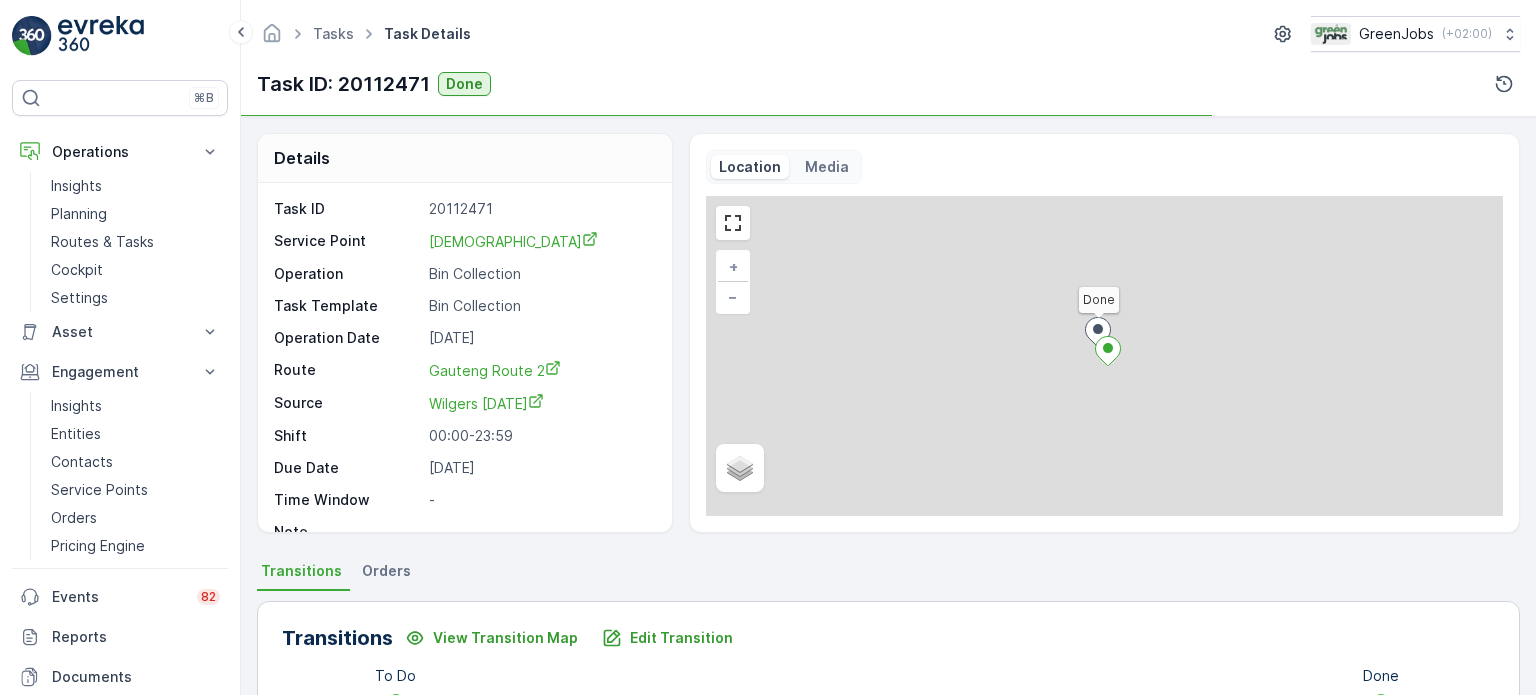 scroll, scrollTop: 0, scrollLeft: 0, axis: both 